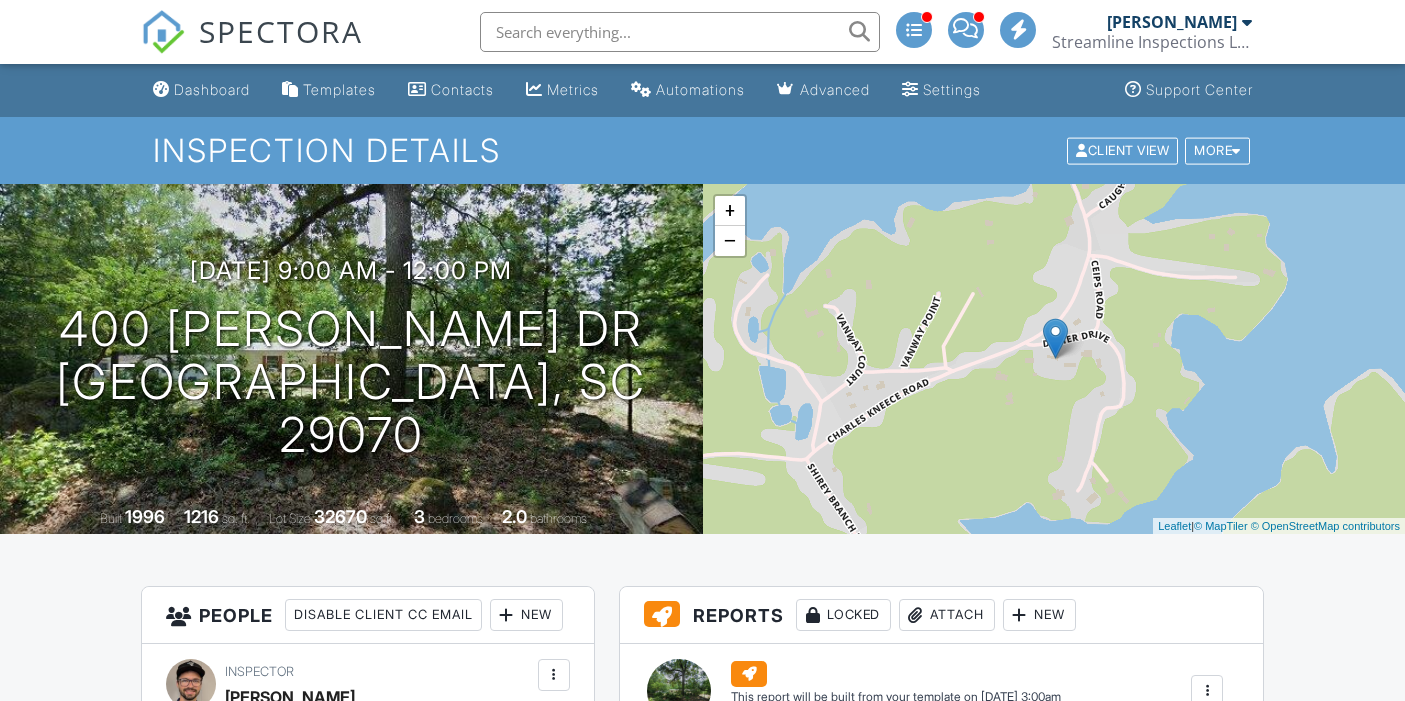 scroll, scrollTop: 0, scrollLeft: 0, axis: both 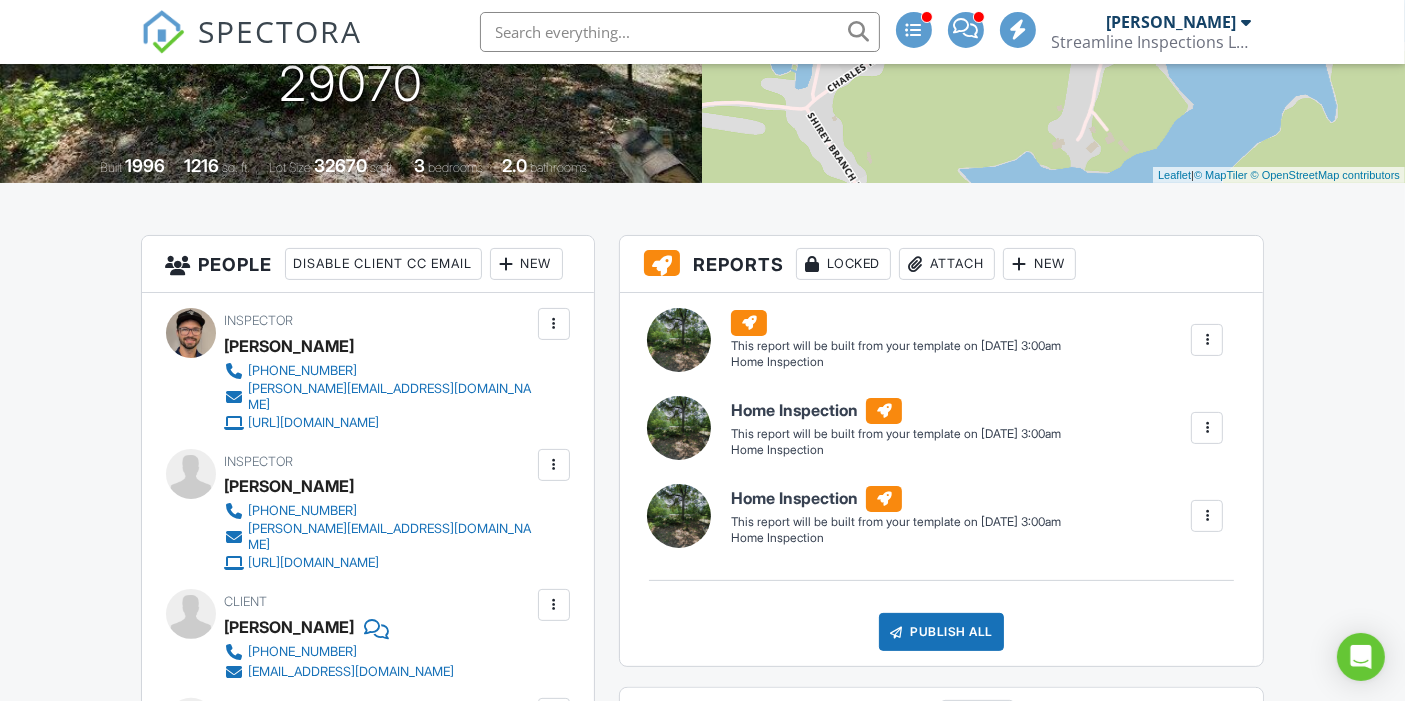 drag, startPoint x: 0, startPoint y: 0, endPoint x: 1421, endPoint y: 138, distance: 1427.6852 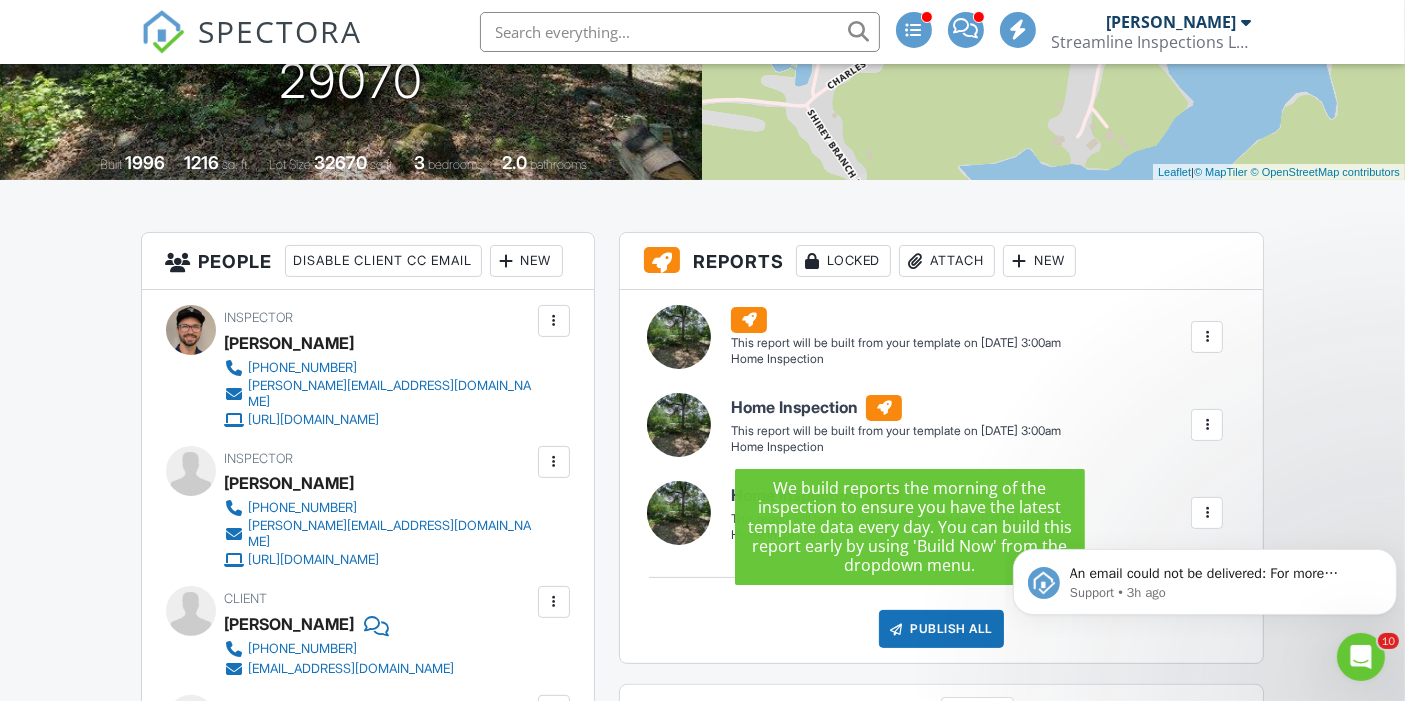 scroll, scrollTop: 0, scrollLeft: 0, axis: both 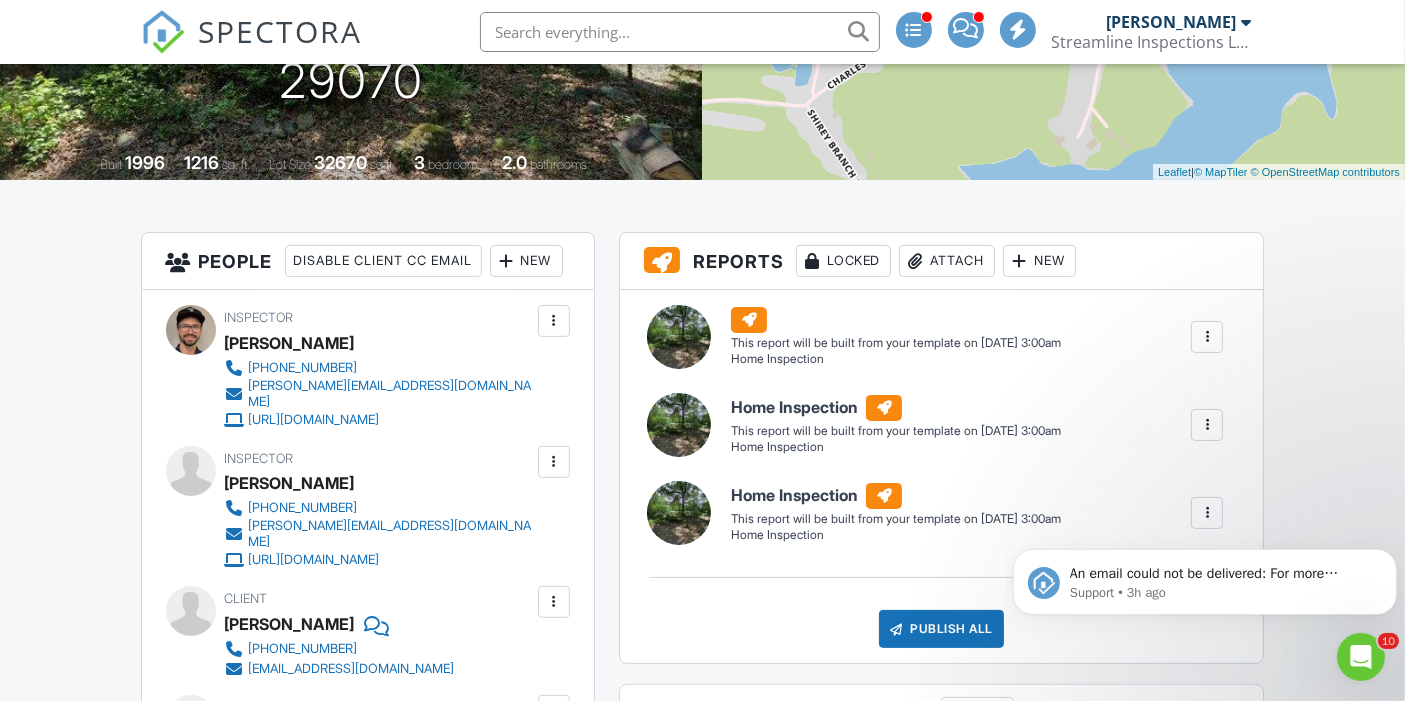 click at bounding box center (1207, 425) 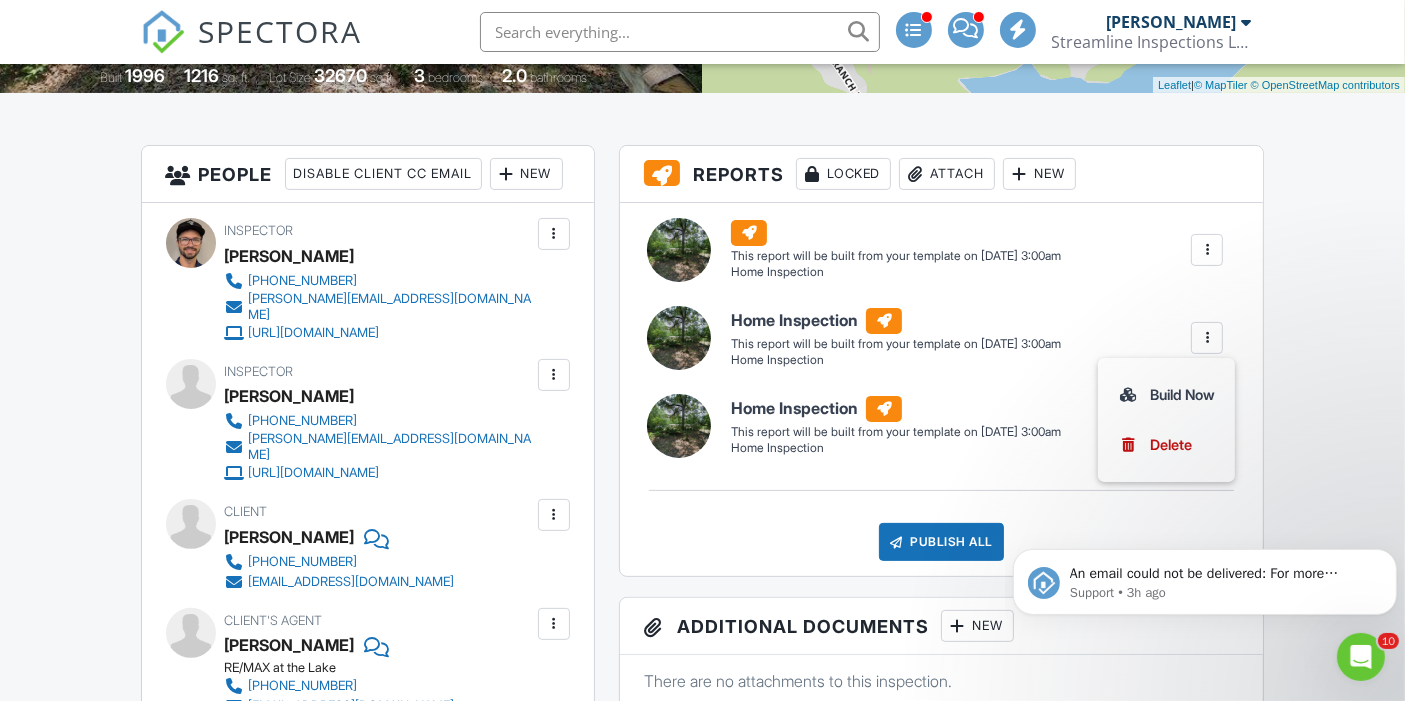 scroll, scrollTop: 0, scrollLeft: 0, axis: both 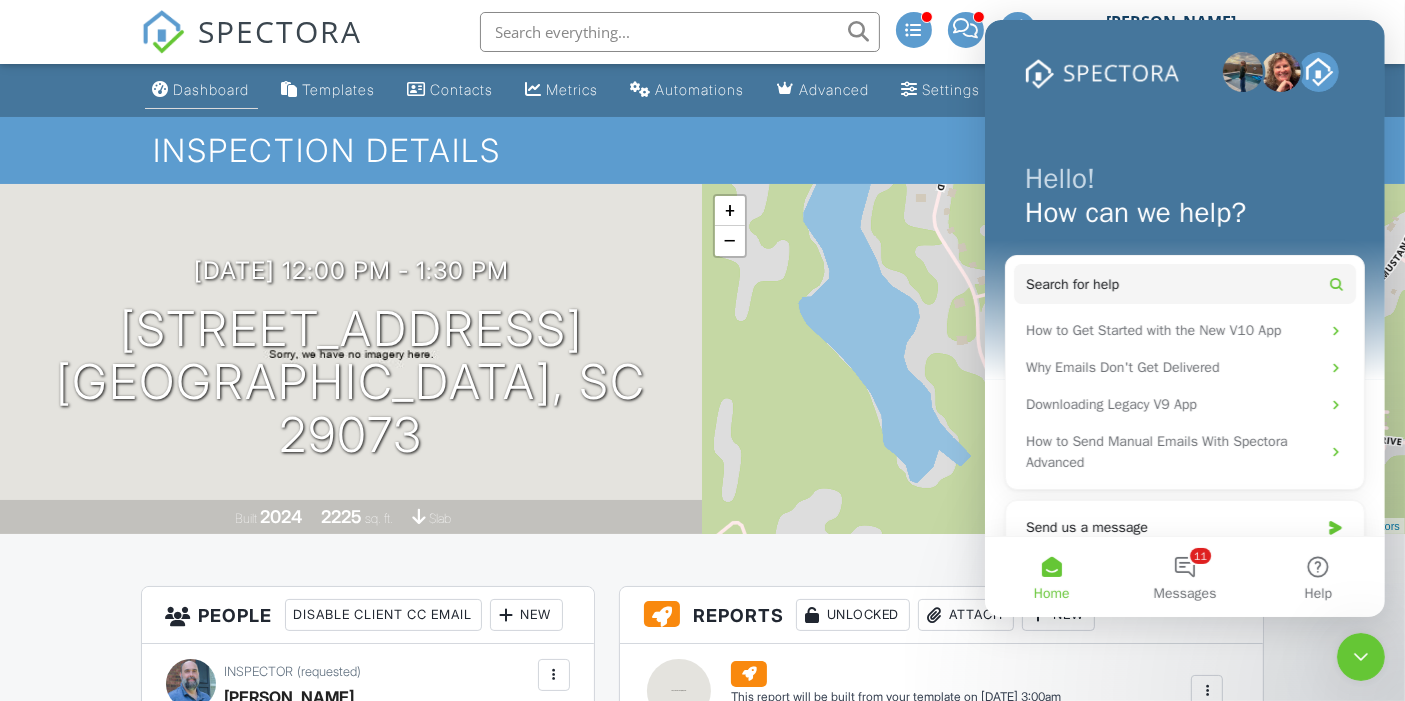 click on "Dashboard" at bounding box center [201, 90] 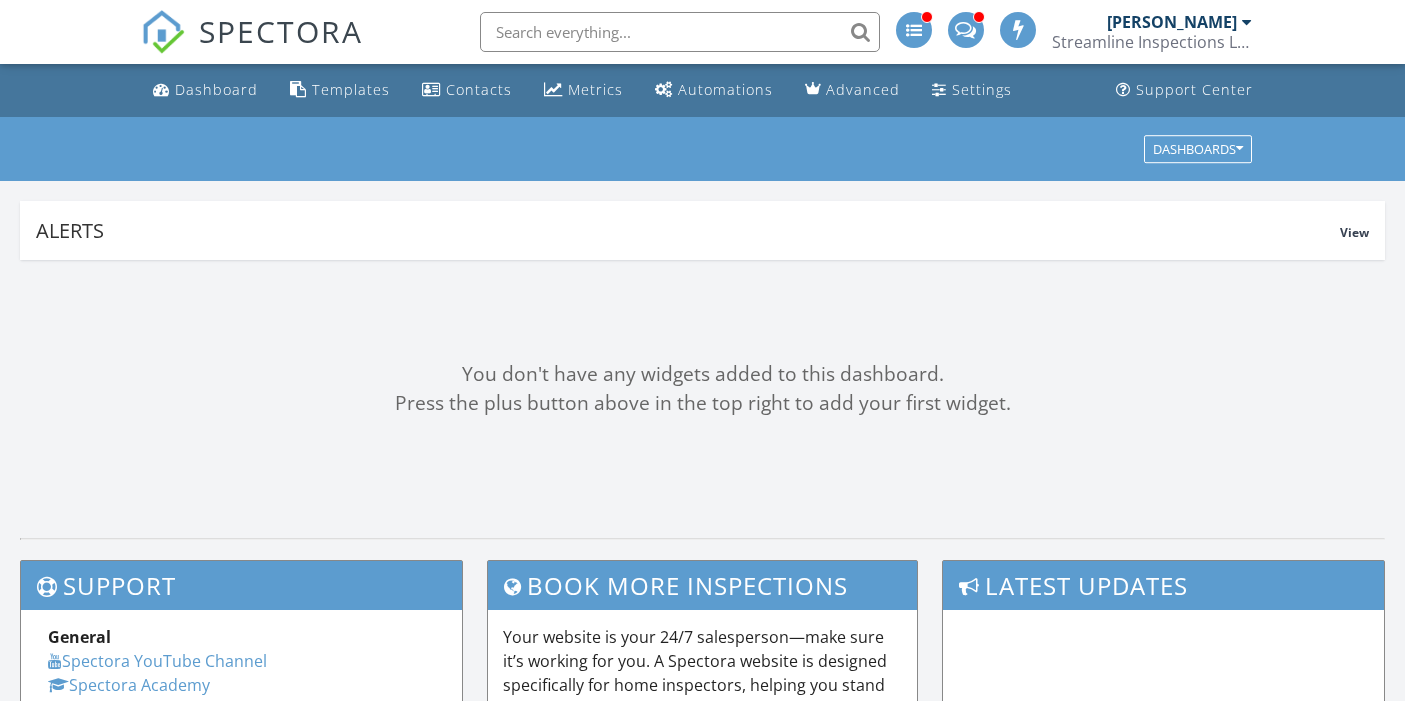 scroll, scrollTop: 0, scrollLeft: 0, axis: both 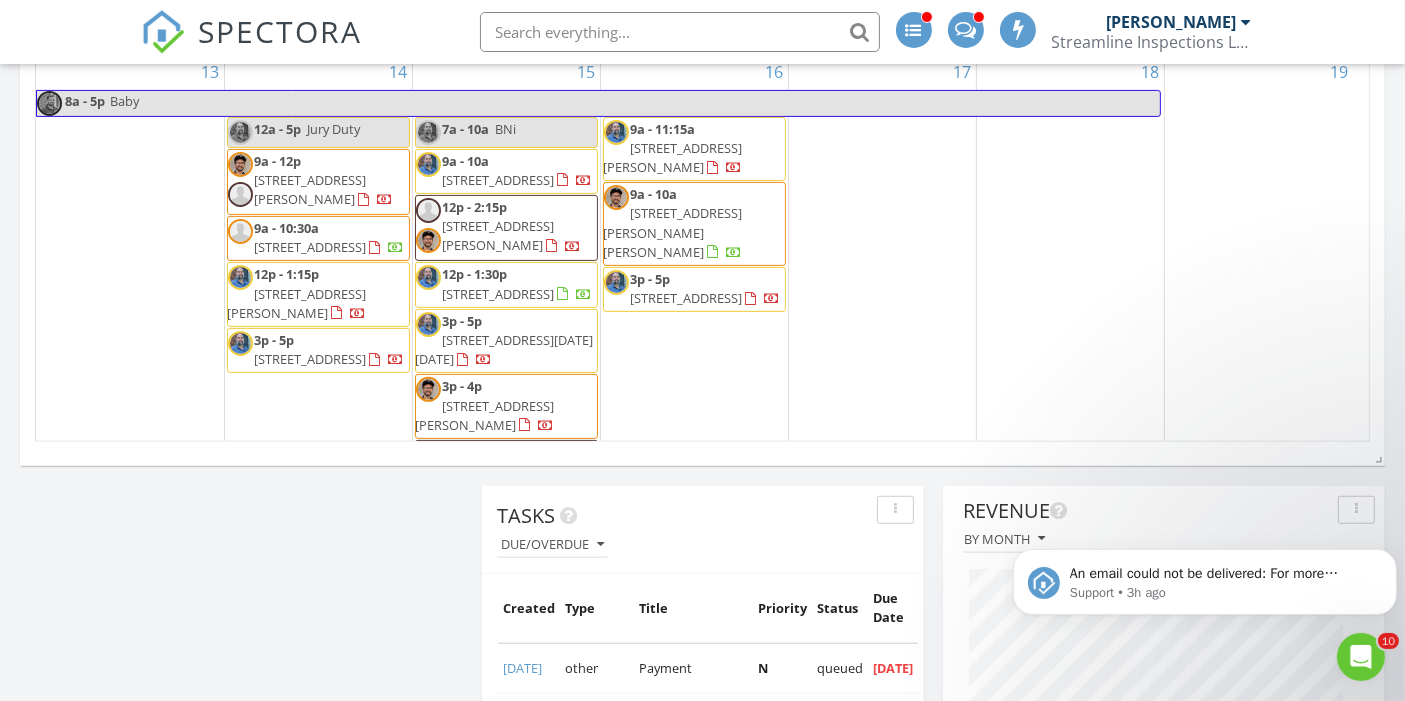 click on "1011 Laurens St, Columbia 29201" at bounding box center [499, 180] 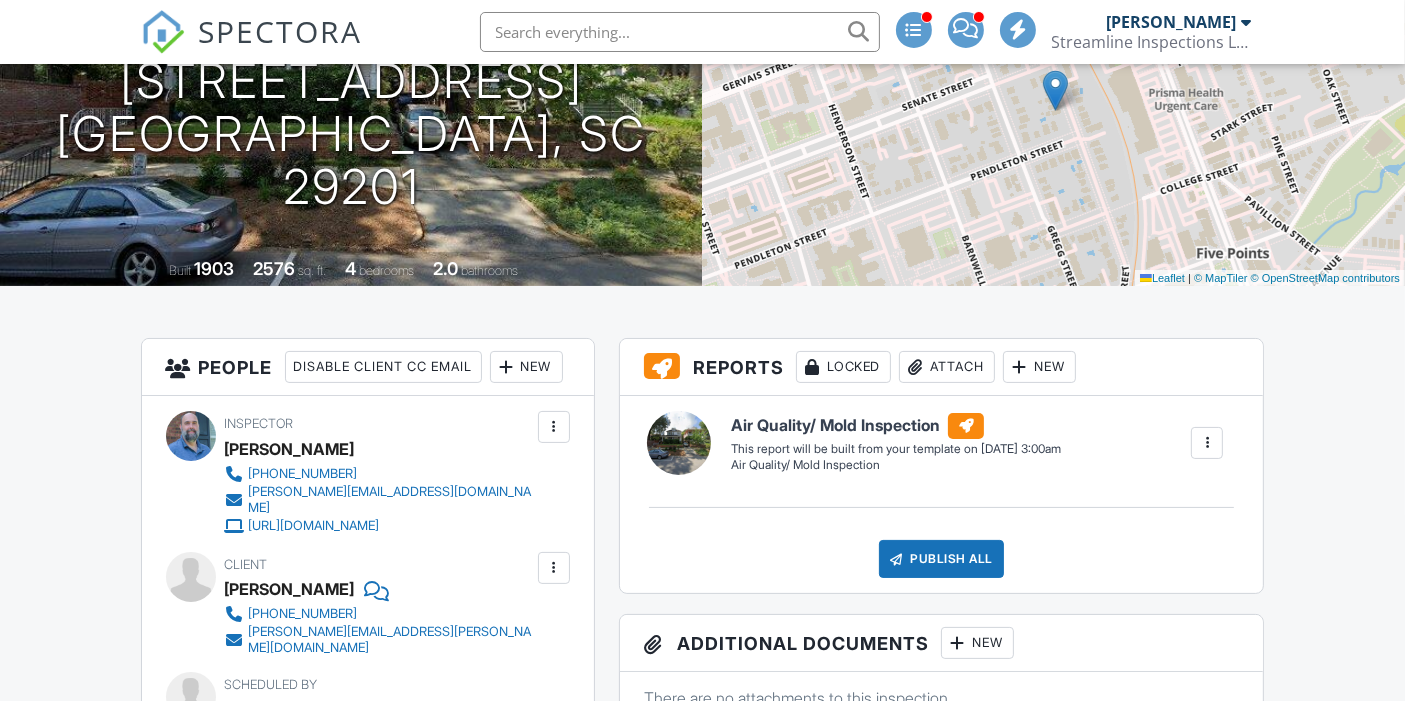 scroll, scrollTop: 320, scrollLeft: 0, axis: vertical 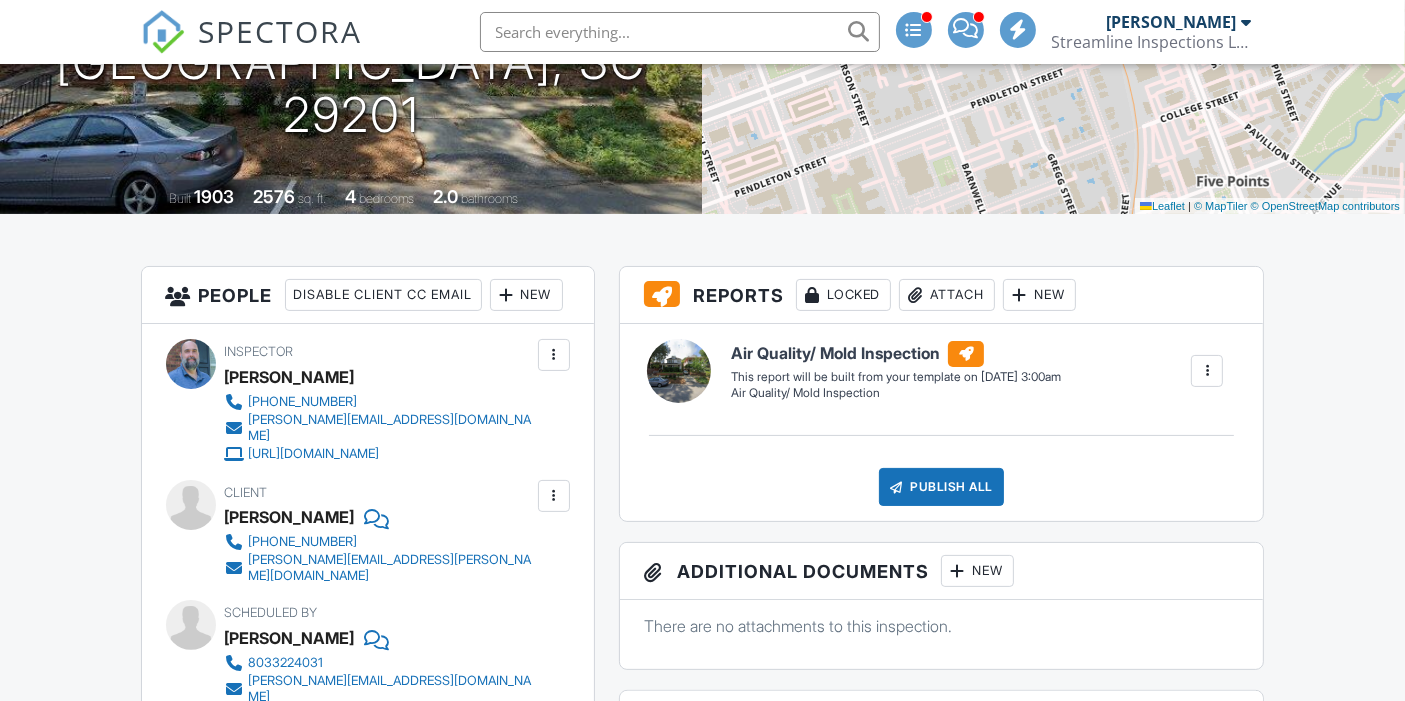 click on "New" at bounding box center (526, 295) 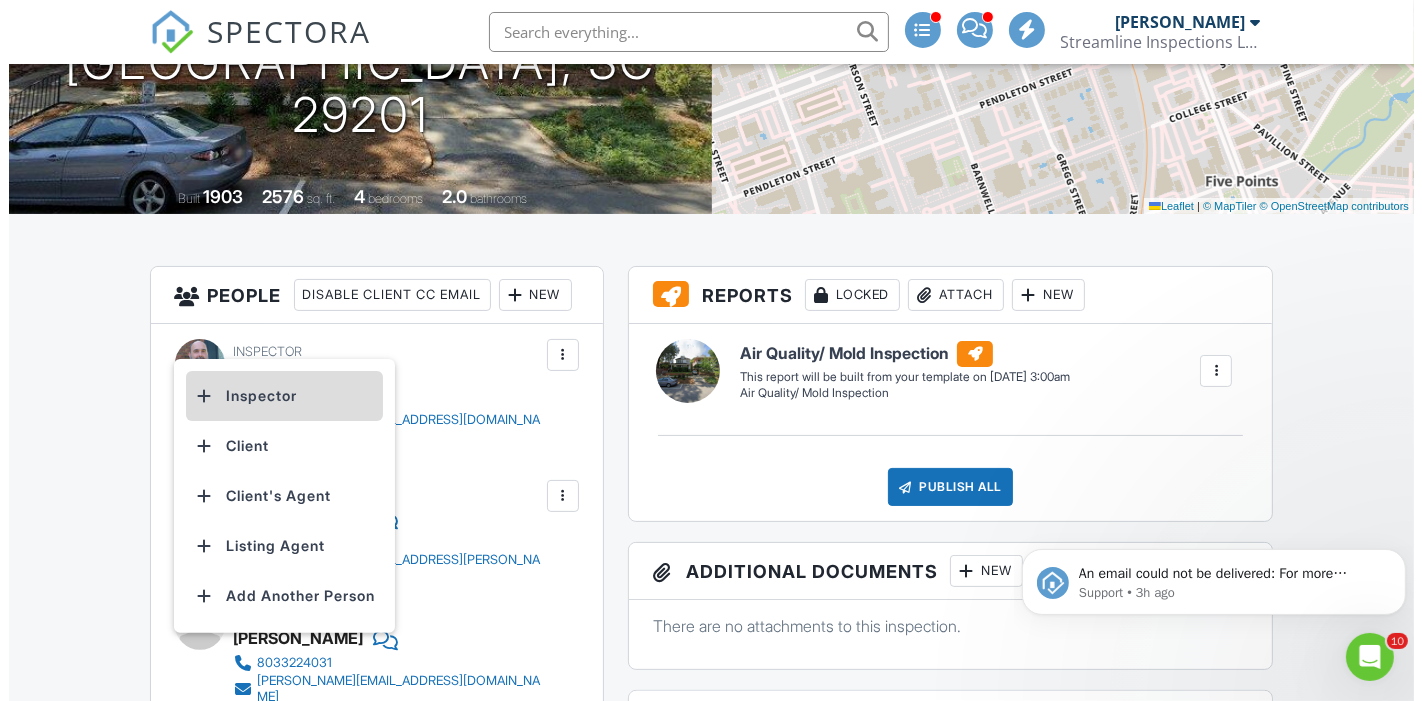 scroll, scrollTop: 0, scrollLeft: 0, axis: both 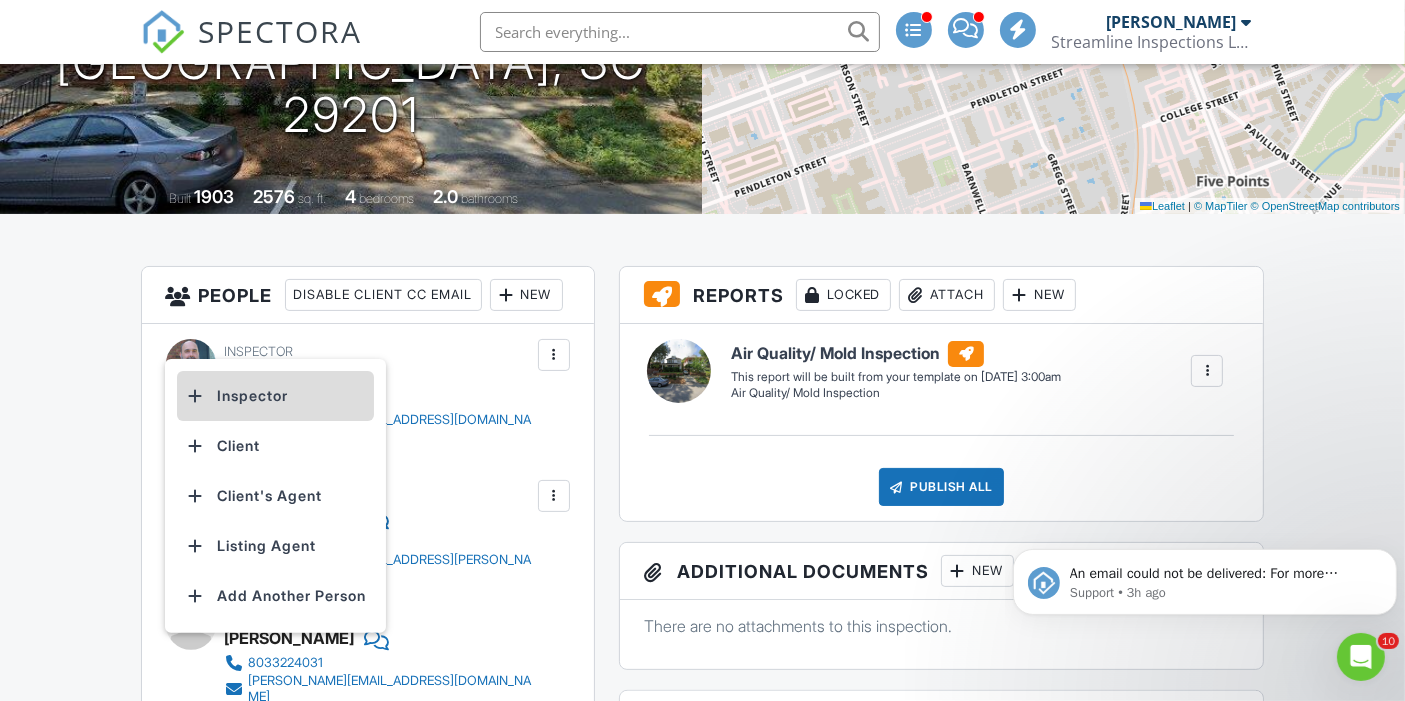 click on "Inspector" at bounding box center (275, 396) 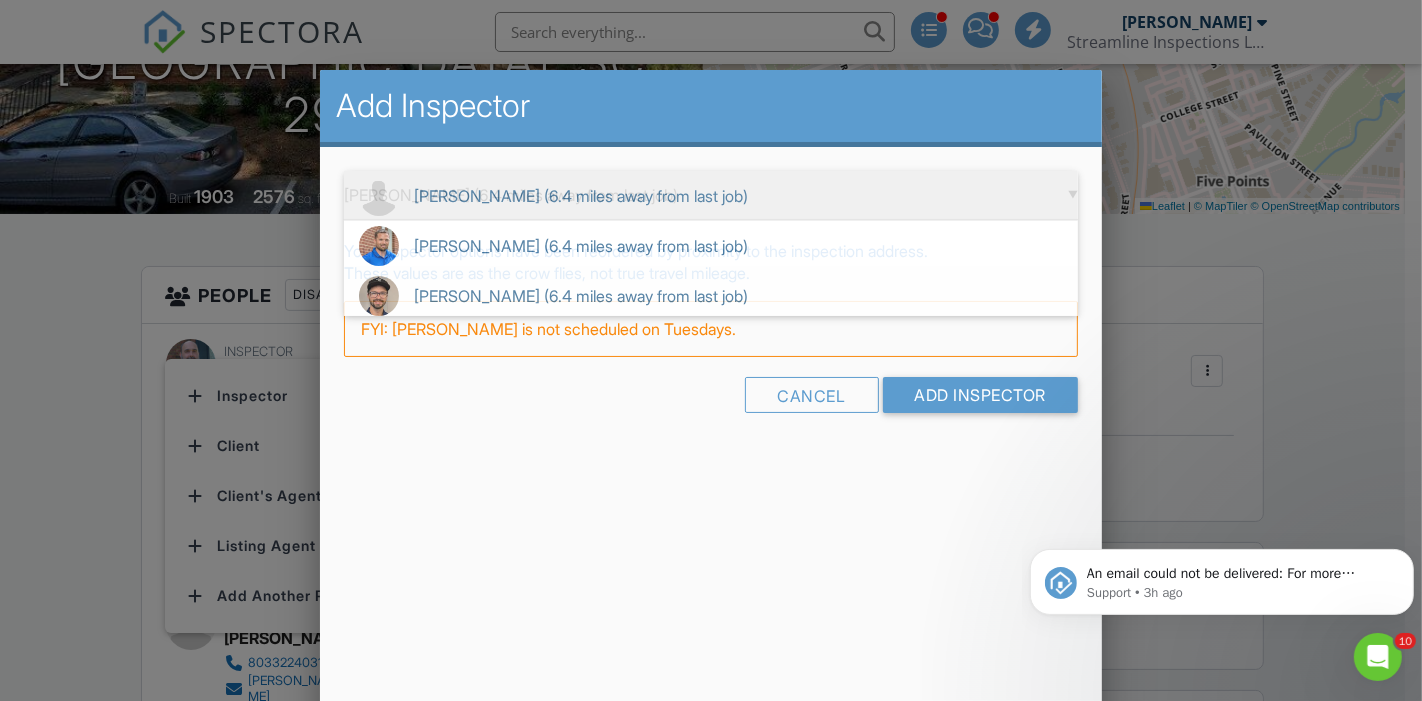 click on "▼ Shane Powell (6.4 miles away from last job) Shane Powell (6.4 miles away from last job) Chad Strickland (6.4 miles away from last job) Jordan Gleasure (6.4 miles away from last job) Shane Powell (6.4 miles away from last job) Chad Strickland (6.4 miles away from last job) Jordan Gleasure (6.4 miles away from last job)" at bounding box center [711, 195] 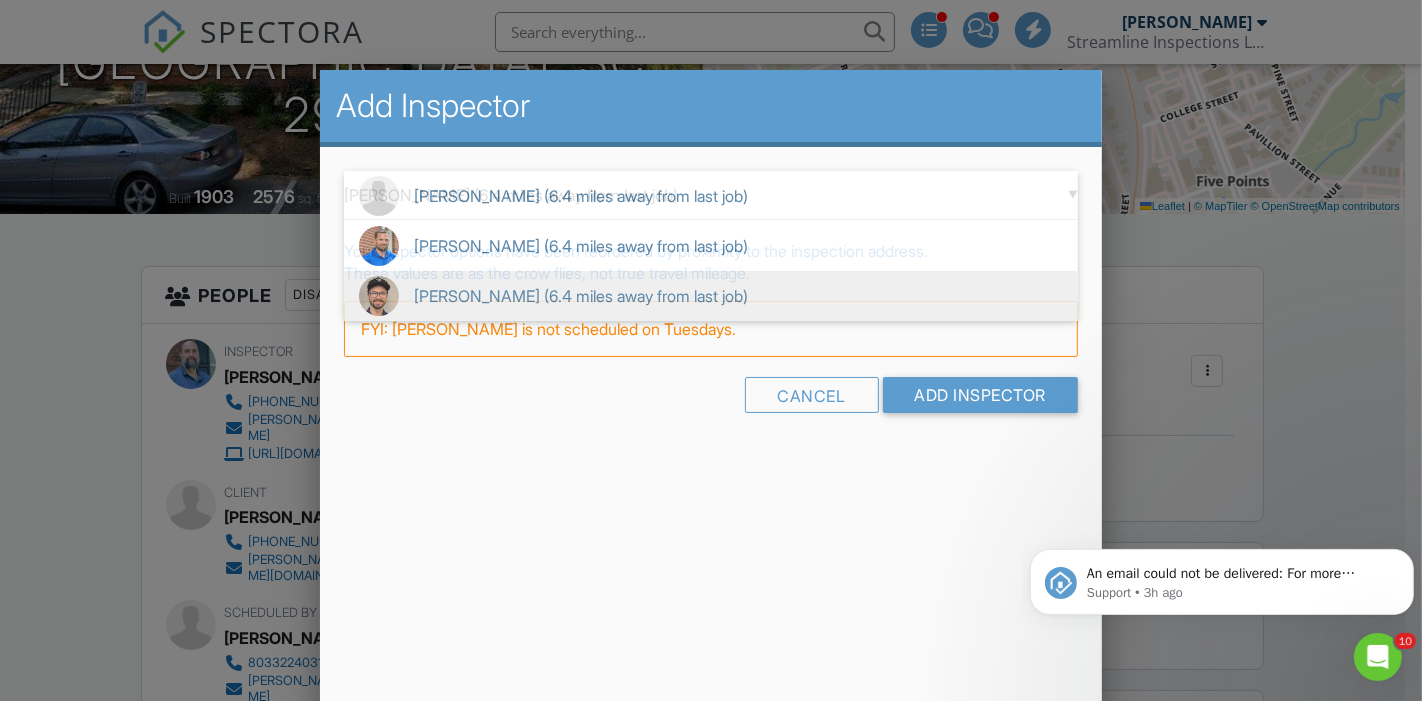 click on "Jordan Gleasure (6.4 miles away from last job)" at bounding box center (711, 296) 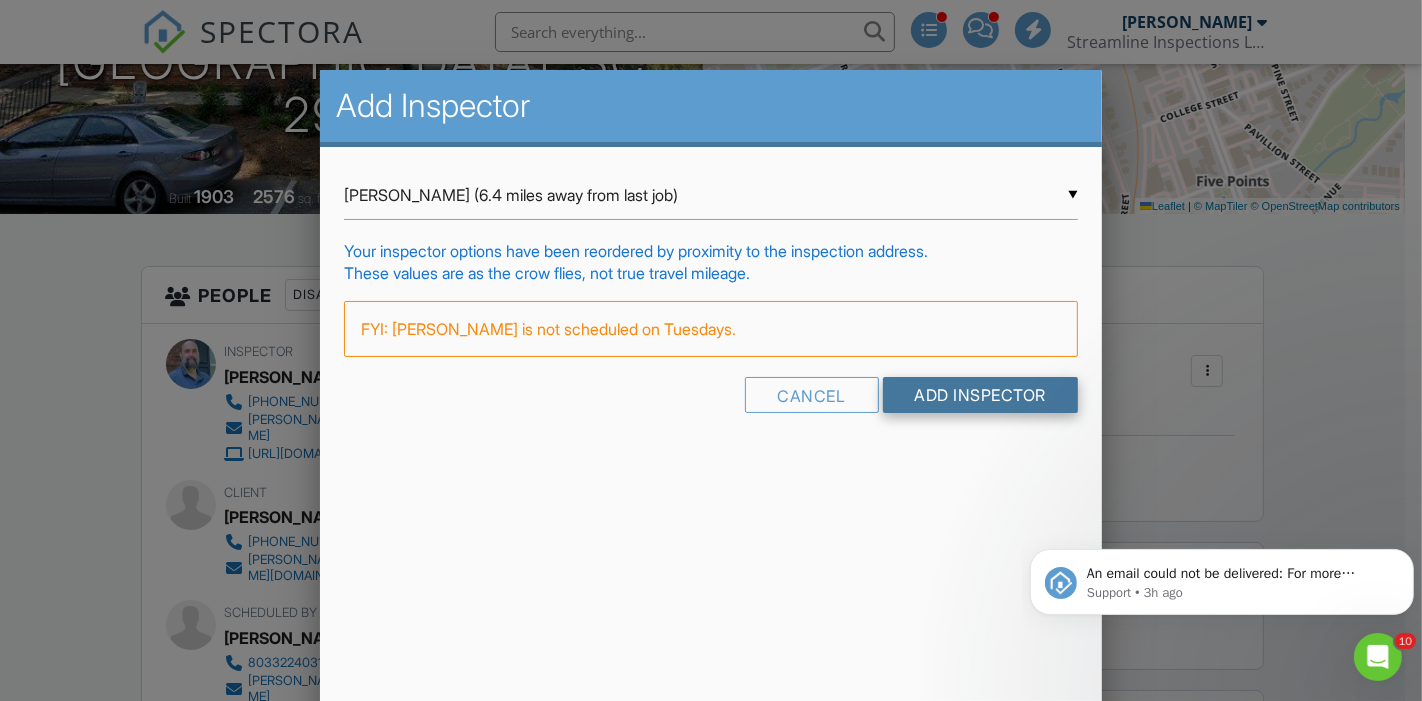 click on "Add Inspector" at bounding box center [981, 395] 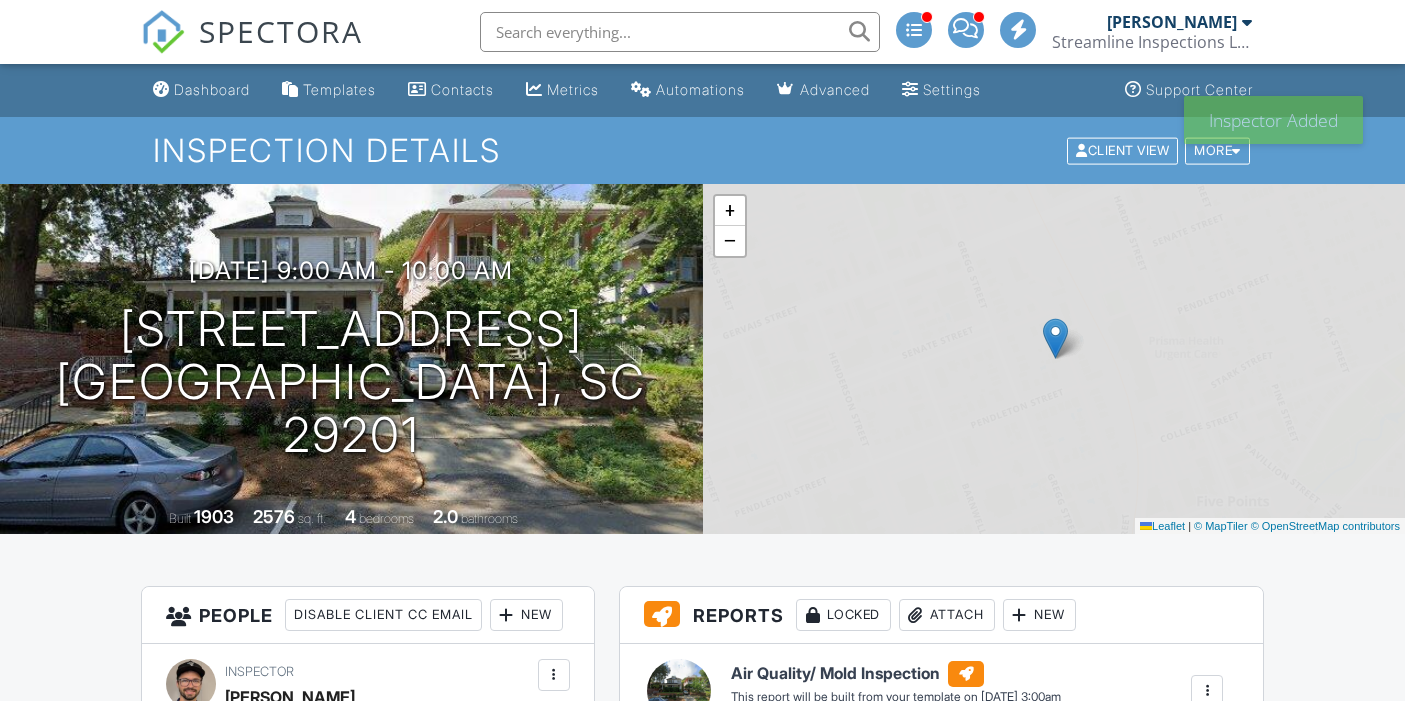 scroll, scrollTop: 0, scrollLeft: 0, axis: both 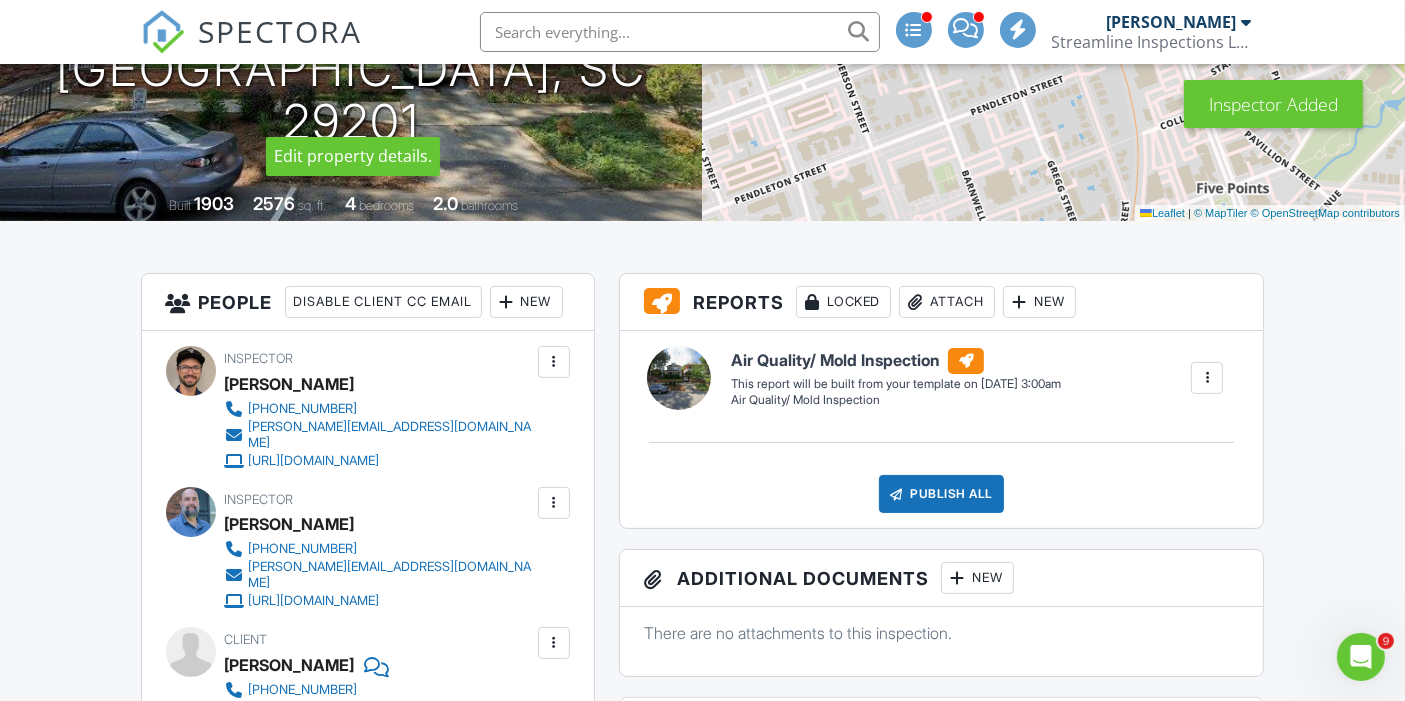 click at bounding box center [554, 503] 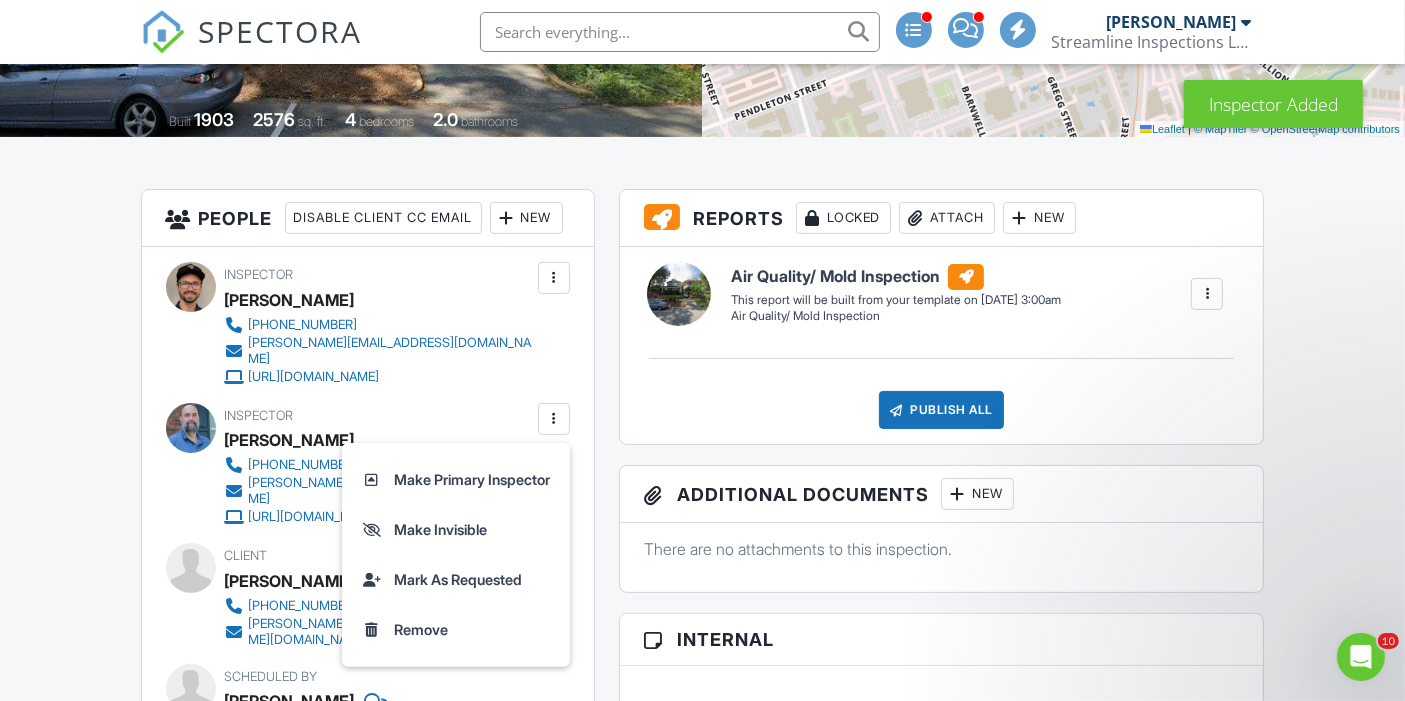 scroll, scrollTop: 484, scrollLeft: 0, axis: vertical 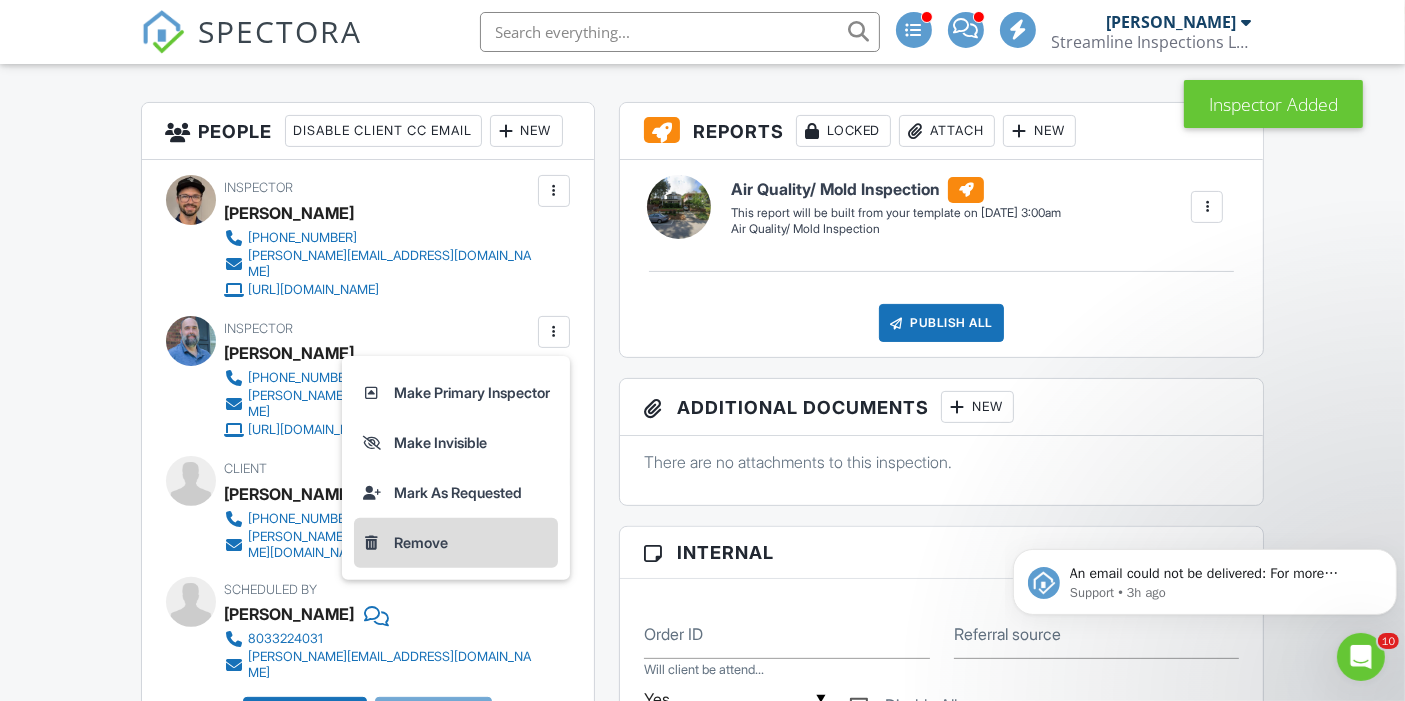 click on "Remove" at bounding box center (456, 543) 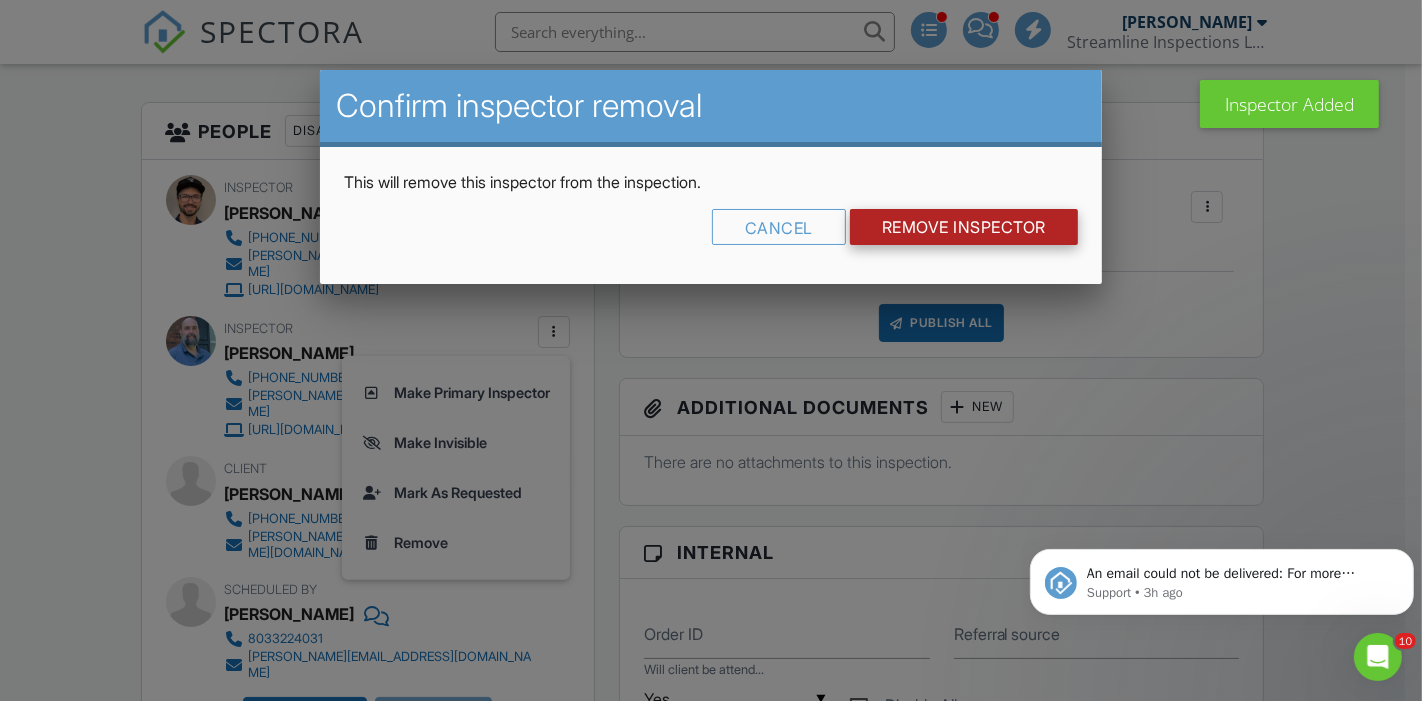 click on "Remove Inspector" at bounding box center (964, 227) 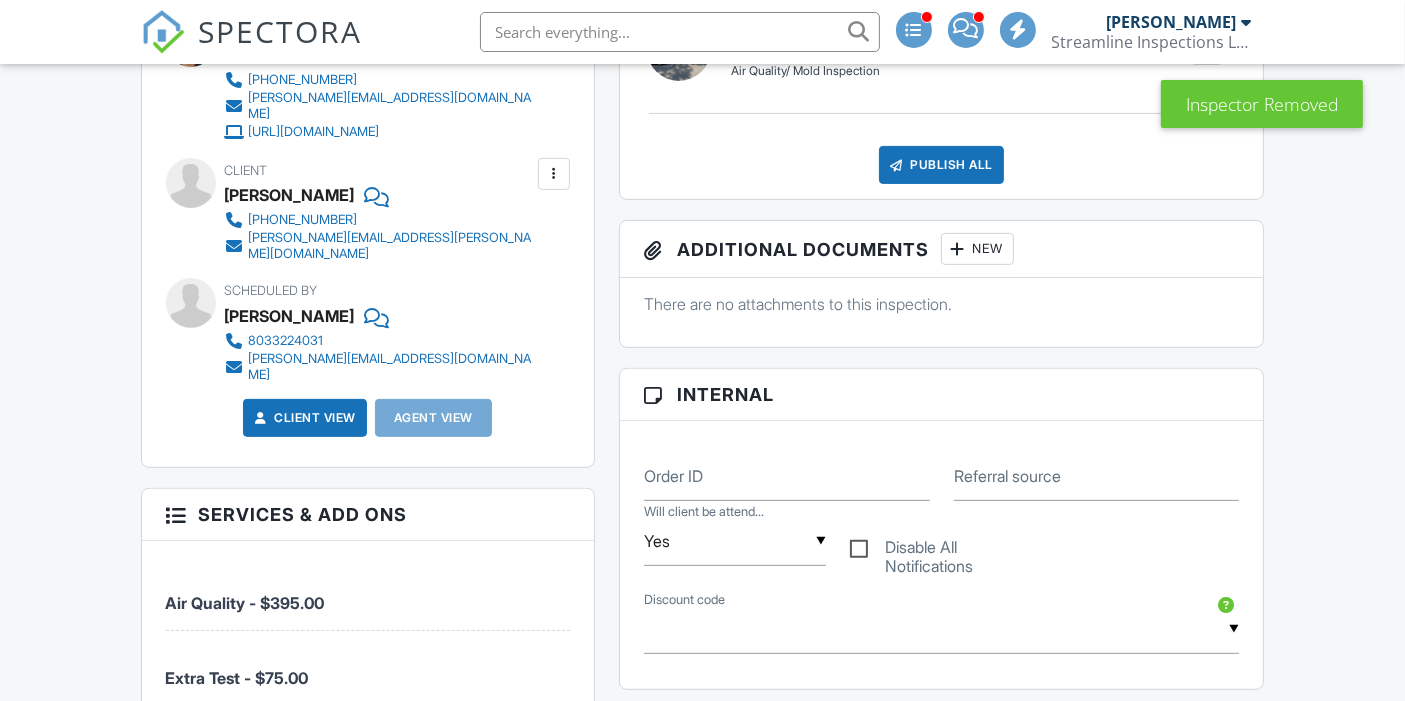 scroll, scrollTop: 703, scrollLeft: 0, axis: vertical 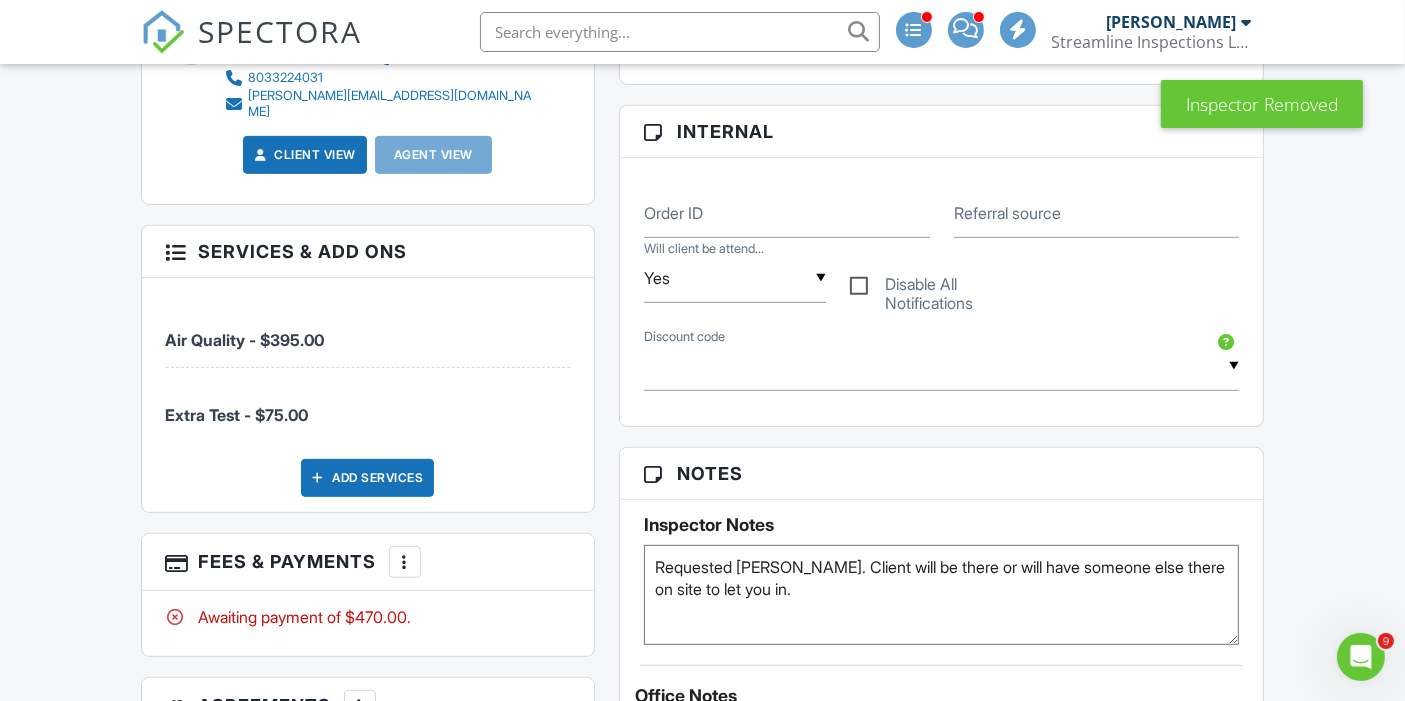 click on "Requested Chad. Client will be there or will have someone else there on site to let you in." at bounding box center (942, 595) 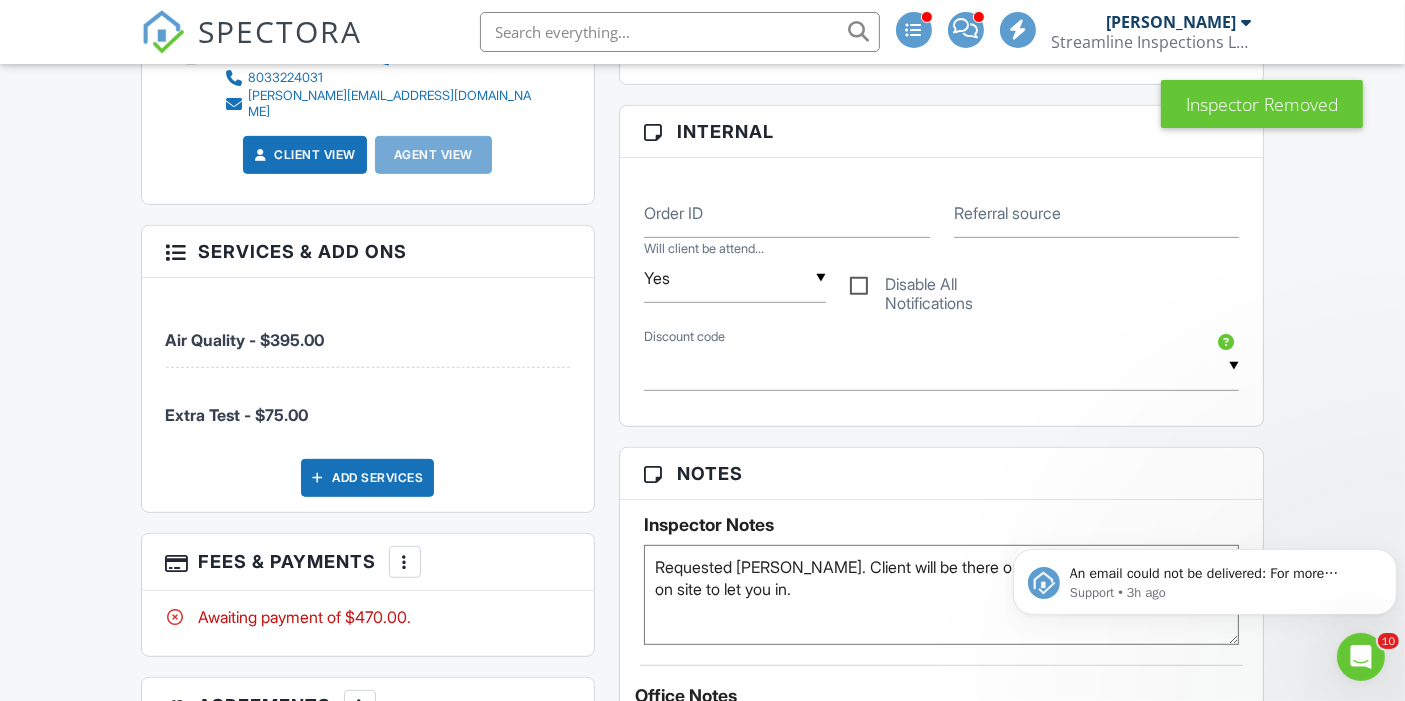 scroll, scrollTop: 0, scrollLeft: 0, axis: both 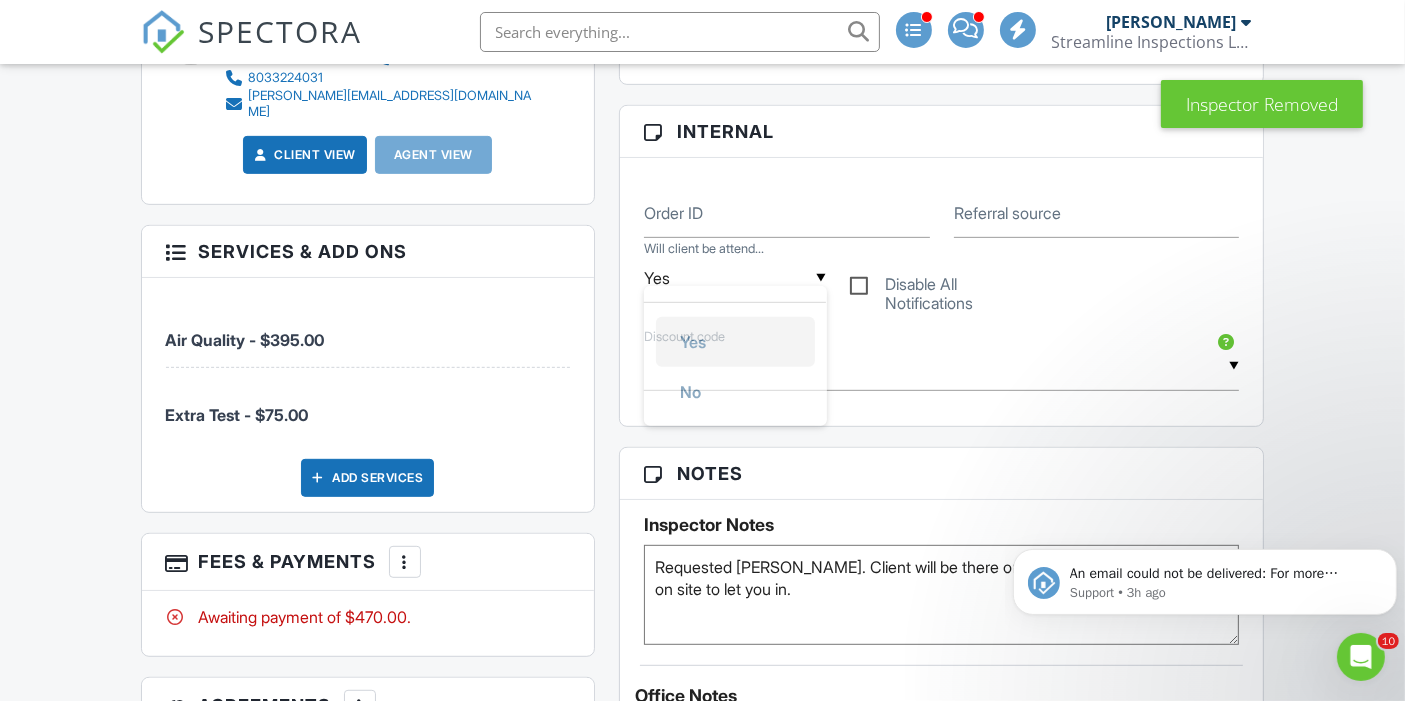 click on "Yes" at bounding box center [735, 278] 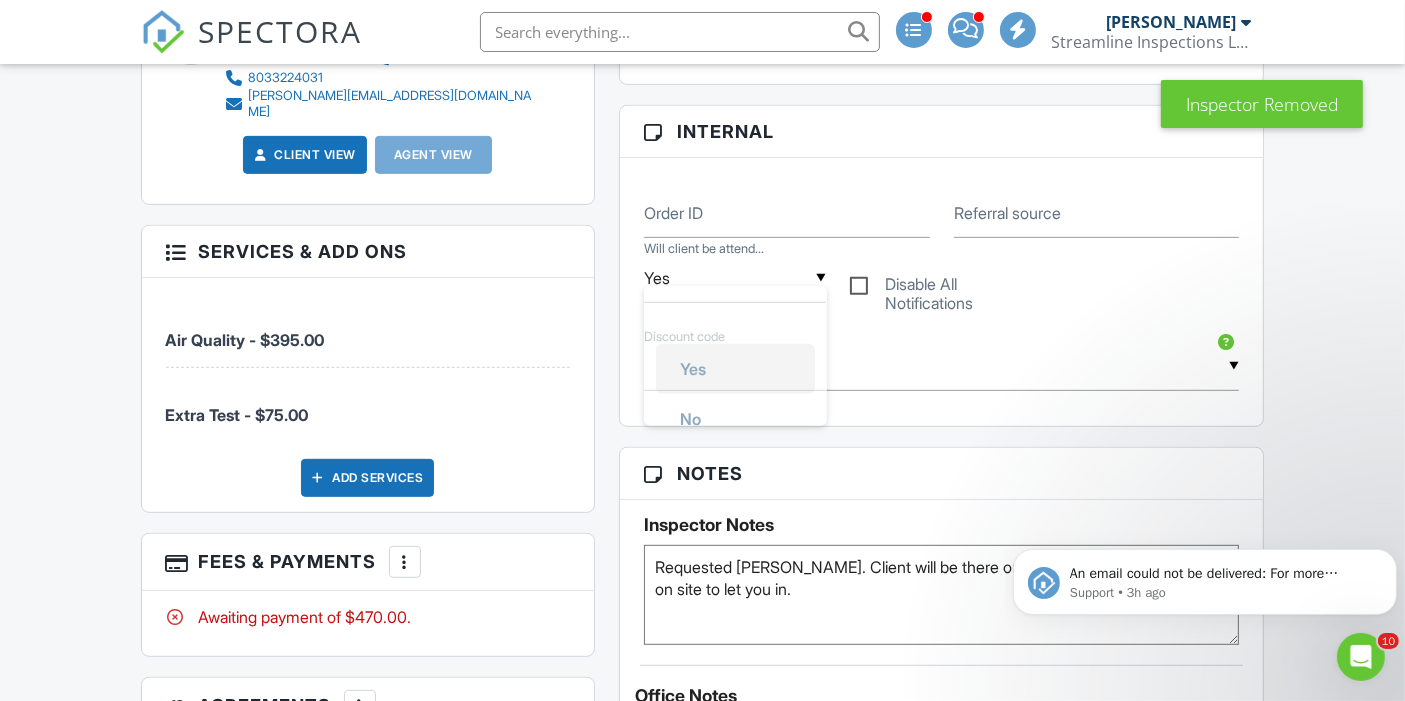 scroll, scrollTop: 0, scrollLeft: 0, axis: both 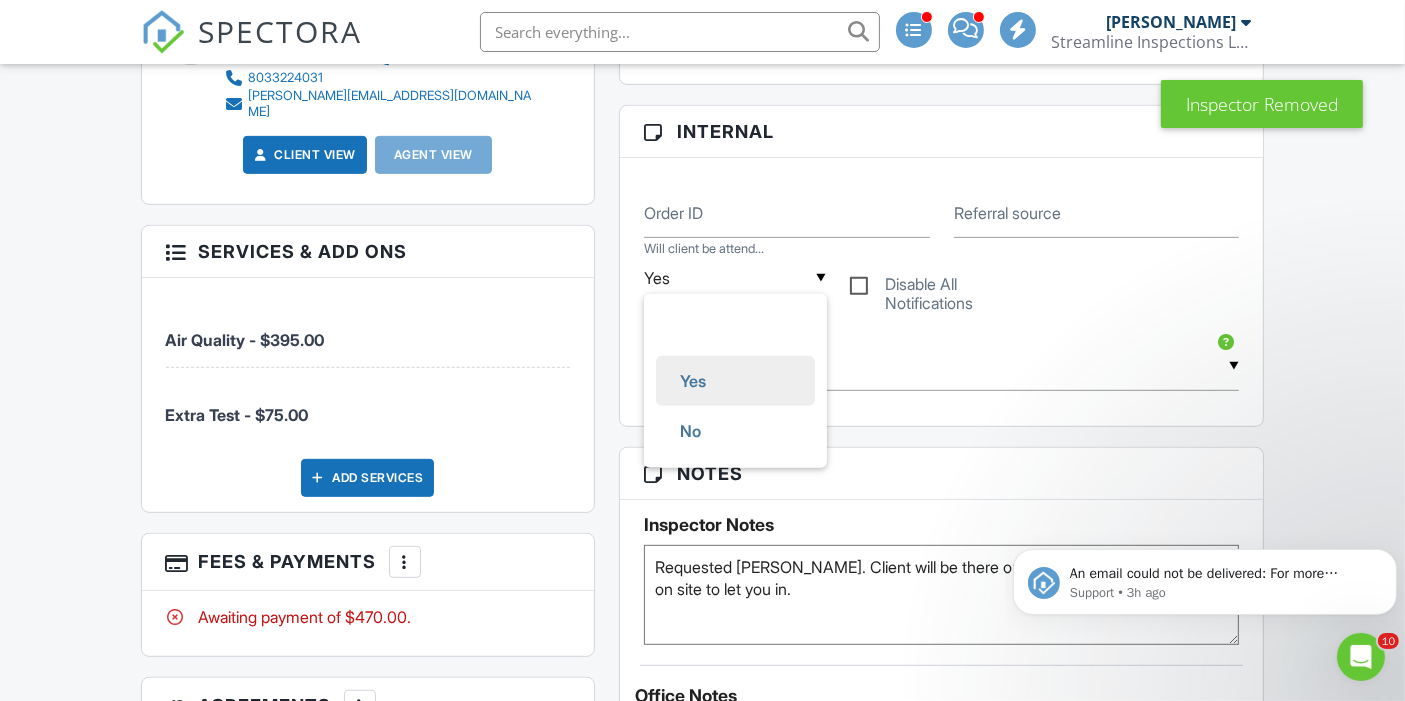 click on "Inspector Notes
Requested Chad. Client will be there or will have someone else there on site to let you in." at bounding box center (942, 572) 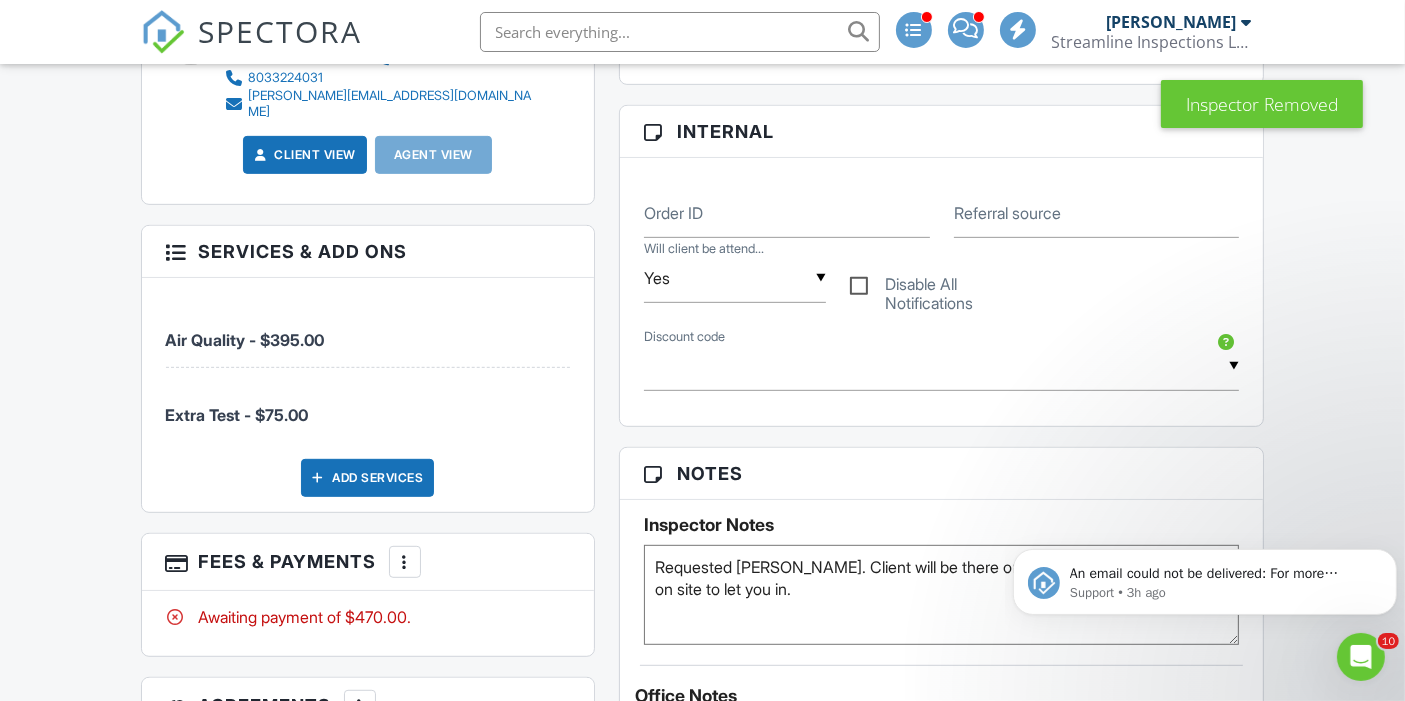click on "Requested Chad. Client will be there or will have someone else there on site to let you in." at bounding box center (942, 595) 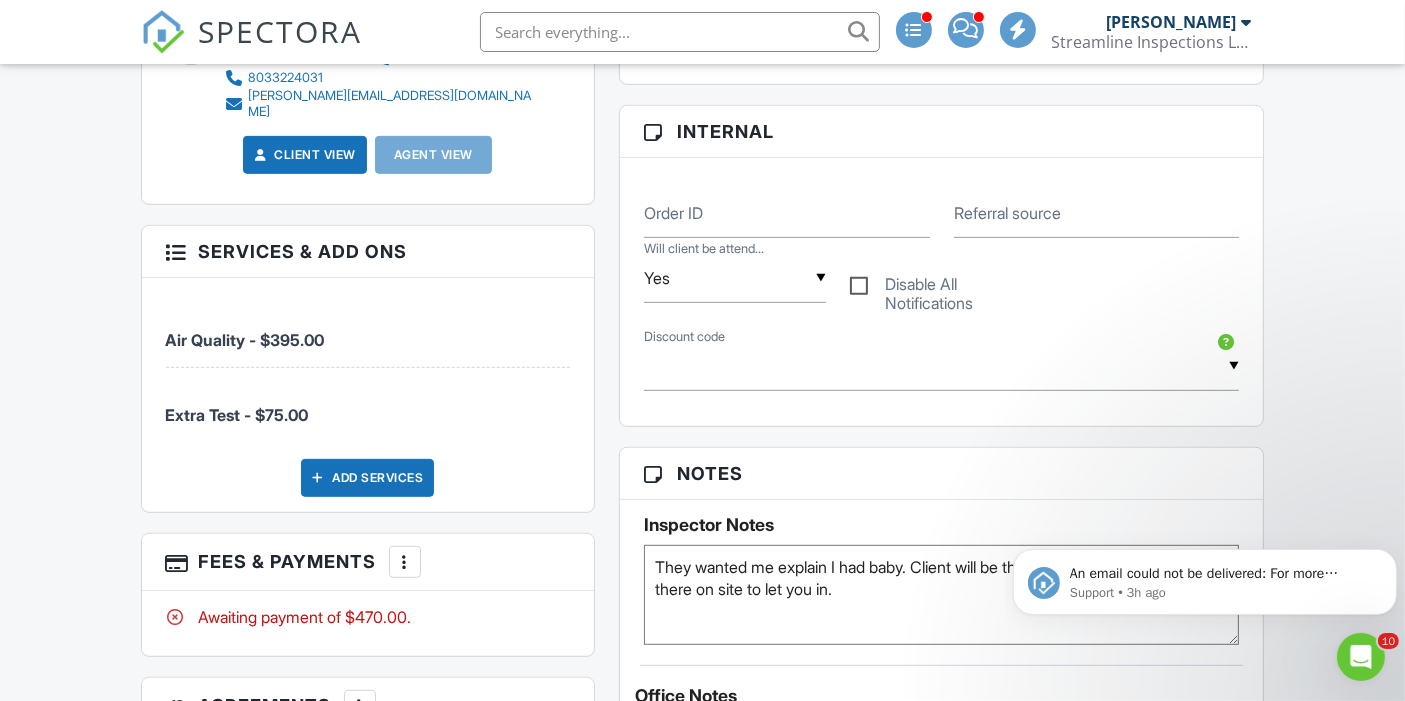 click on "Requested Chad. Client will be there or will have someone else there on site to let you in." at bounding box center [942, 595] 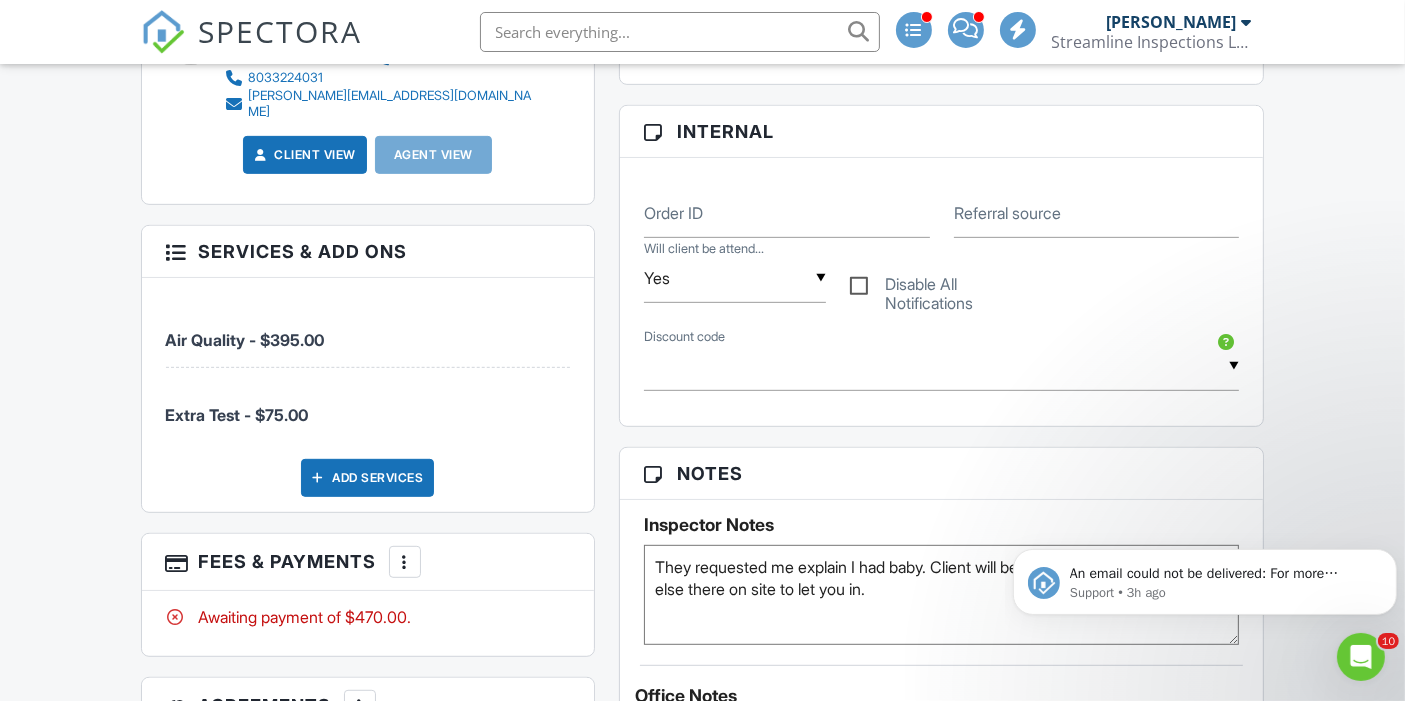 click on "Requested Chad. Client will be there or will have someone else there on site to let you in." at bounding box center [942, 595] 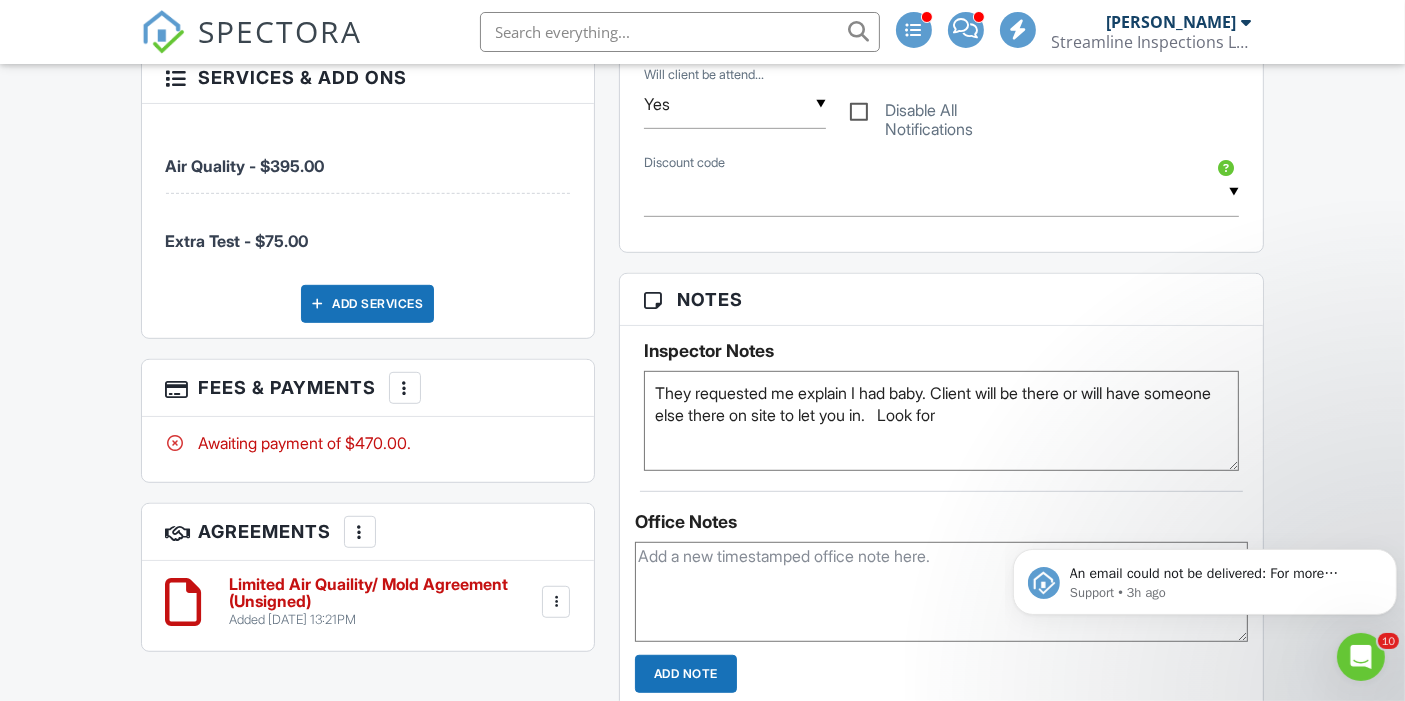scroll, scrollTop: 1090, scrollLeft: 0, axis: vertical 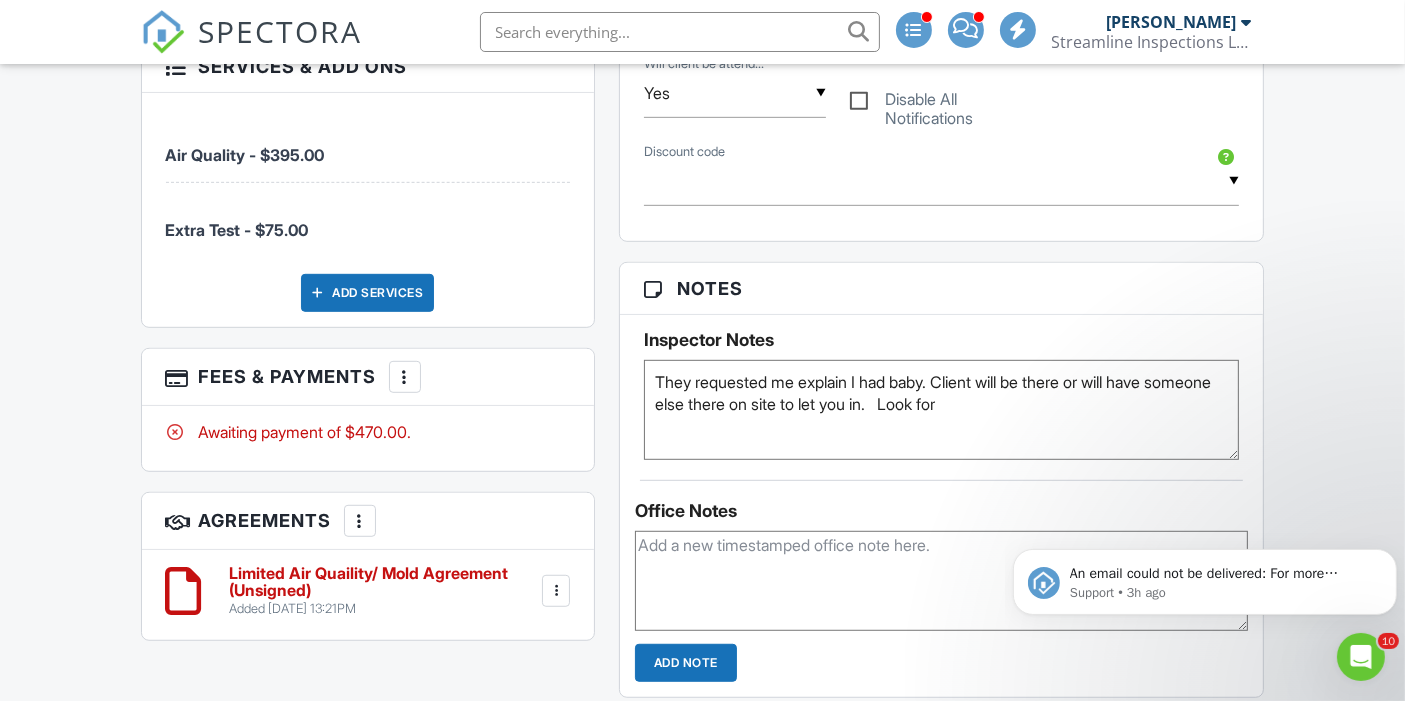 click on "Requested Chad. Client will be there or will have someone else there on site to let you in." at bounding box center (942, 410) 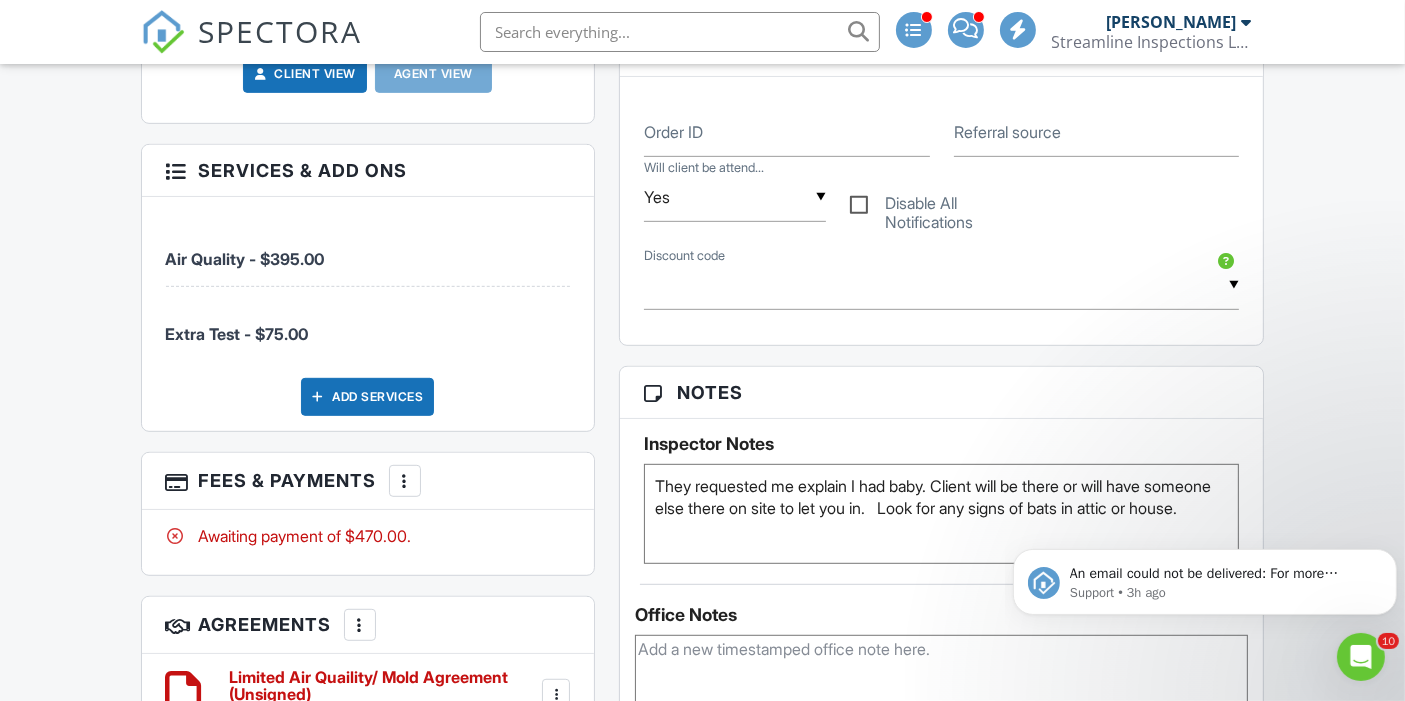 scroll, scrollTop: 1005, scrollLeft: 0, axis: vertical 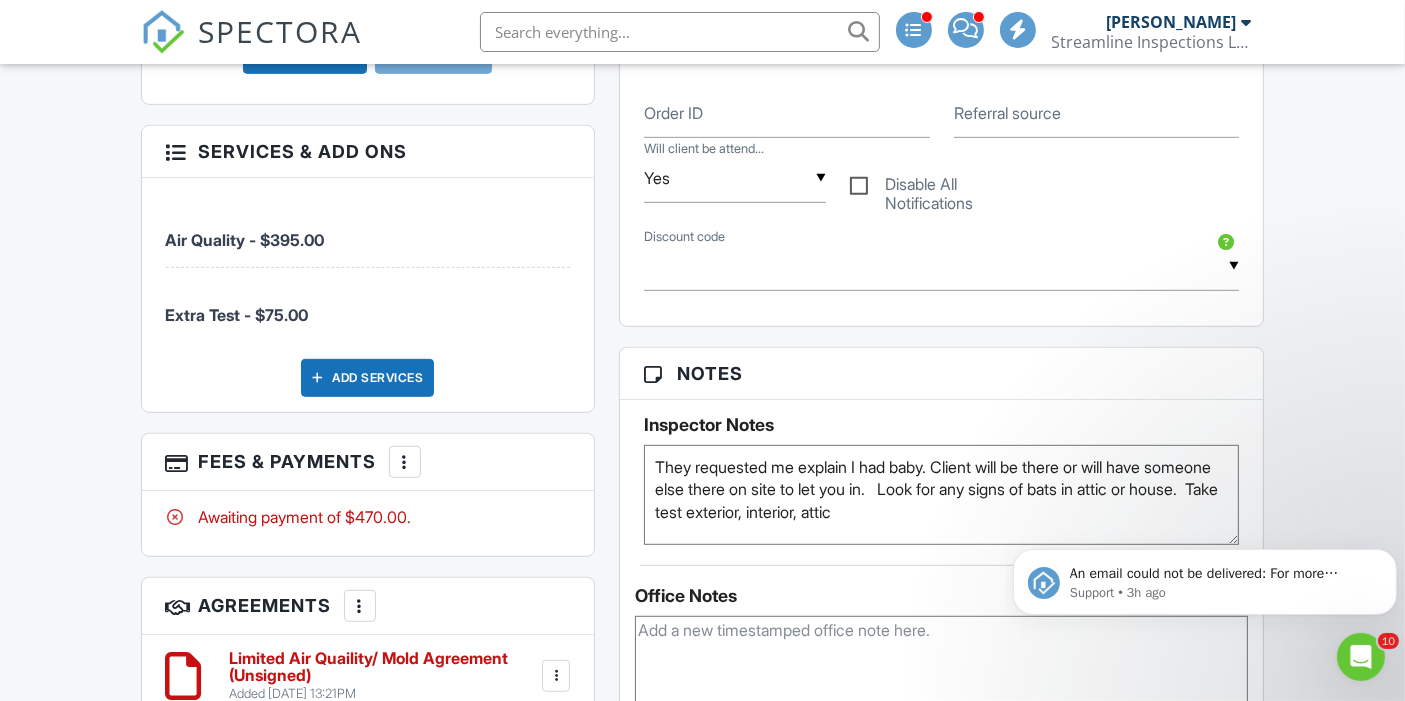 click on "Requested Chad. Client will be there or will have someone else there on site to let you in." at bounding box center [942, 495] 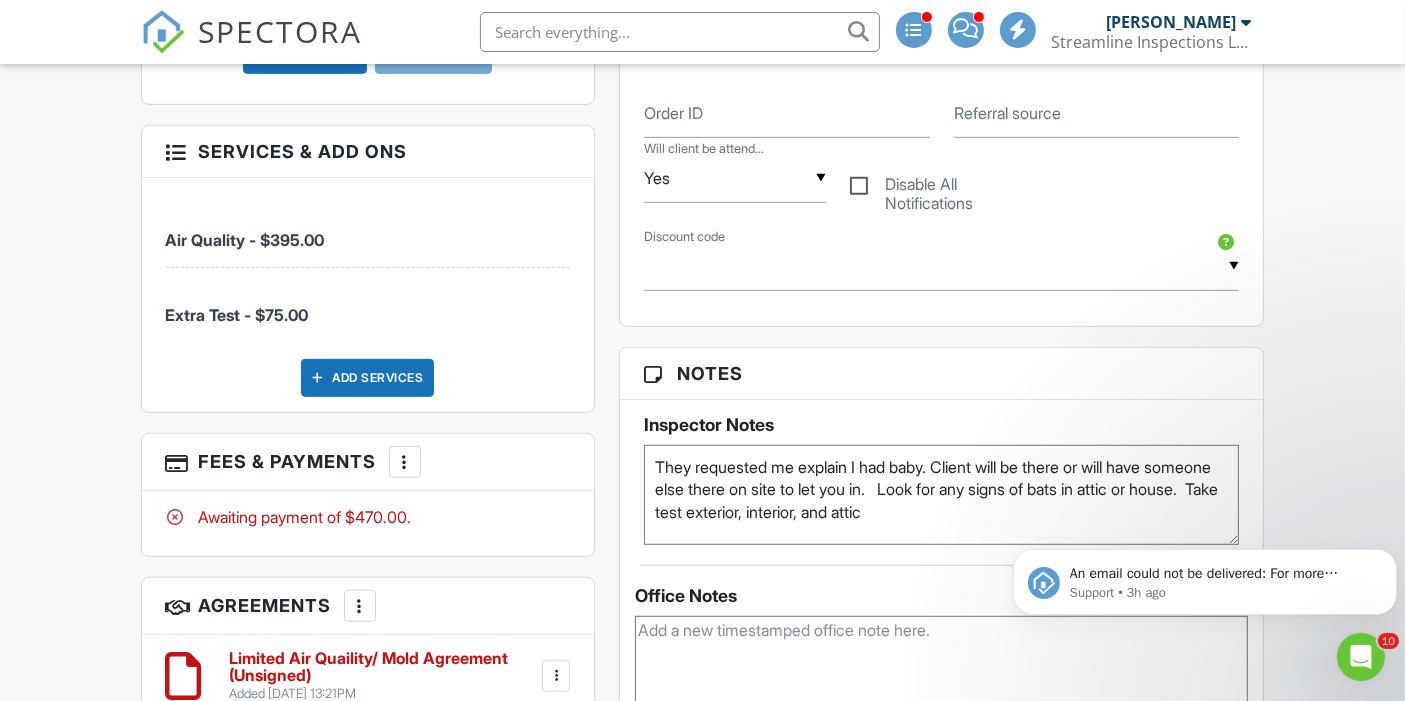 click on "Requested Chad. Client will be there or will have someone else there on site to let you in." at bounding box center (942, 495) 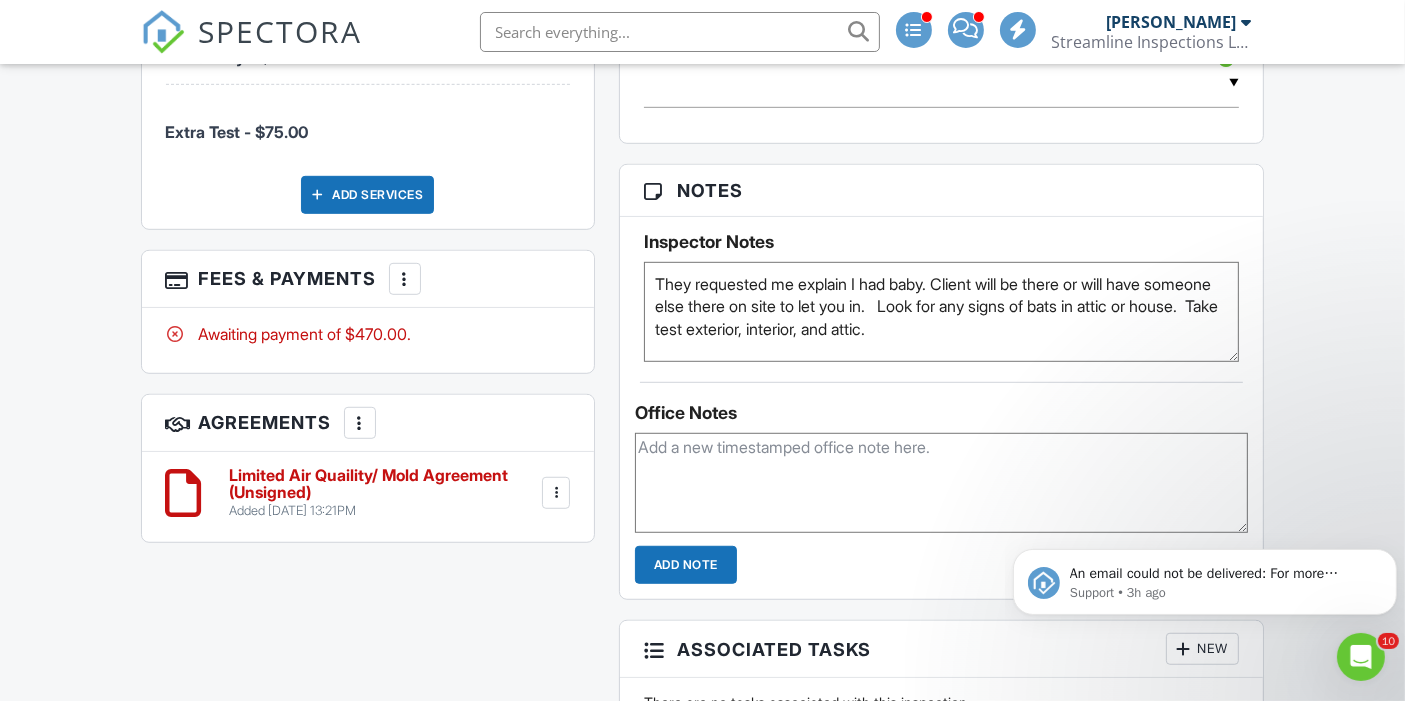 scroll, scrollTop: 1181, scrollLeft: 0, axis: vertical 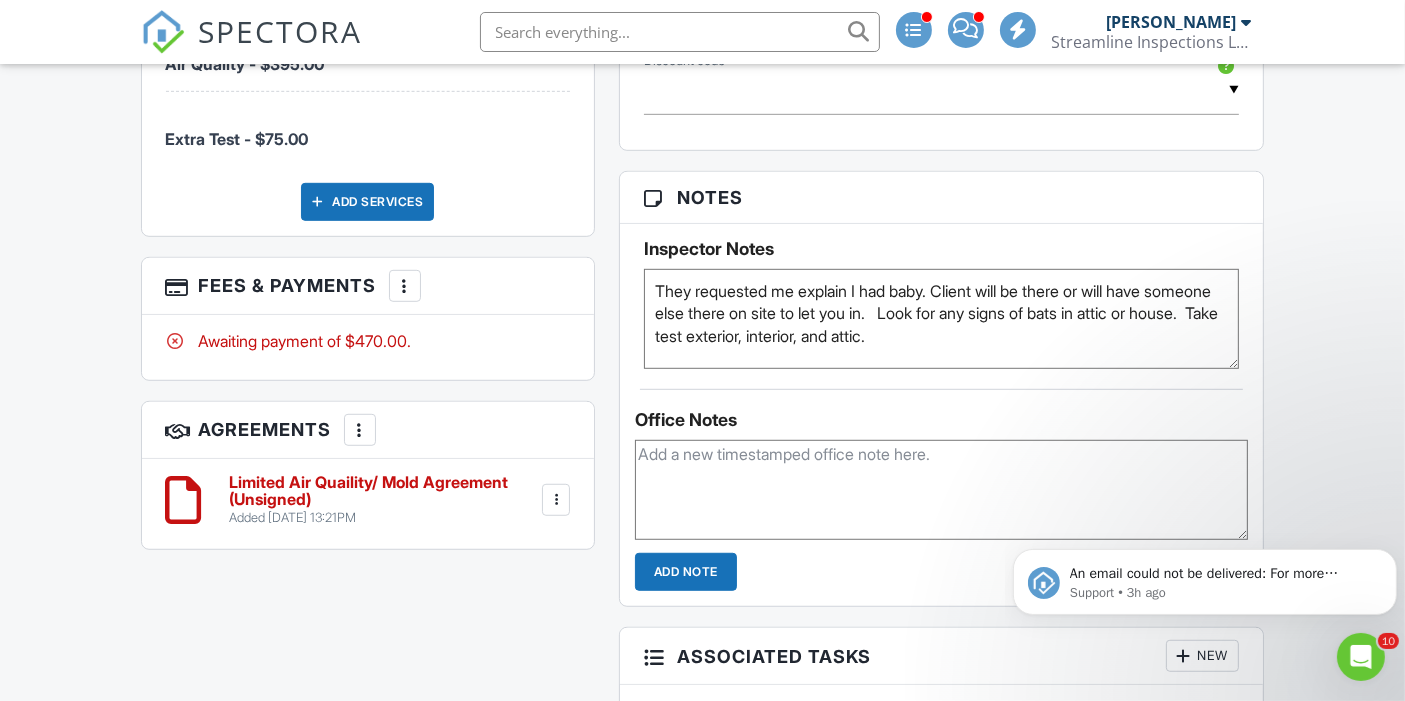 click on "Requested Chad. Client will be there or will have someone else there on site to let you in." at bounding box center [942, 319] 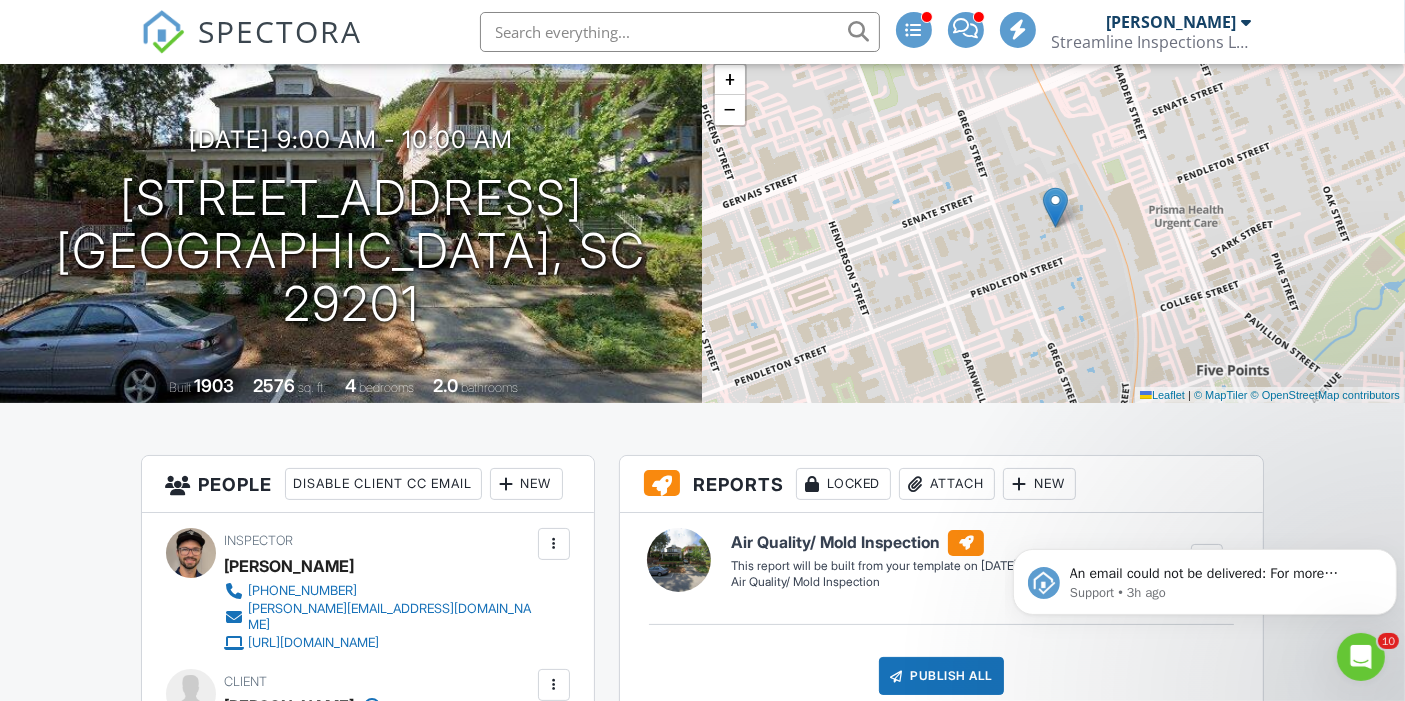 scroll, scrollTop: 0, scrollLeft: 0, axis: both 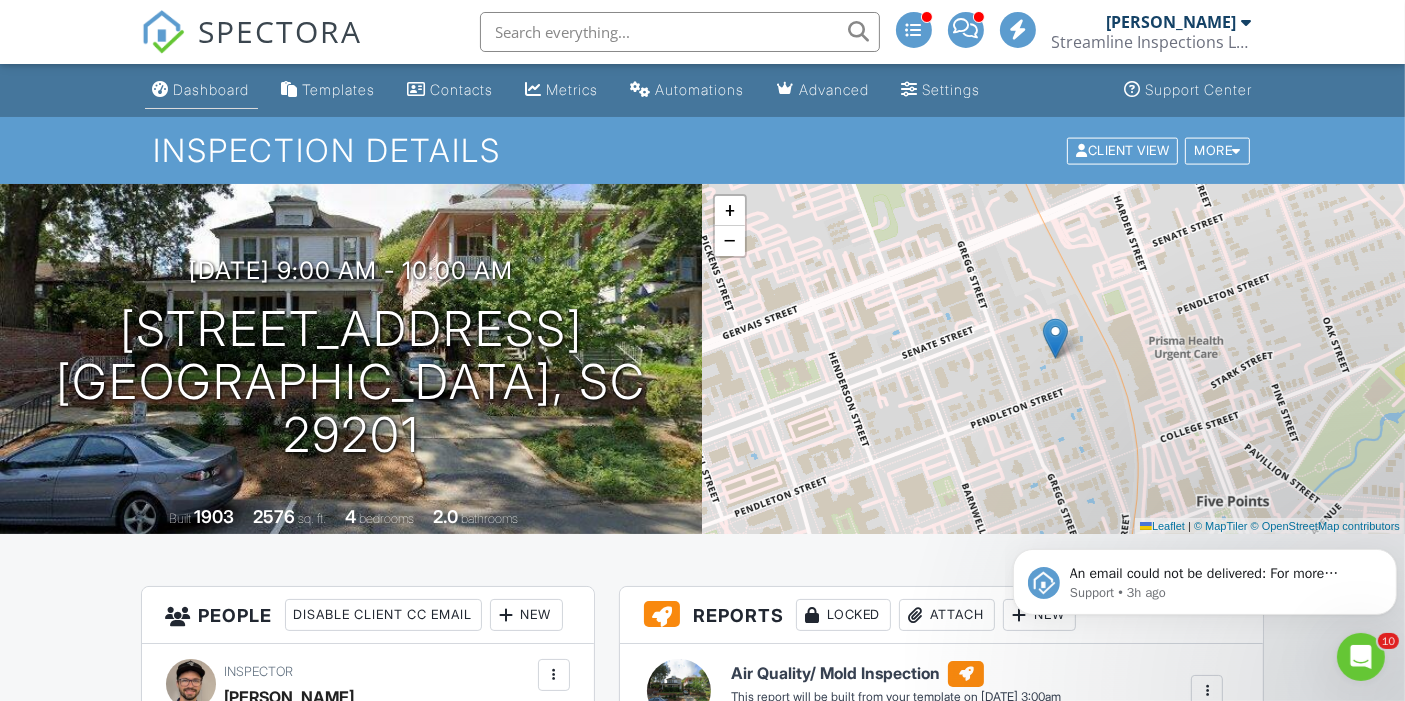 type on "They requested me explain I had baby. Client will be there or will have someone else there on site to let you in.  Take pics and noter any signs of bats in attic or house.  Take test exterior, interior, and attic." 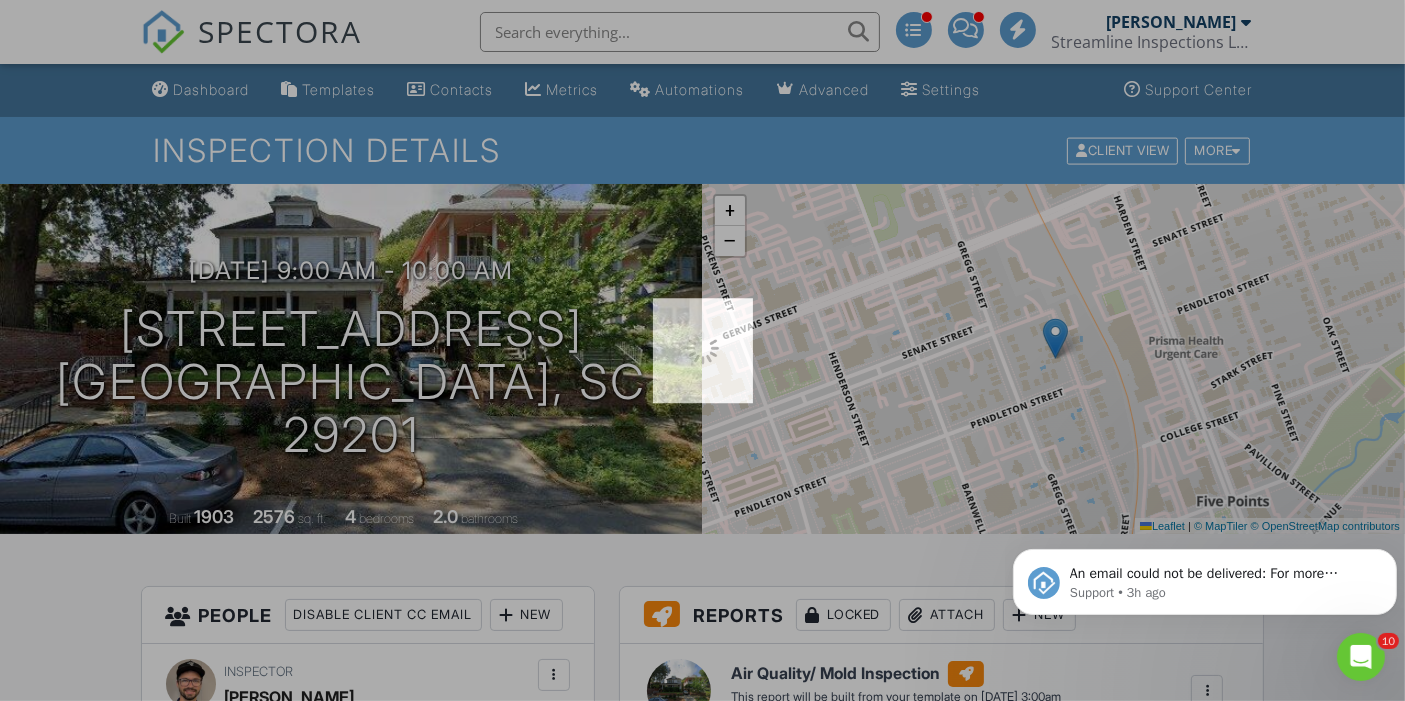 click at bounding box center (702, 350) 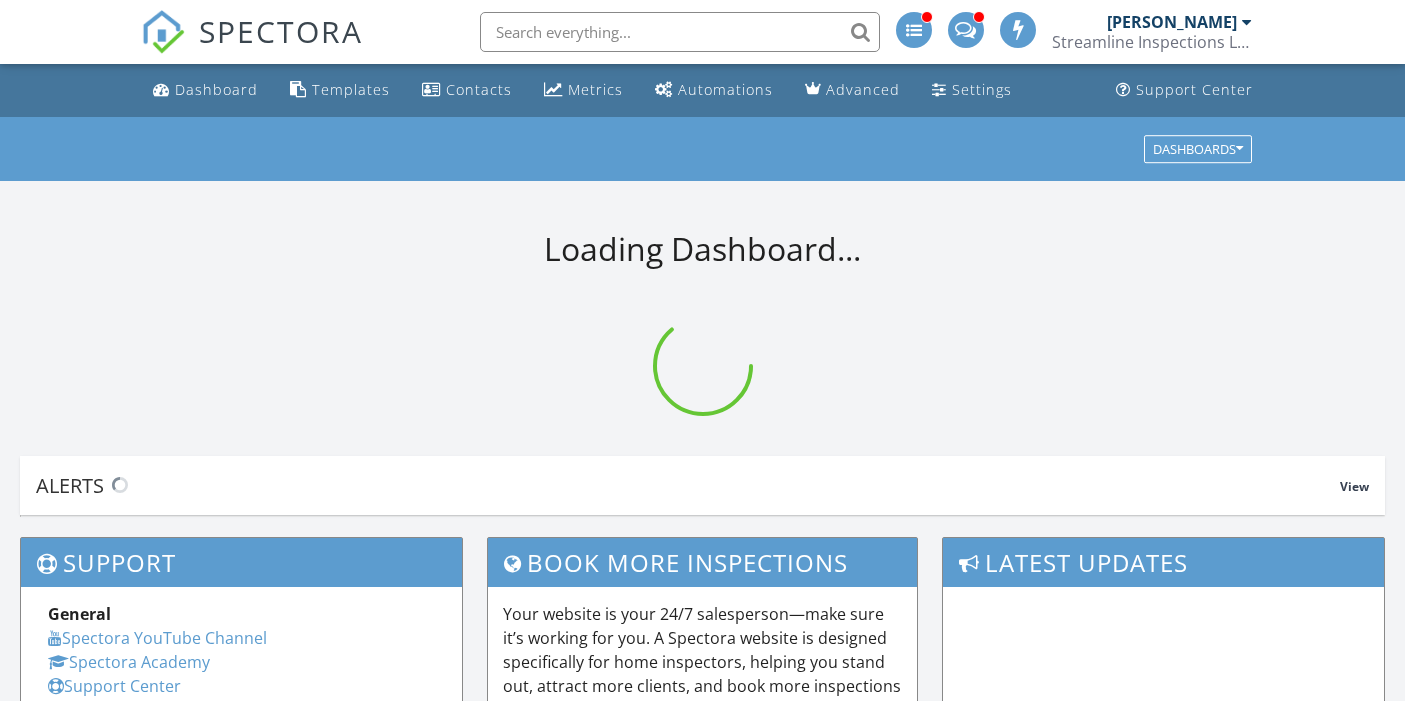 scroll, scrollTop: 0, scrollLeft: 0, axis: both 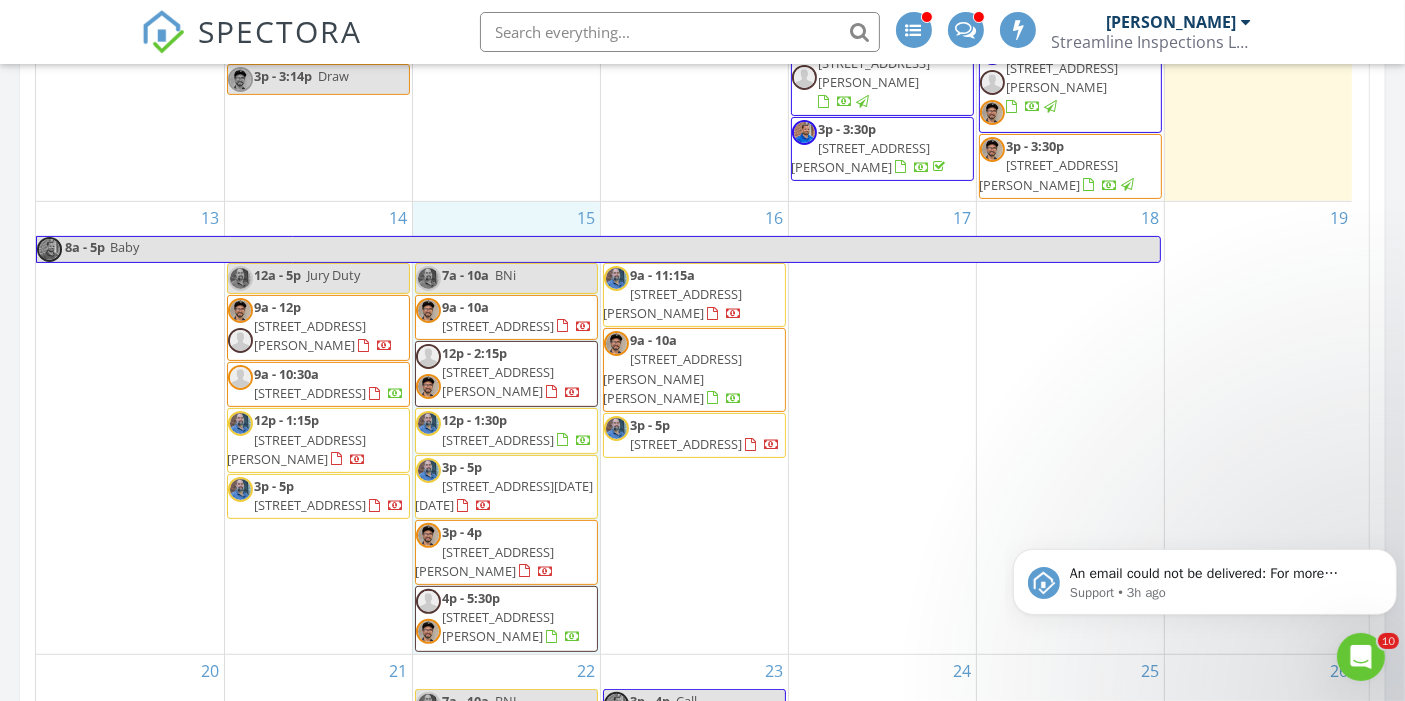 click on "15
7a - 10a
BNi
9a - 10a
[STREET_ADDRESS]
12p - 2:15p
[STREET_ADDRESS][PERSON_NAME]
12p - 1:30p
[STREET_ADDRESS]
3p - 5p
[STREET_ADDRESS][DATE][DATE]
3p - 4p
[STREET_ADDRESS][PERSON_NAME]" at bounding box center [506, 428] 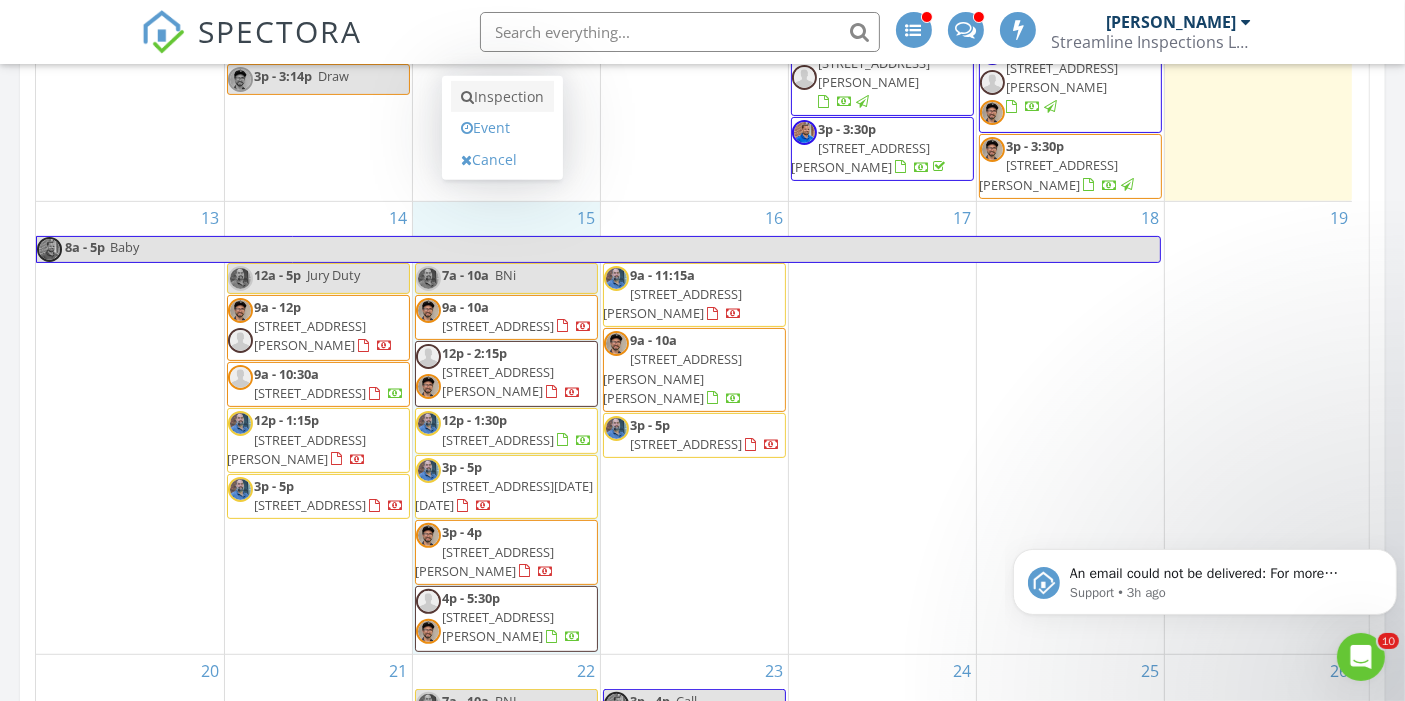 click on "Inspection" at bounding box center [502, 97] 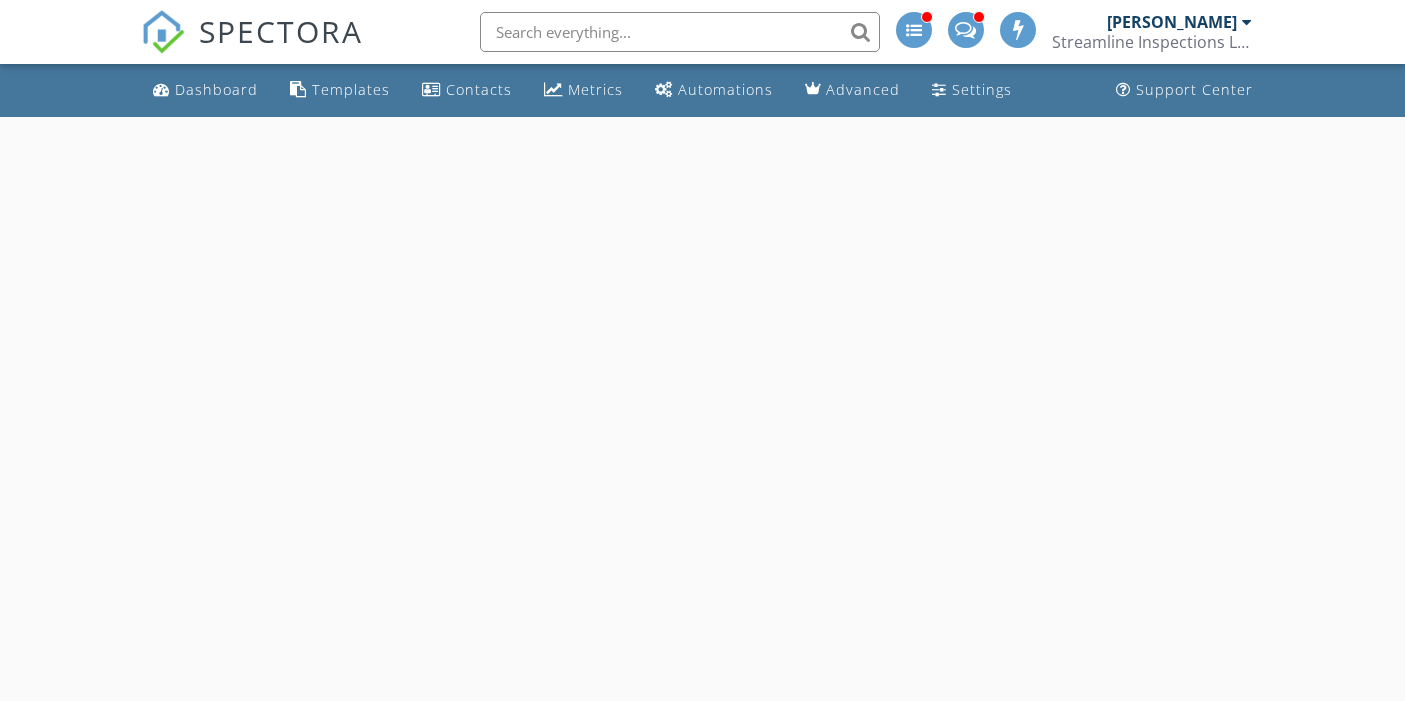 scroll, scrollTop: 0, scrollLeft: 0, axis: both 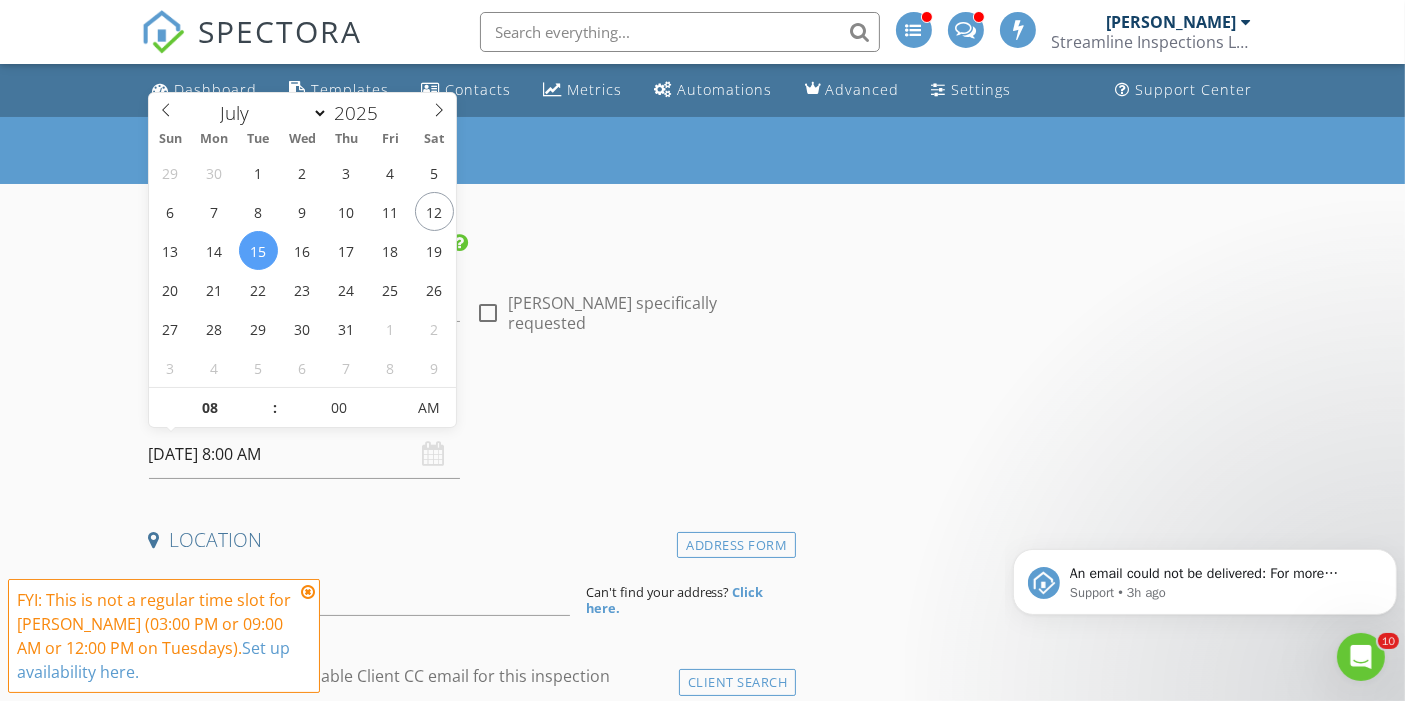 click on "[DATE] 8:00 AM" at bounding box center [305, 454] 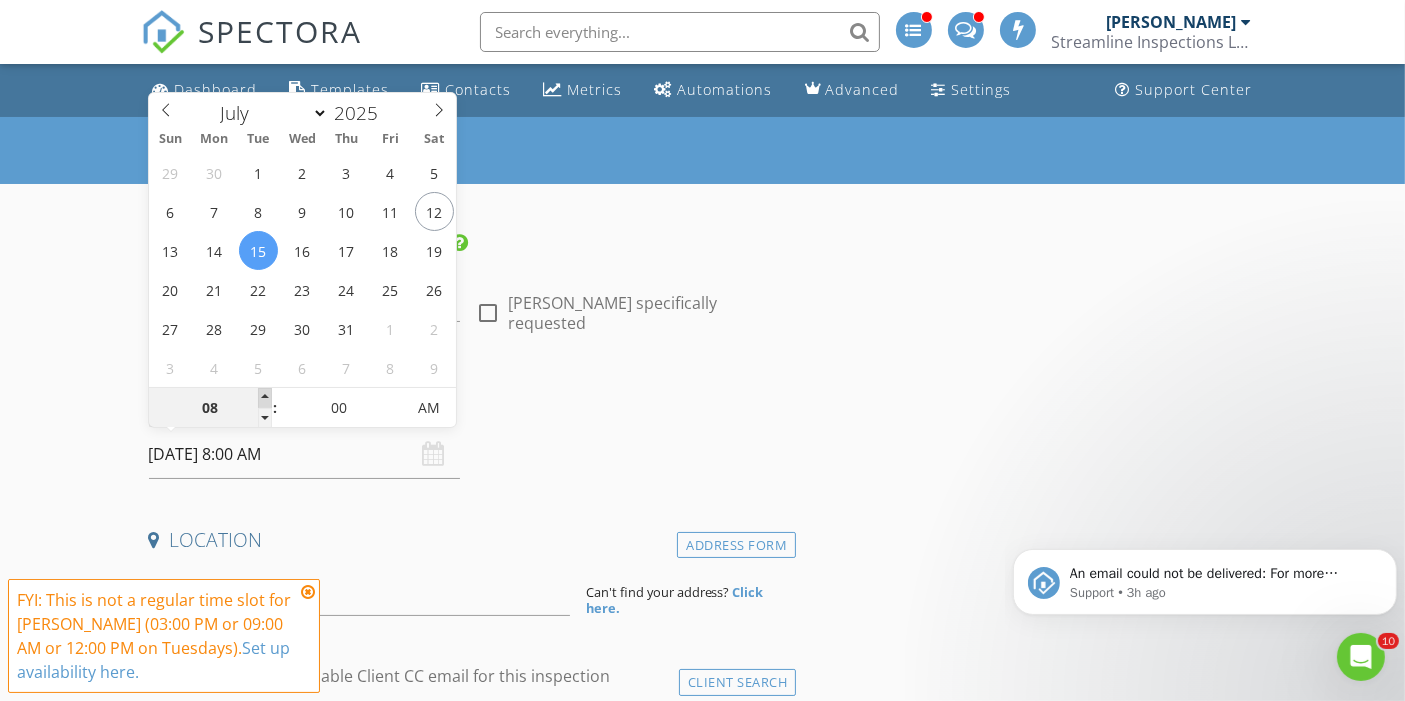 type on "09" 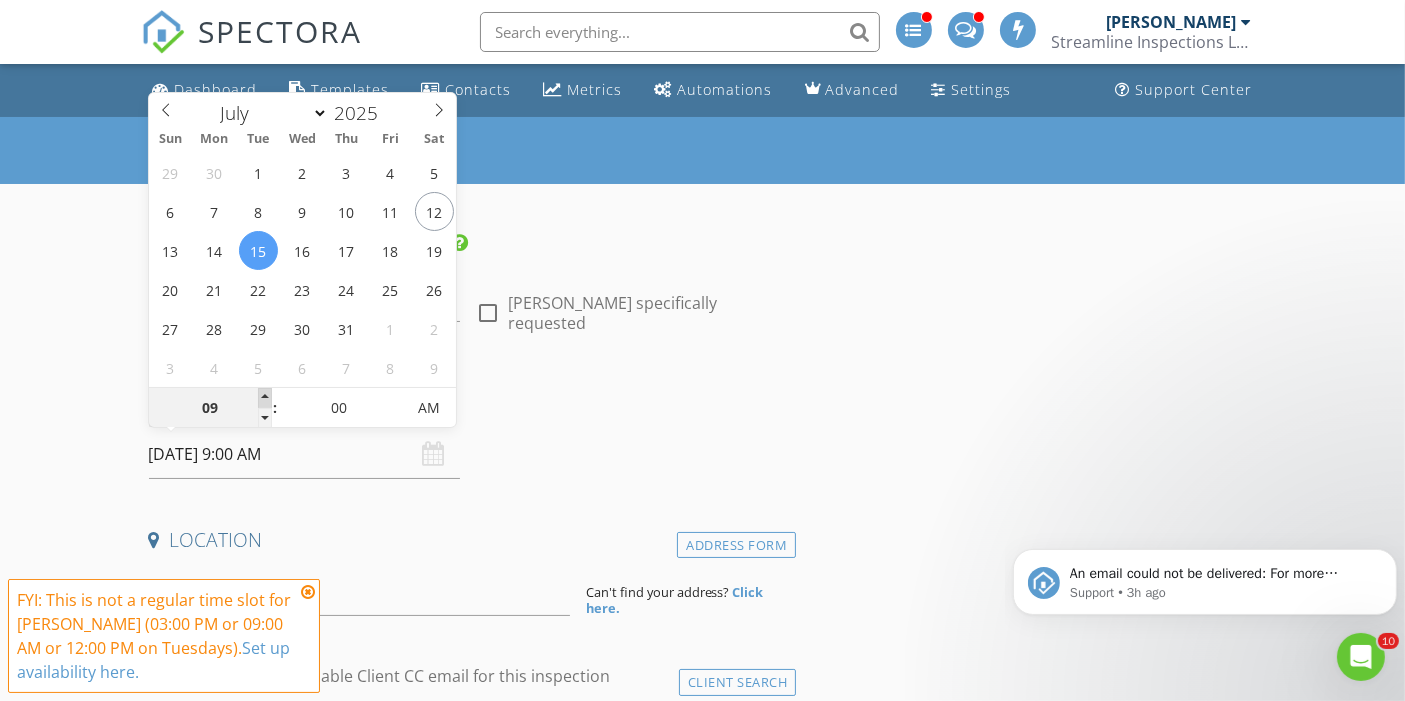 click at bounding box center (265, 398) 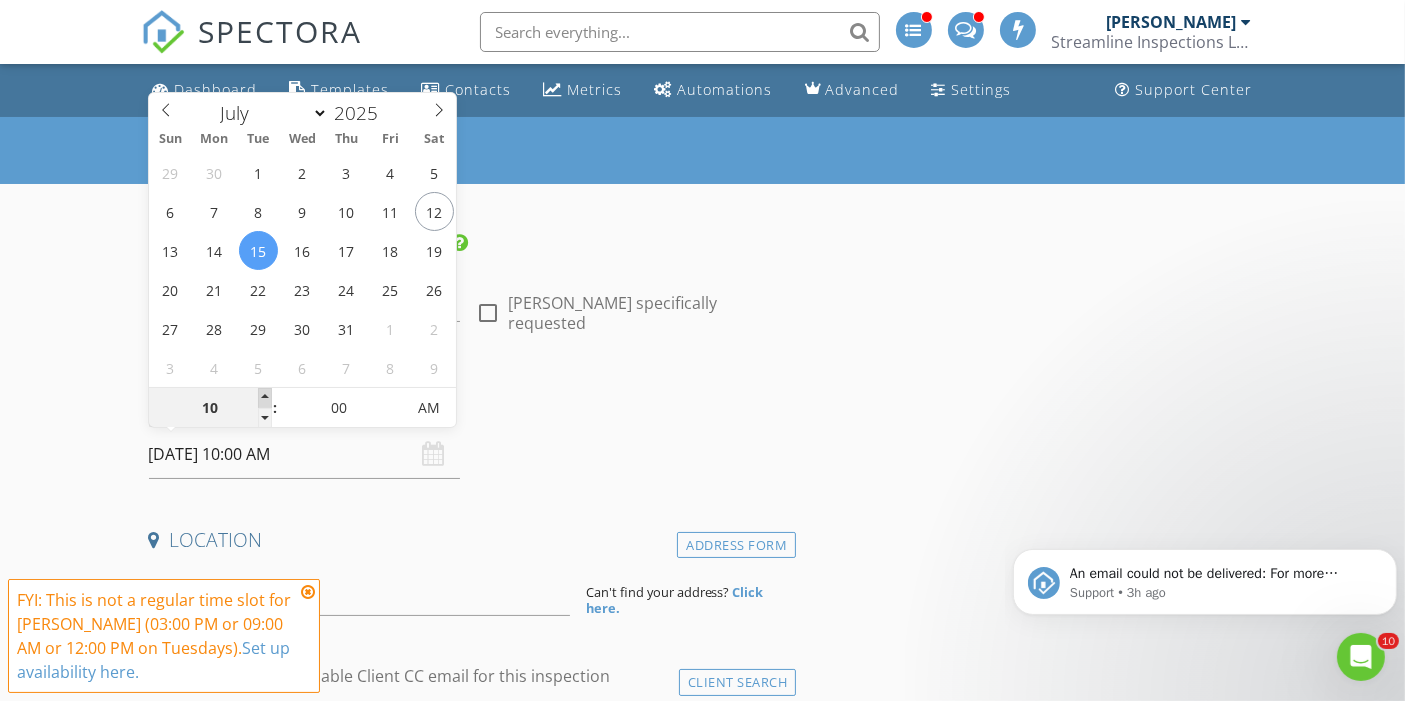 click at bounding box center [265, 398] 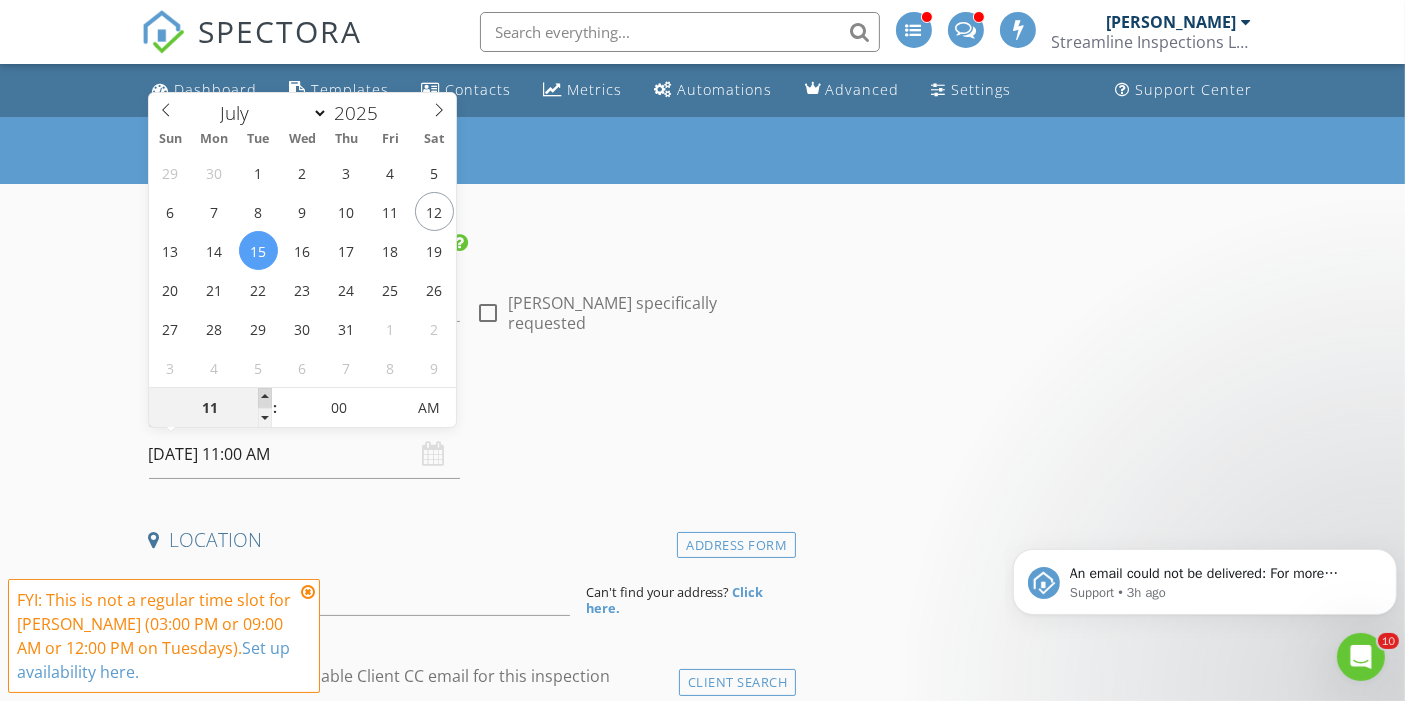 click at bounding box center [265, 398] 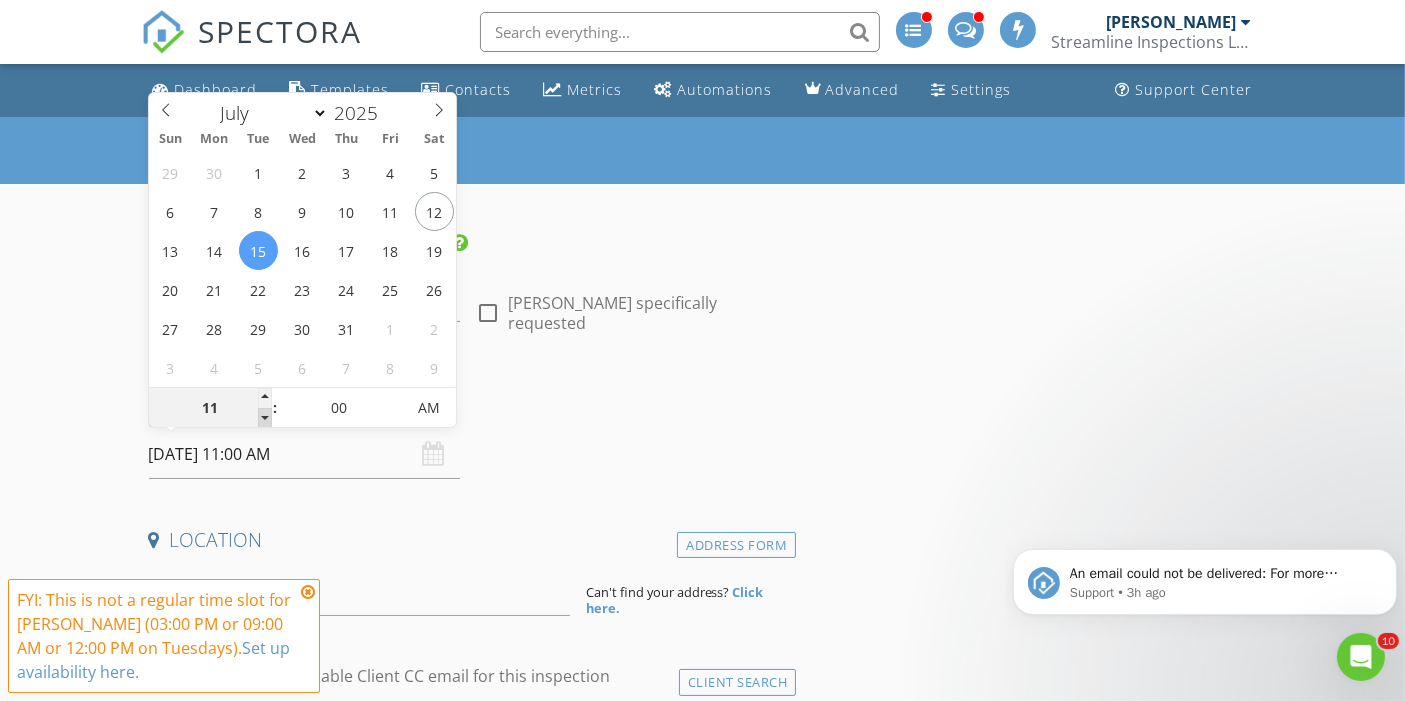 type on "10" 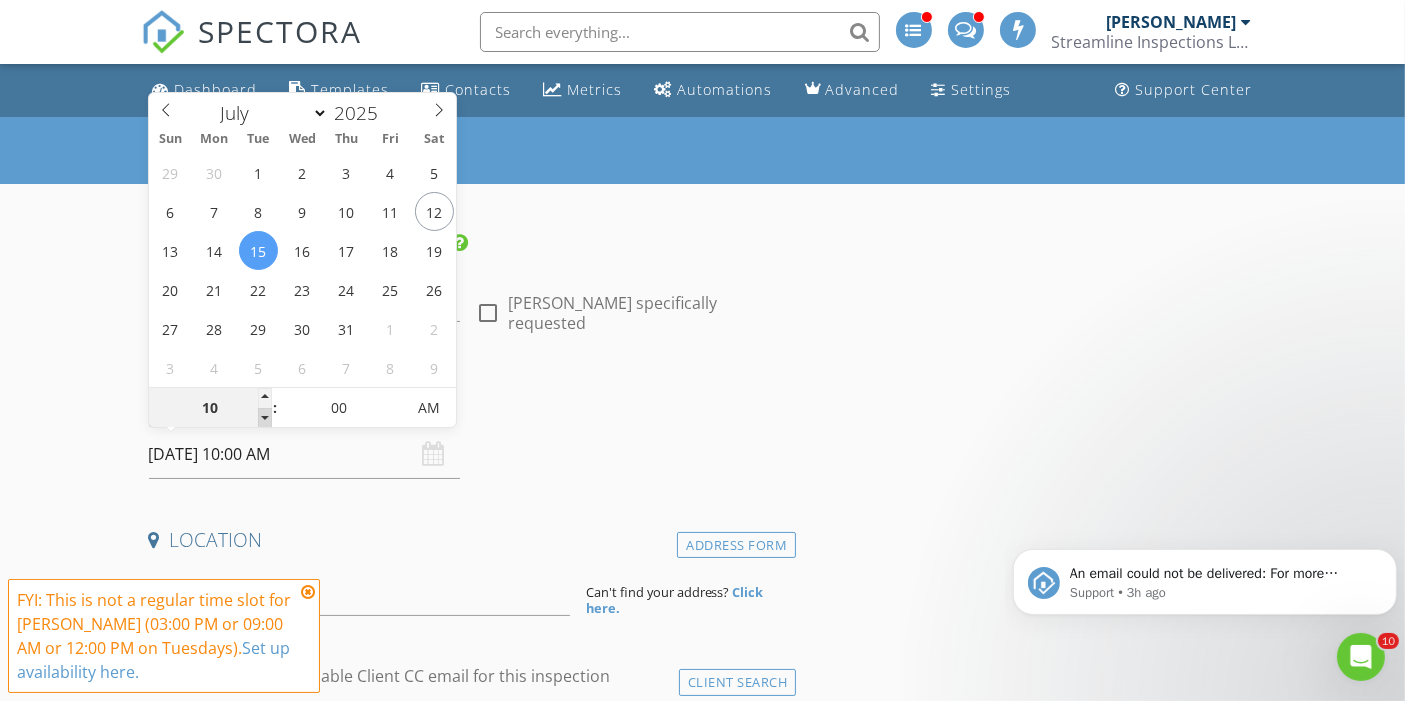 click at bounding box center (265, 418) 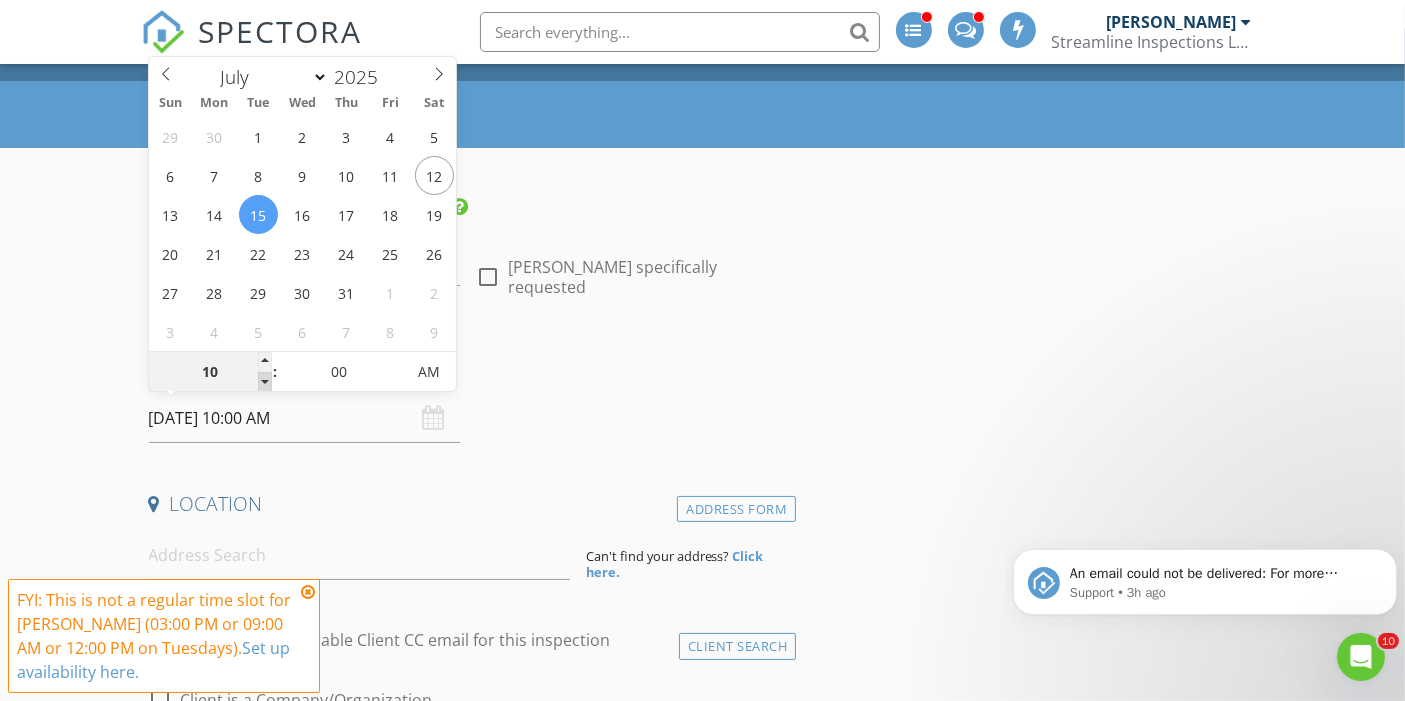 scroll, scrollTop: 142, scrollLeft: 0, axis: vertical 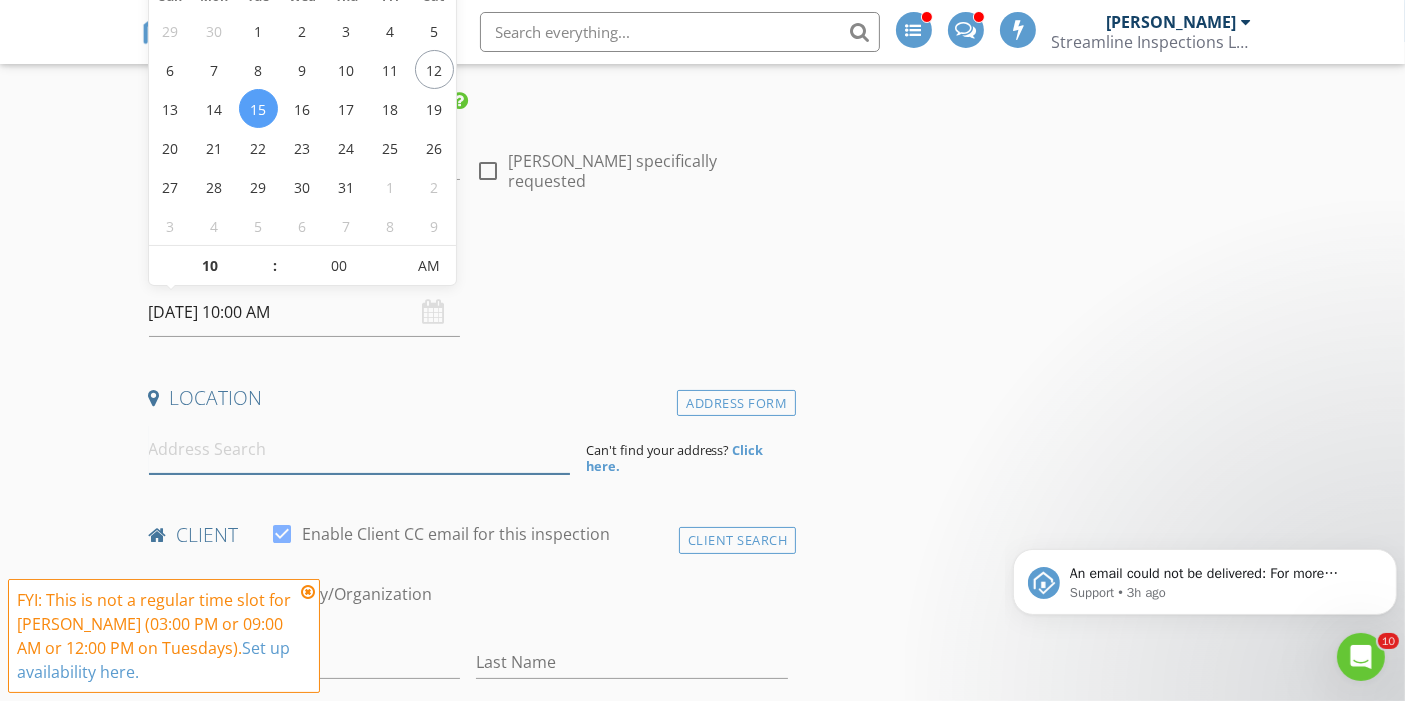 click at bounding box center (359, 449) 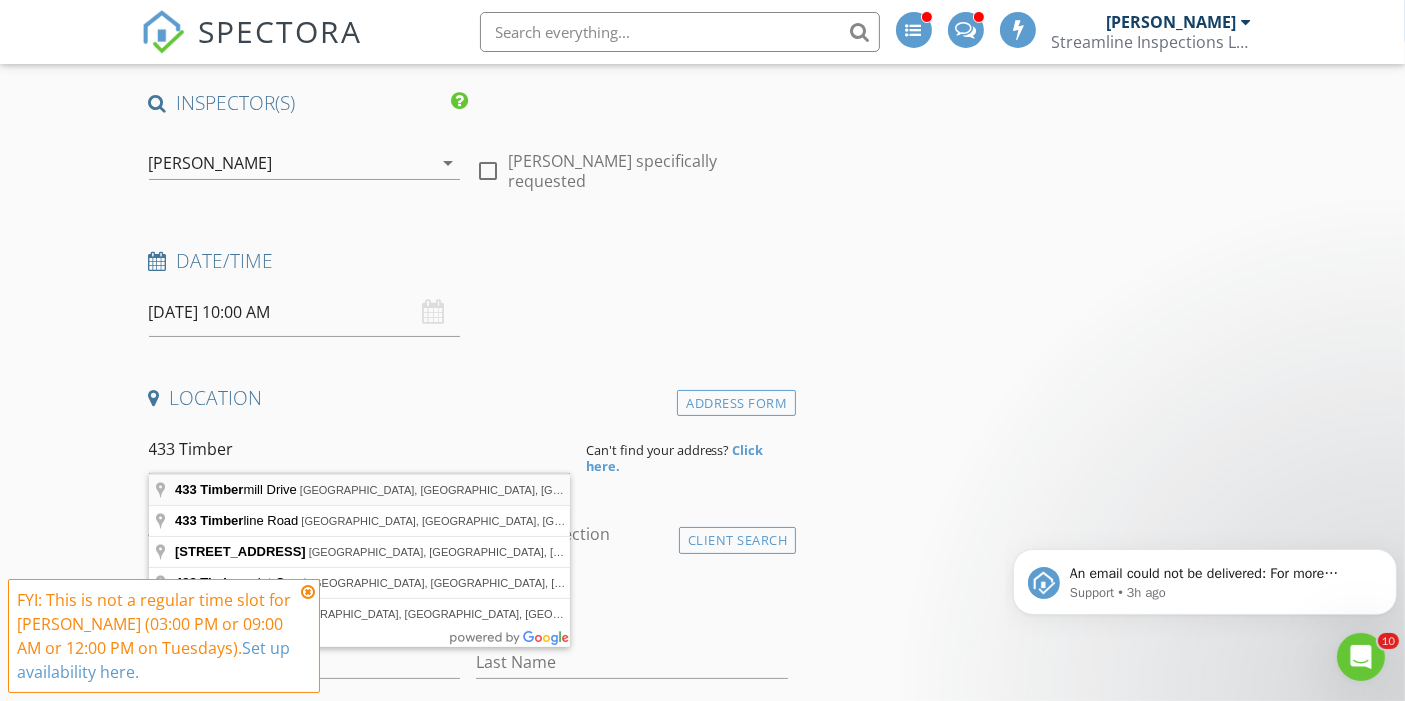 type on "433 Timbermill Drive, Lexington, SC, USA" 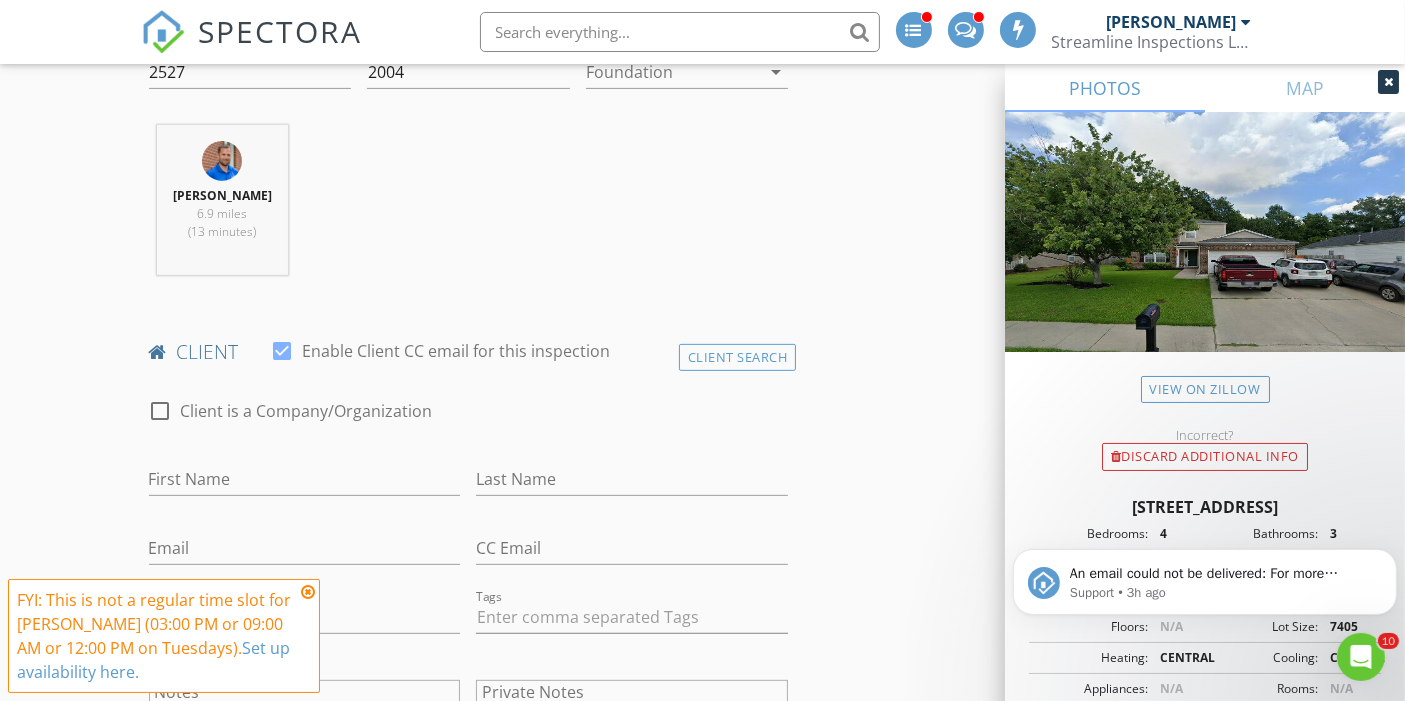 scroll, scrollTop: 736, scrollLeft: 0, axis: vertical 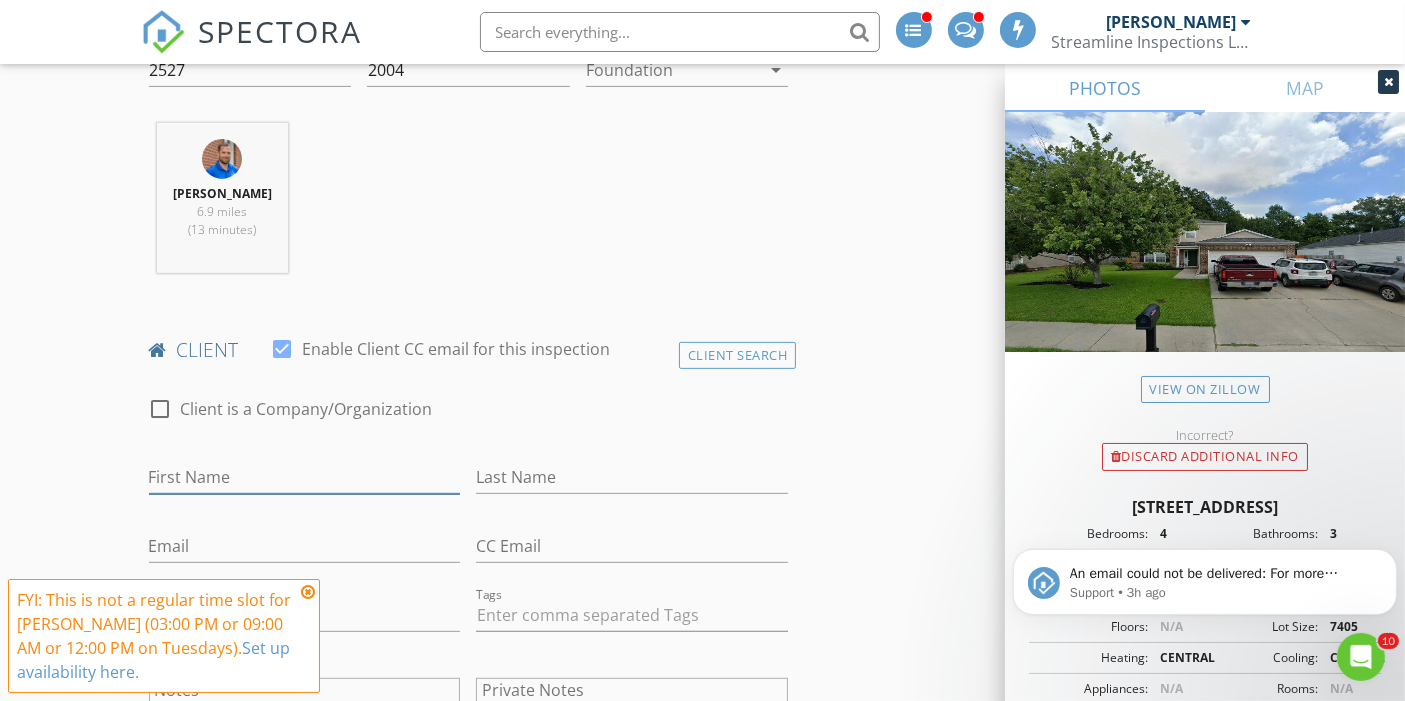 click on "First Name" at bounding box center (305, 477) 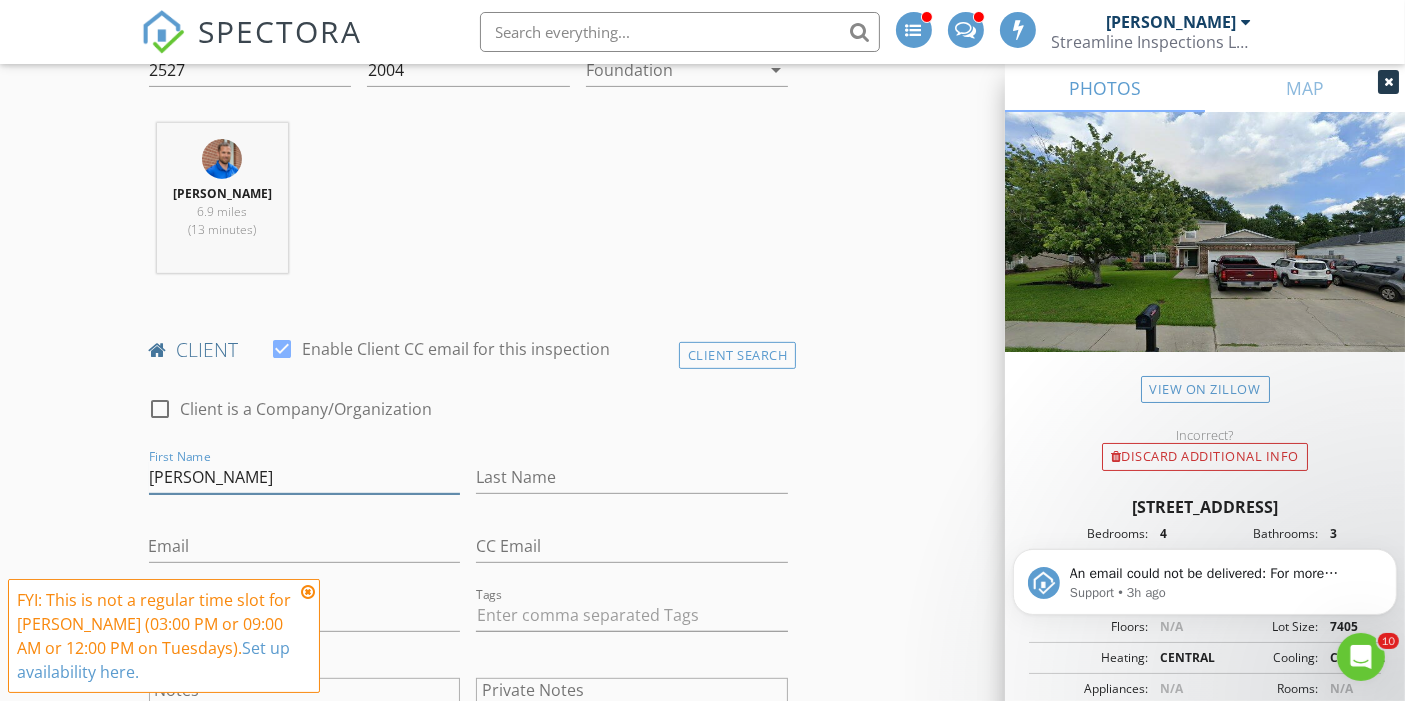 type on "Monica" 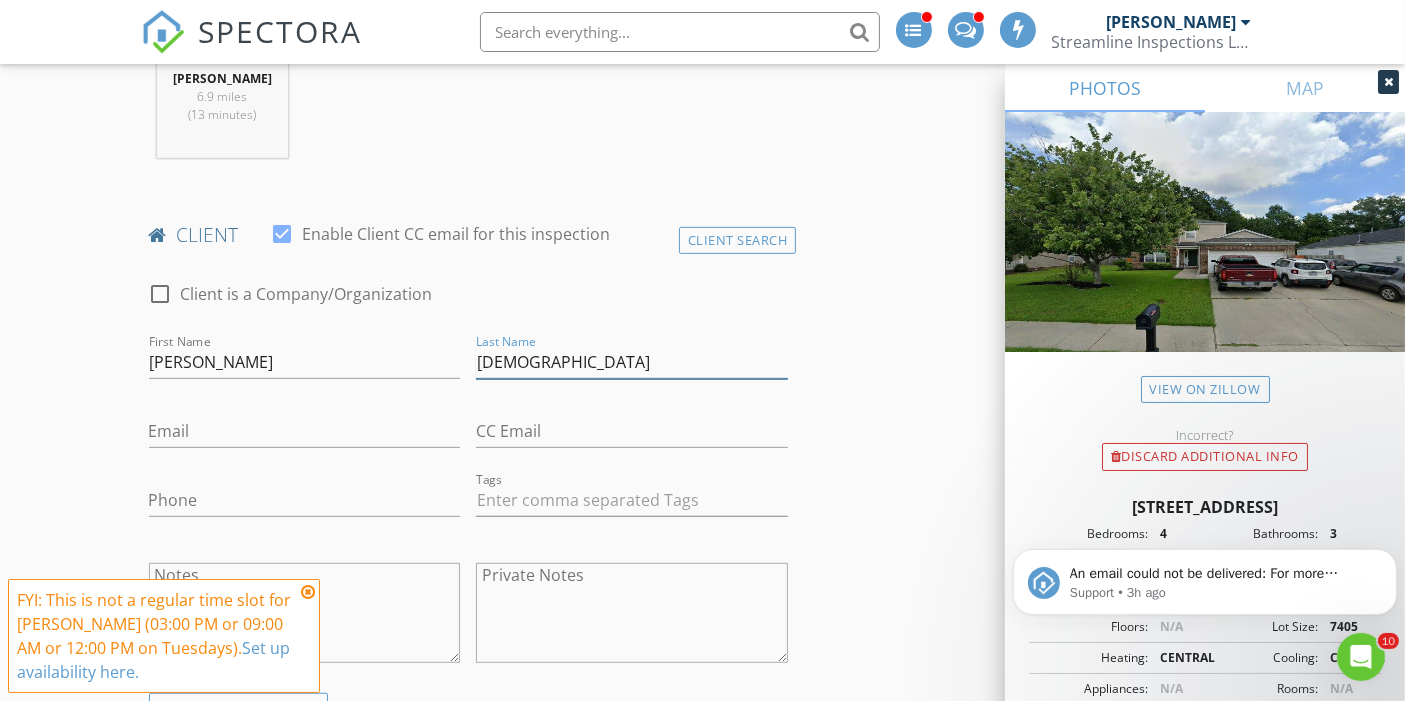 scroll, scrollTop: 854, scrollLeft: 0, axis: vertical 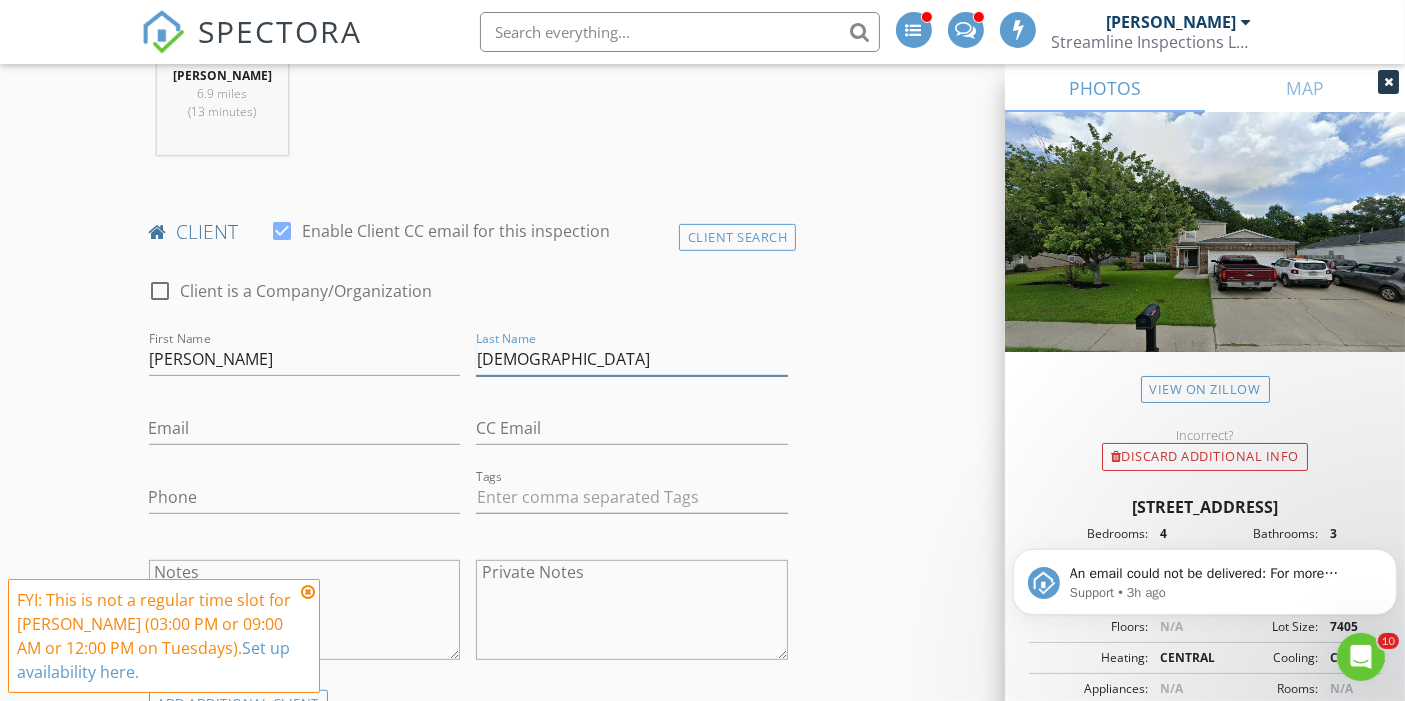 type on "DeJesus" 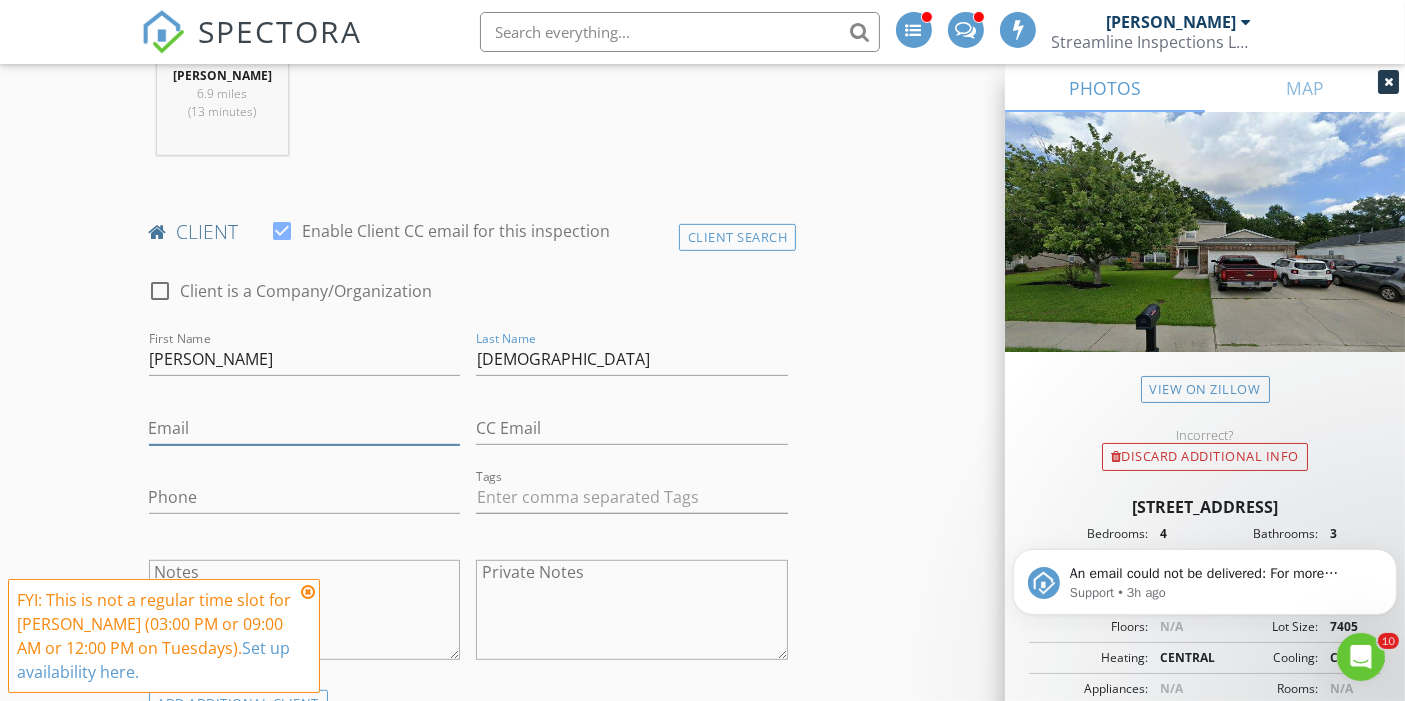 click on "Email" at bounding box center [305, 428] 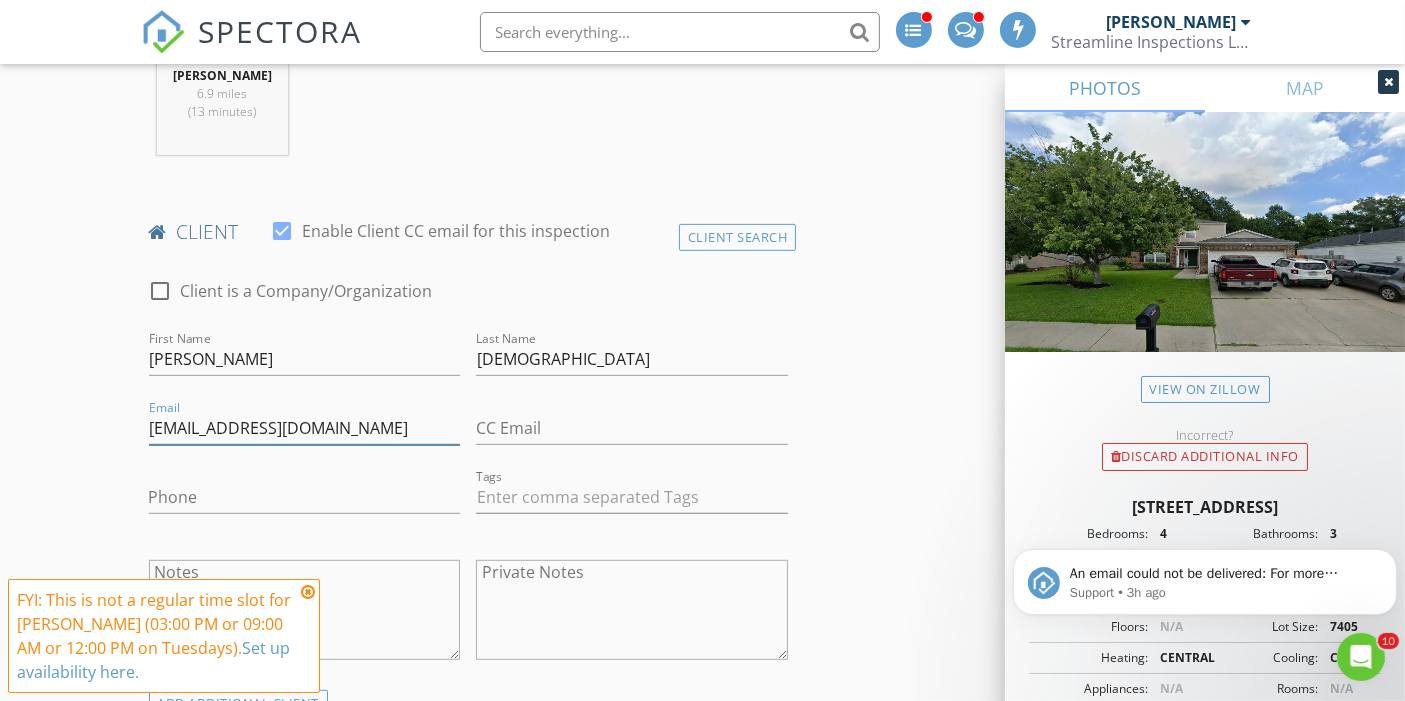 type on "Monicadejesusinterpreter@gmail.com" 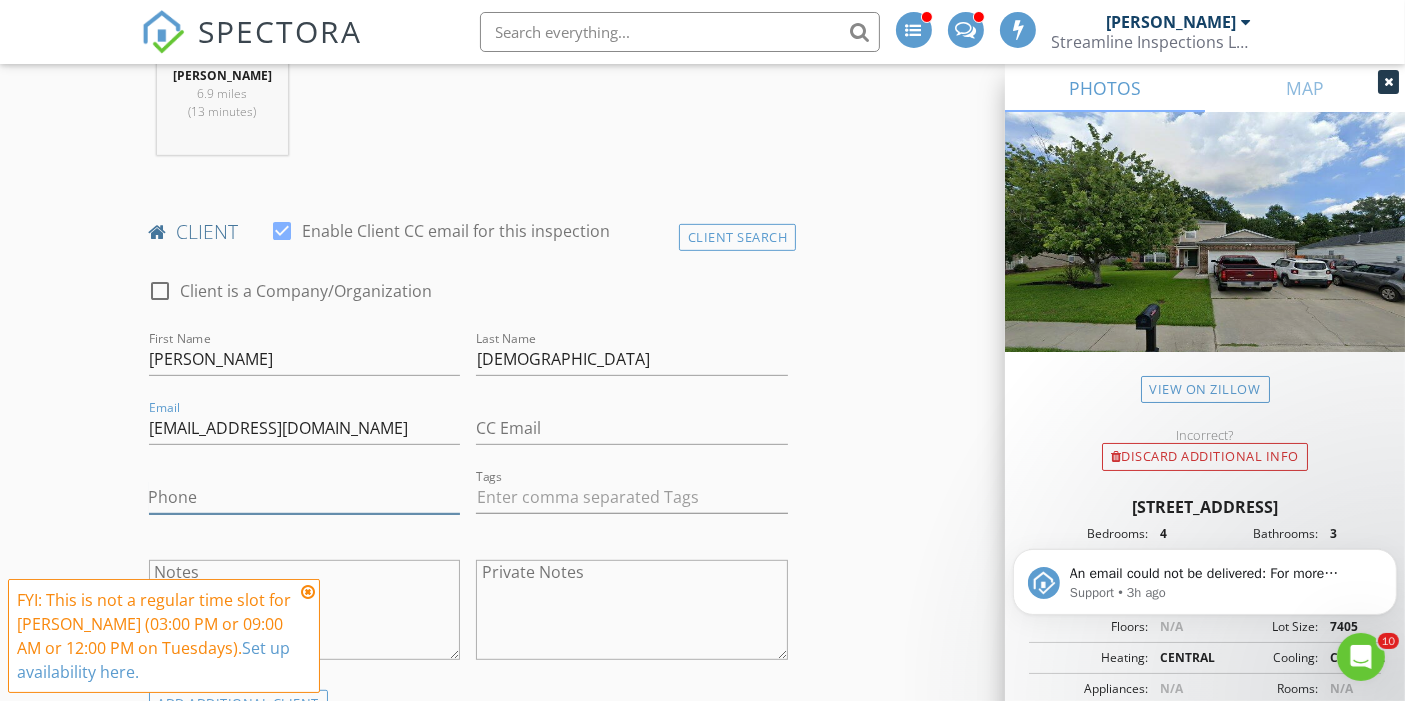 click on "Phone" at bounding box center (305, 497) 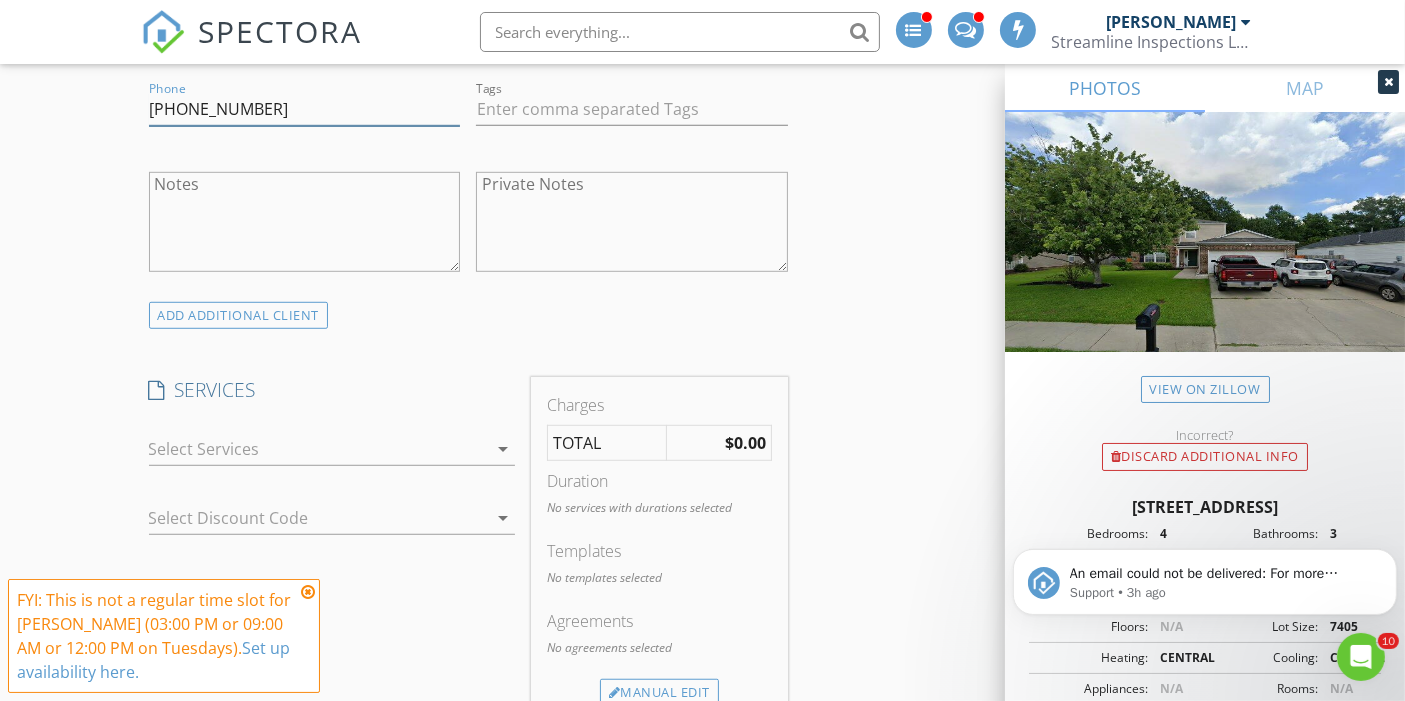 scroll, scrollTop: 1250, scrollLeft: 0, axis: vertical 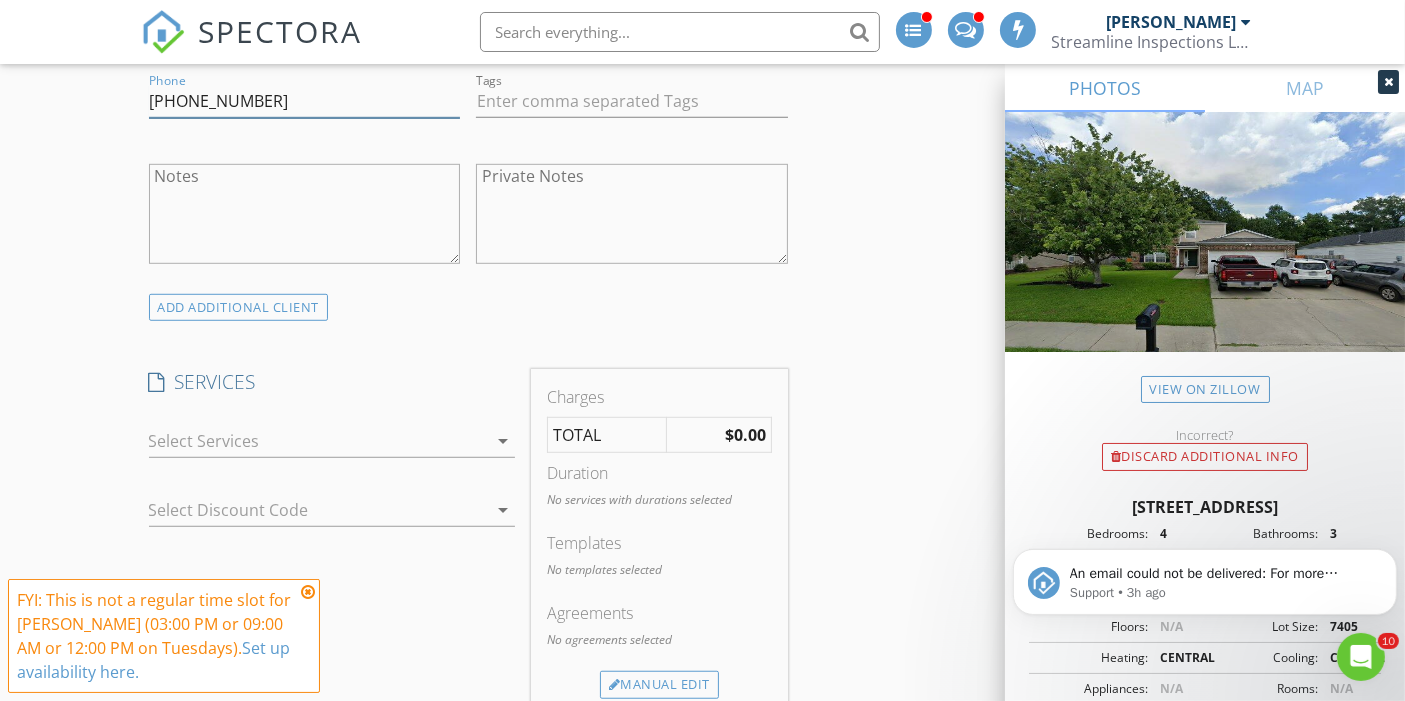 type on "863-414-2913" 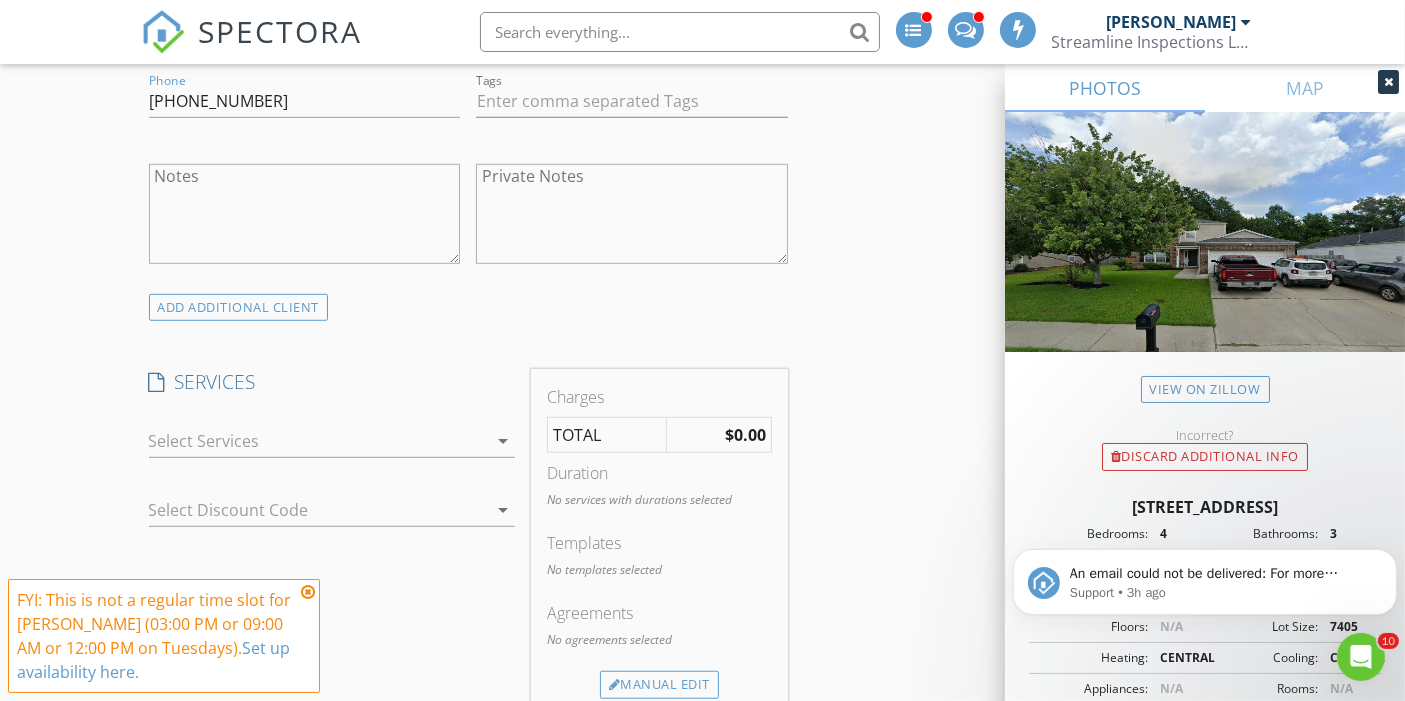 click at bounding box center [318, 441] 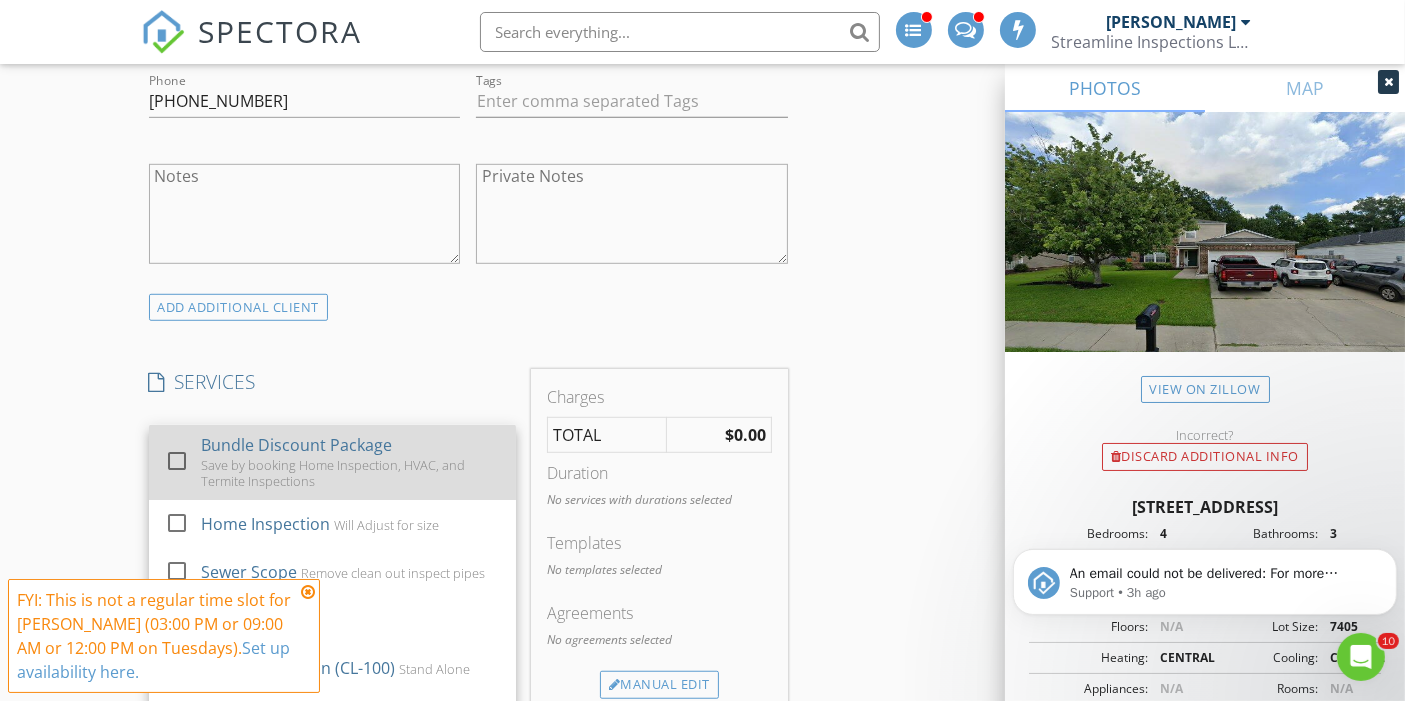 click at bounding box center [177, 461] 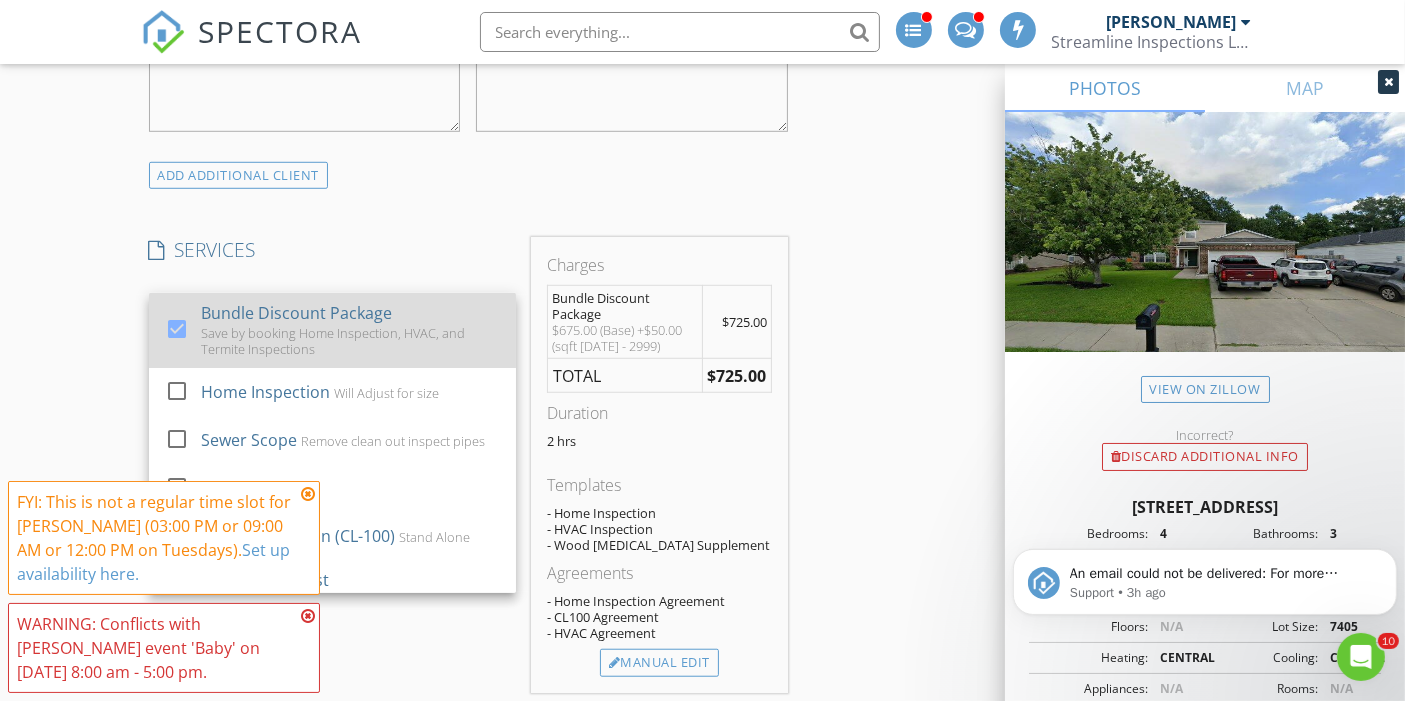 scroll, scrollTop: 1395, scrollLeft: 0, axis: vertical 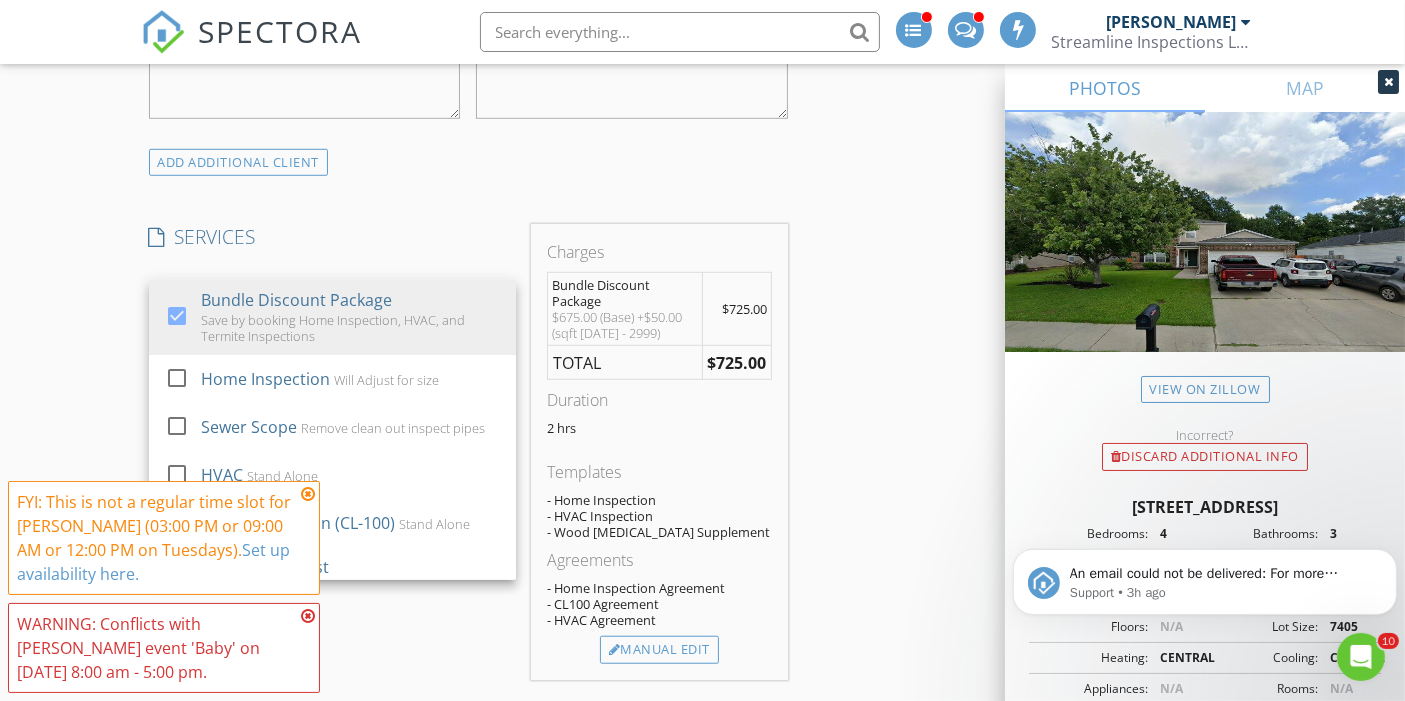 click on "FYI: This is not a regular time slot for Chad Strickland (03:00 PM or 09:00 AM or 12:00 PM on Tuesdays).  Set up availability here." at bounding box center (164, 538) 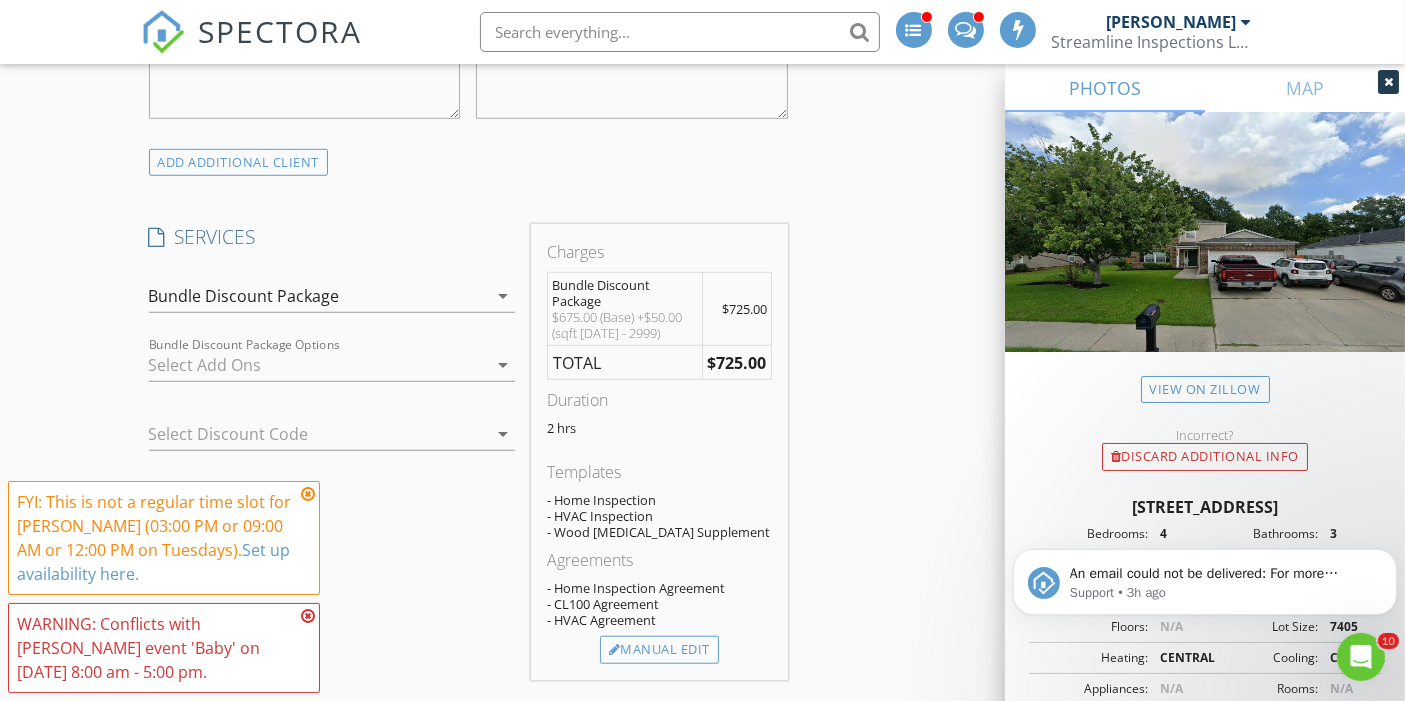 click at bounding box center (308, 494) 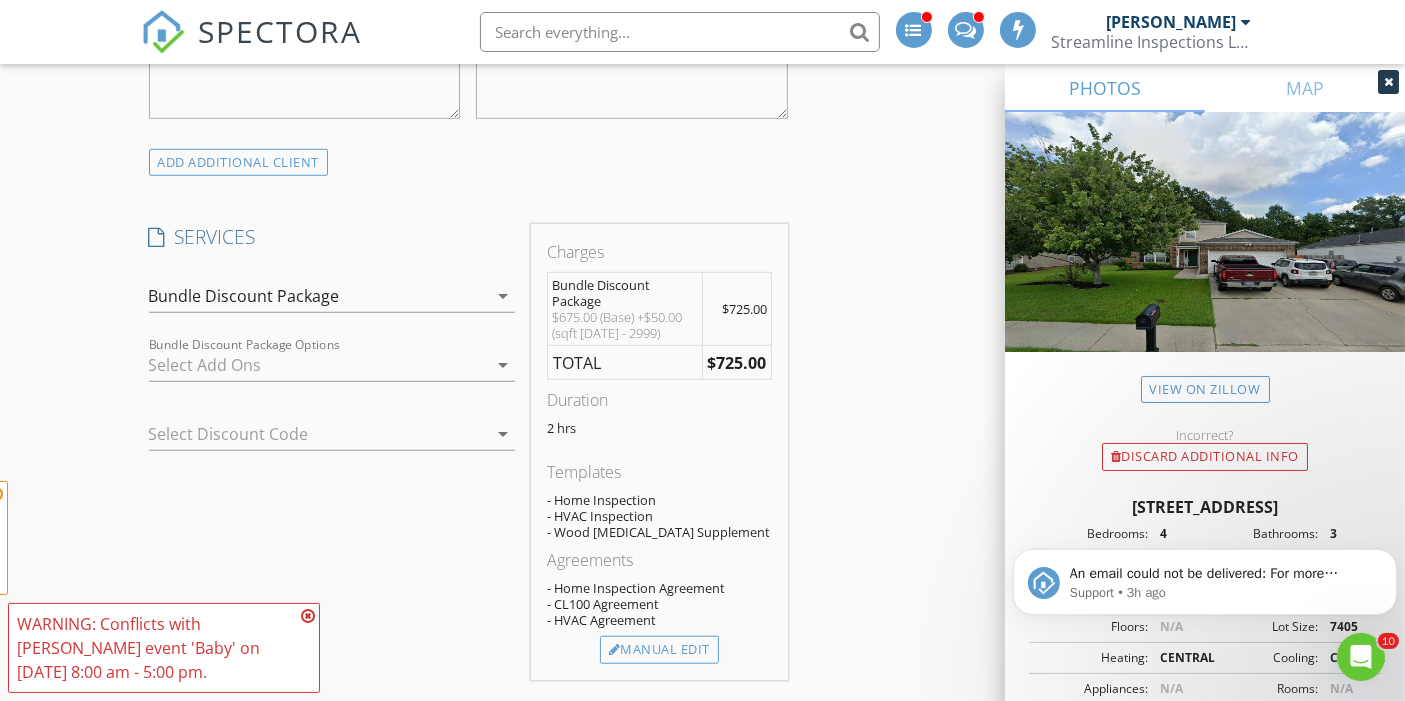 click at bounding box center (308, 616) 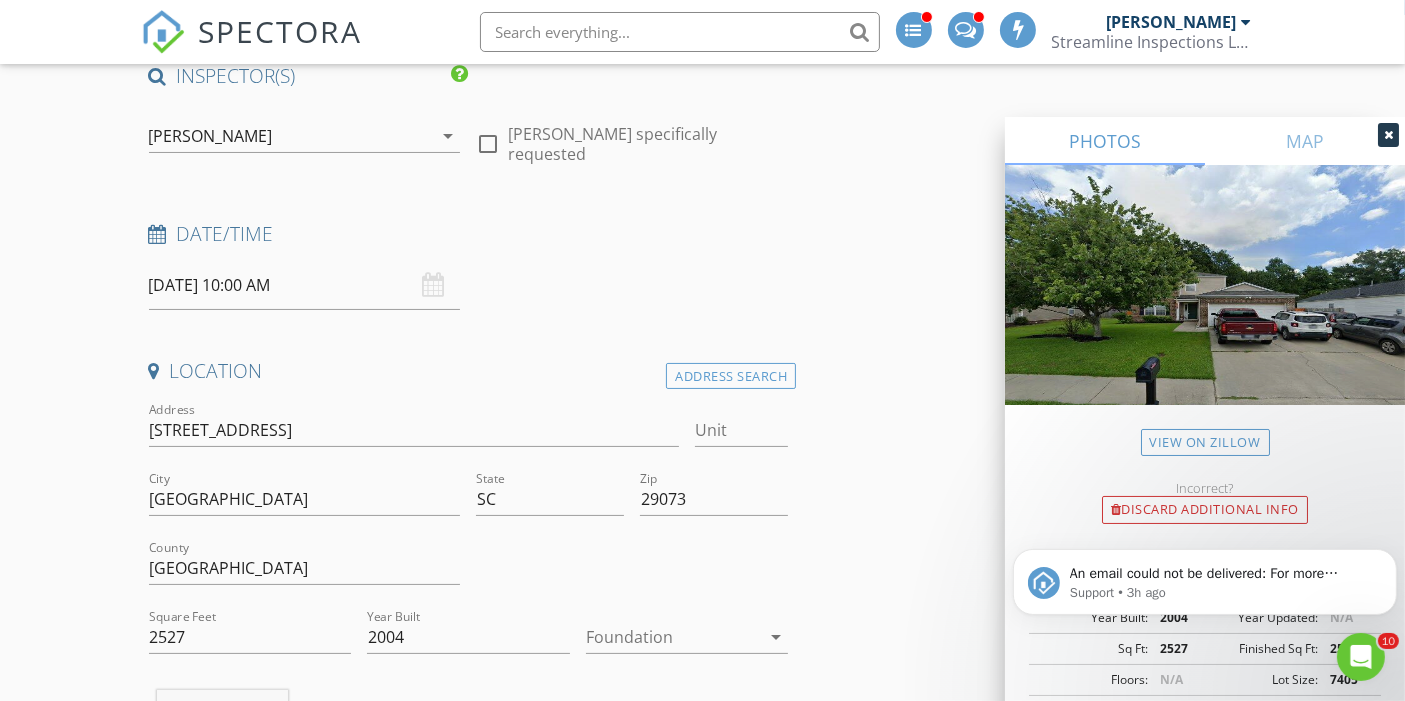 scroll, scrollTop: 0, scrollLeft: 0, axis: both 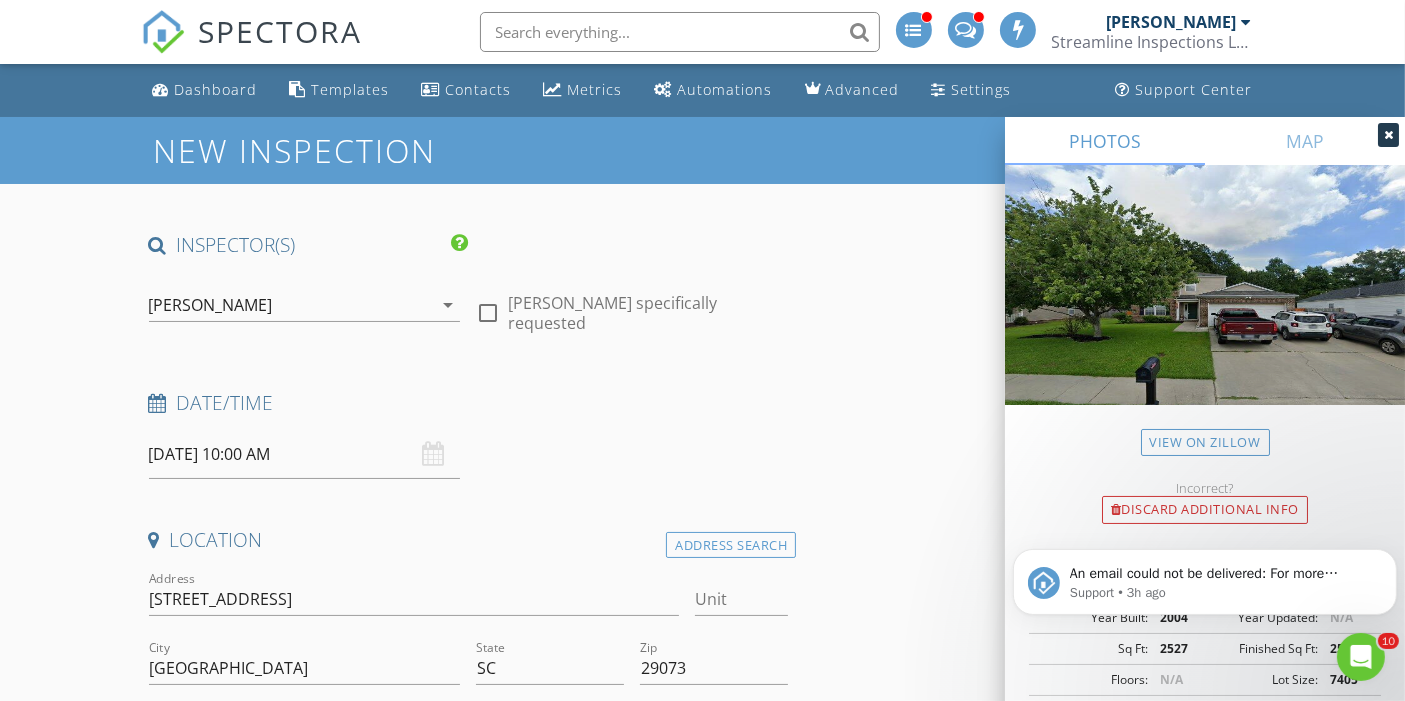 click on "New Inspection
INSPECTOR(S)
check_box   Chad Strickland   PRIMARY   check_box_outline_blank   Jordan Gleasure     check_box_outline_blank   Paul Marriner     check_box_outline_blank   Shane Powell     Chad Strickland arrow_drop_down   check_box_outline_blank Chad Strickland specifically requested
Date/Time
07/15/2025 10:00 AM
Location
Address Search       Address 433 Timbermill Dr   Unit   City Lexington   State SC   Zip 29073   County Lexington     Square Feet 2527   Year Built 2004   Foundation arrow_drop_down     Chad Strickland     6.9 miles     (13 minutes)
client
check_box Enable Client CC email for this inspection   Client Search     check_box_outline_blank Client is a Company/Organization     First Name Monica   Last Name DeJesus   Email Monicadejesusinterpreter@gmail.com   CC Email   Phone 863-414-2913         Tags         Notes" at bounding box center [702, 2031] 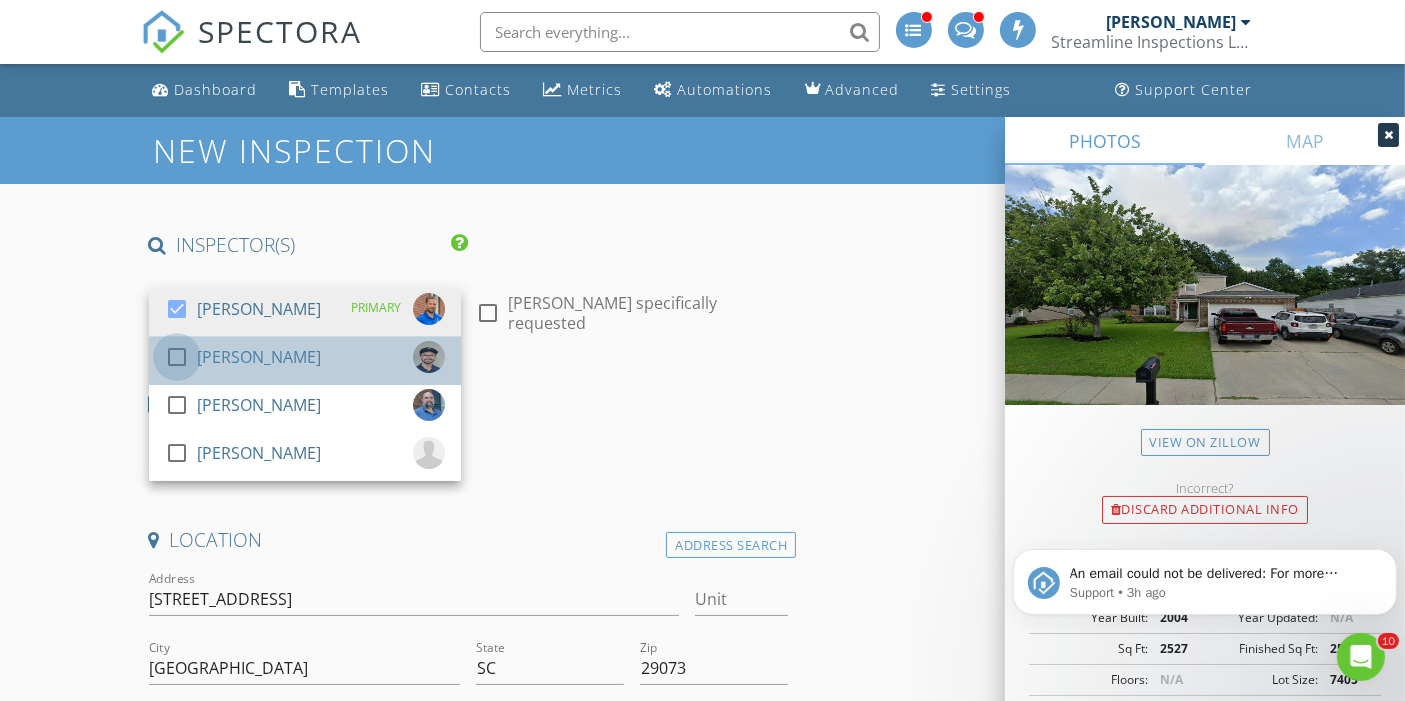 click at bounding box center [177, 357] 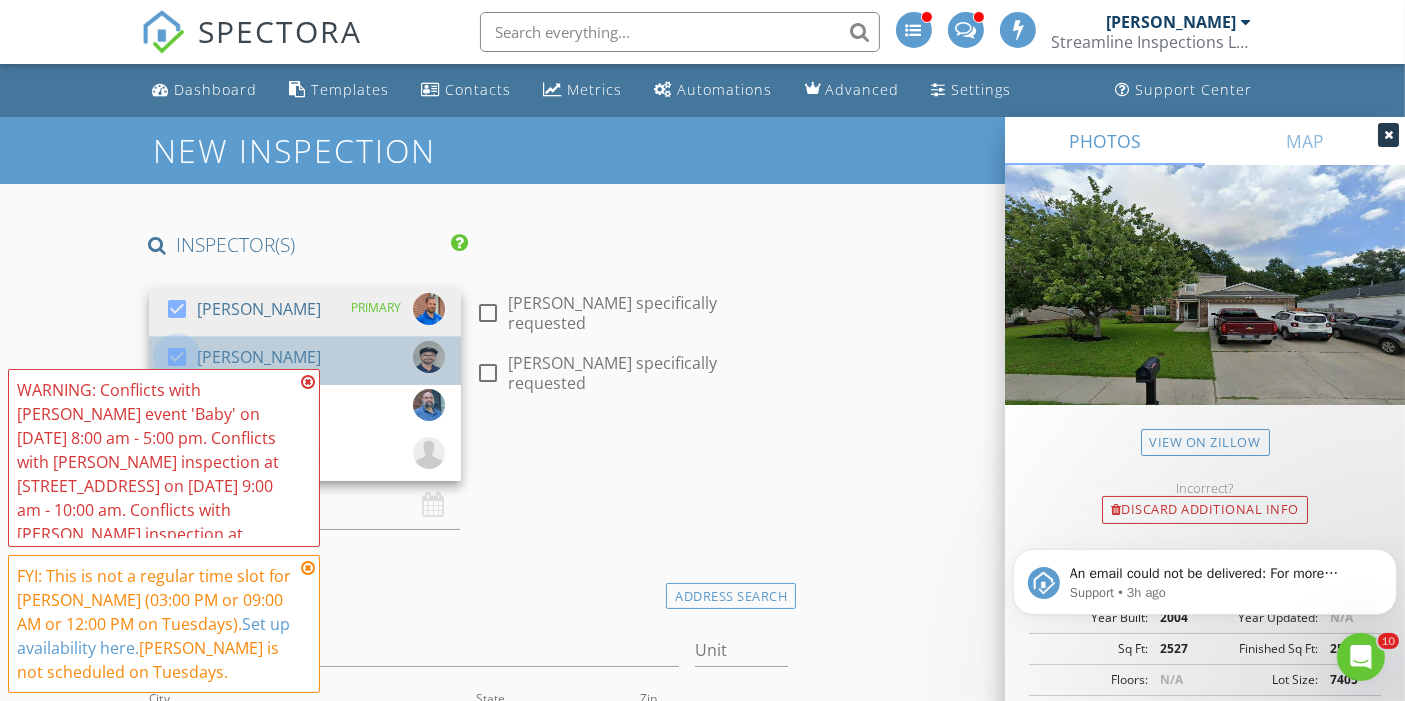 click at bounding box center (177, 357) 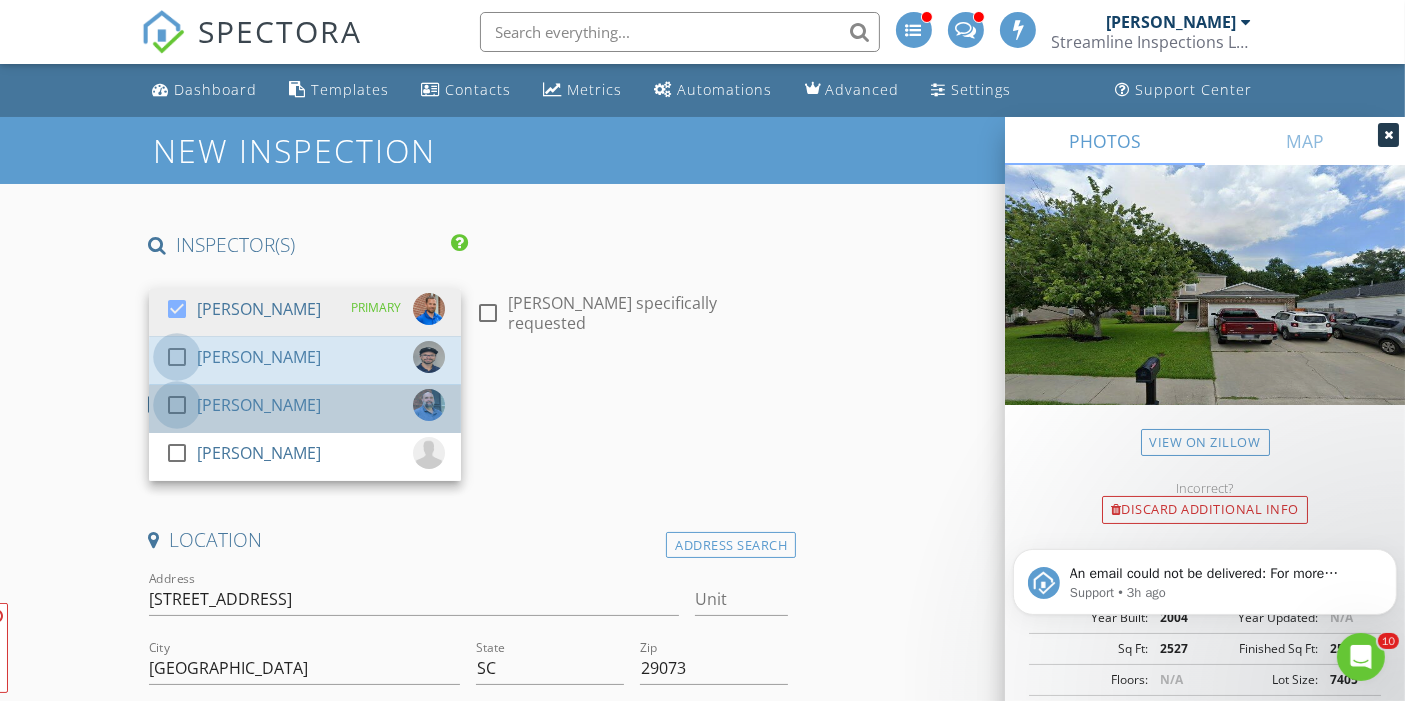 click at bounding box center (177, 405) 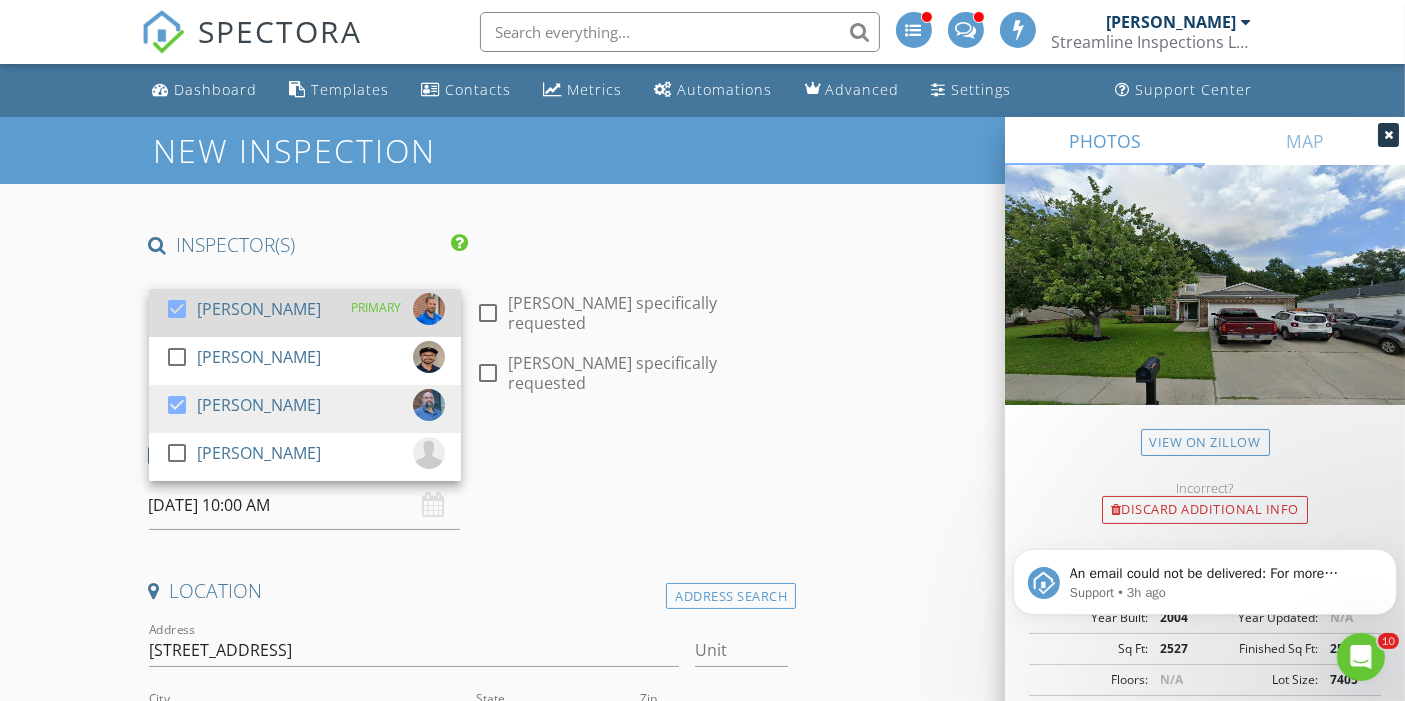 click at bounding box center [177, 309] 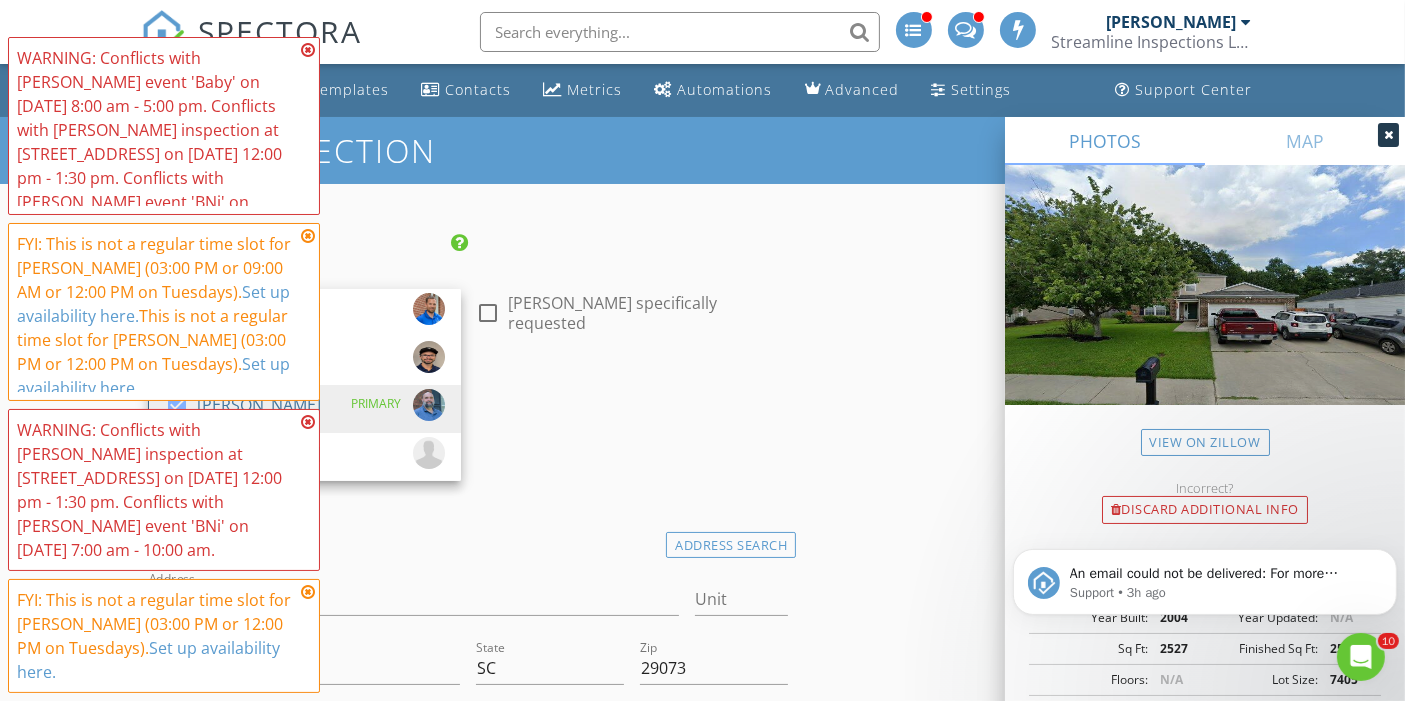 click on "Set up availability here." at bounding box center [153, 304] 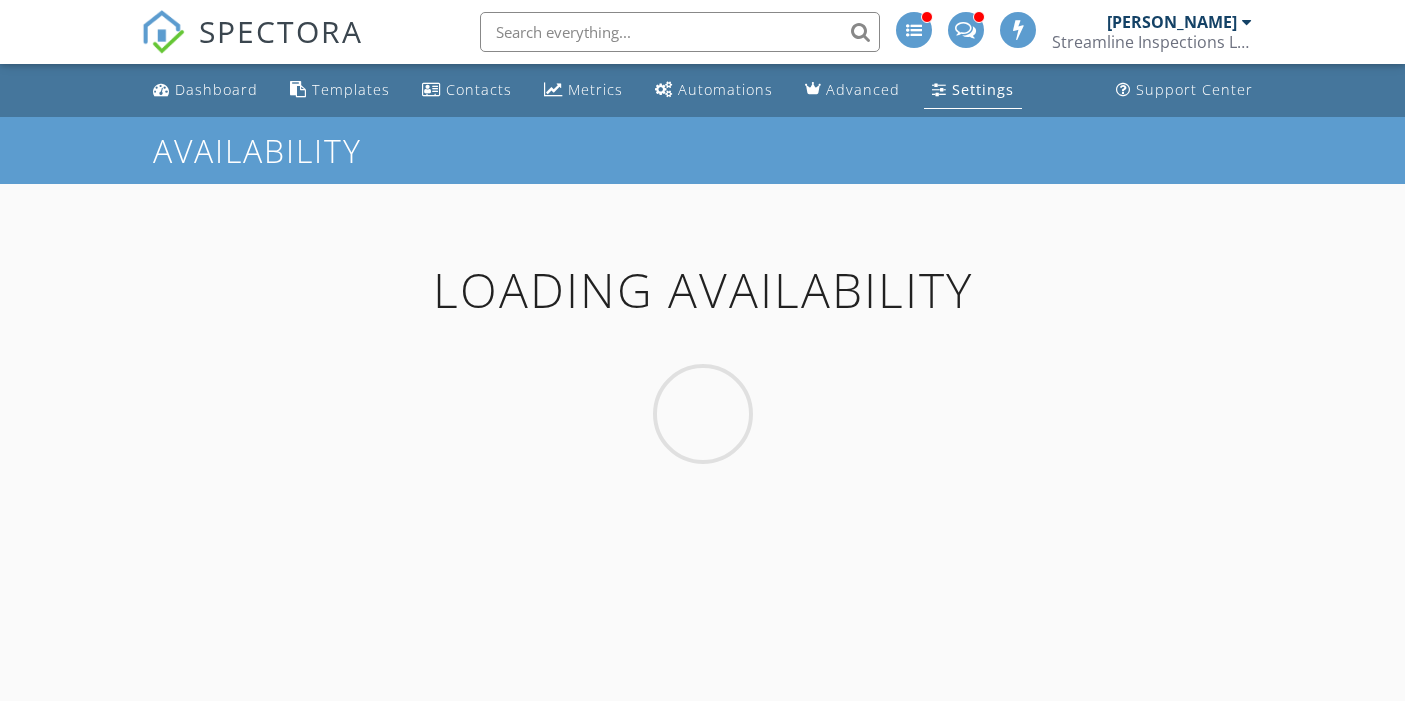 scroll, scrollTop: 0, scrollLeft: 0, axis: both 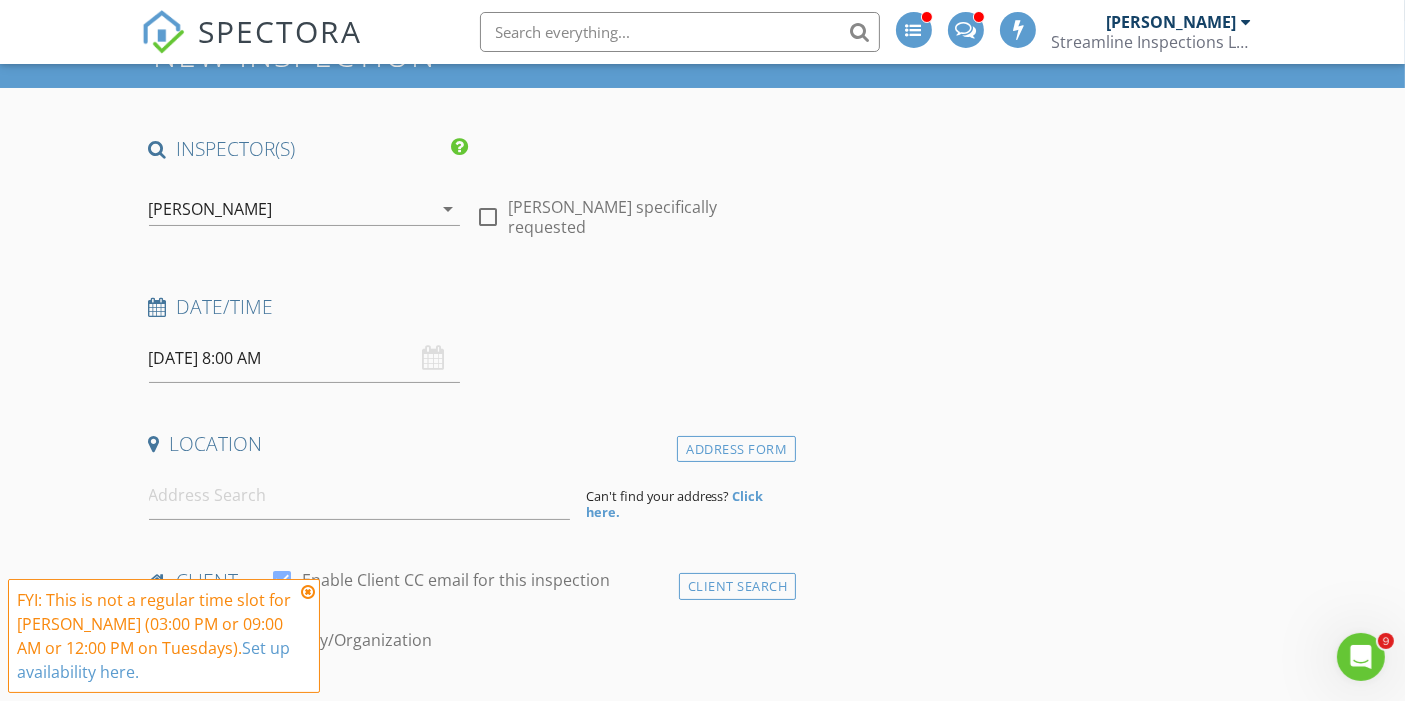 click on "[PERSON_NAME]" at bounding box center [211, 209] 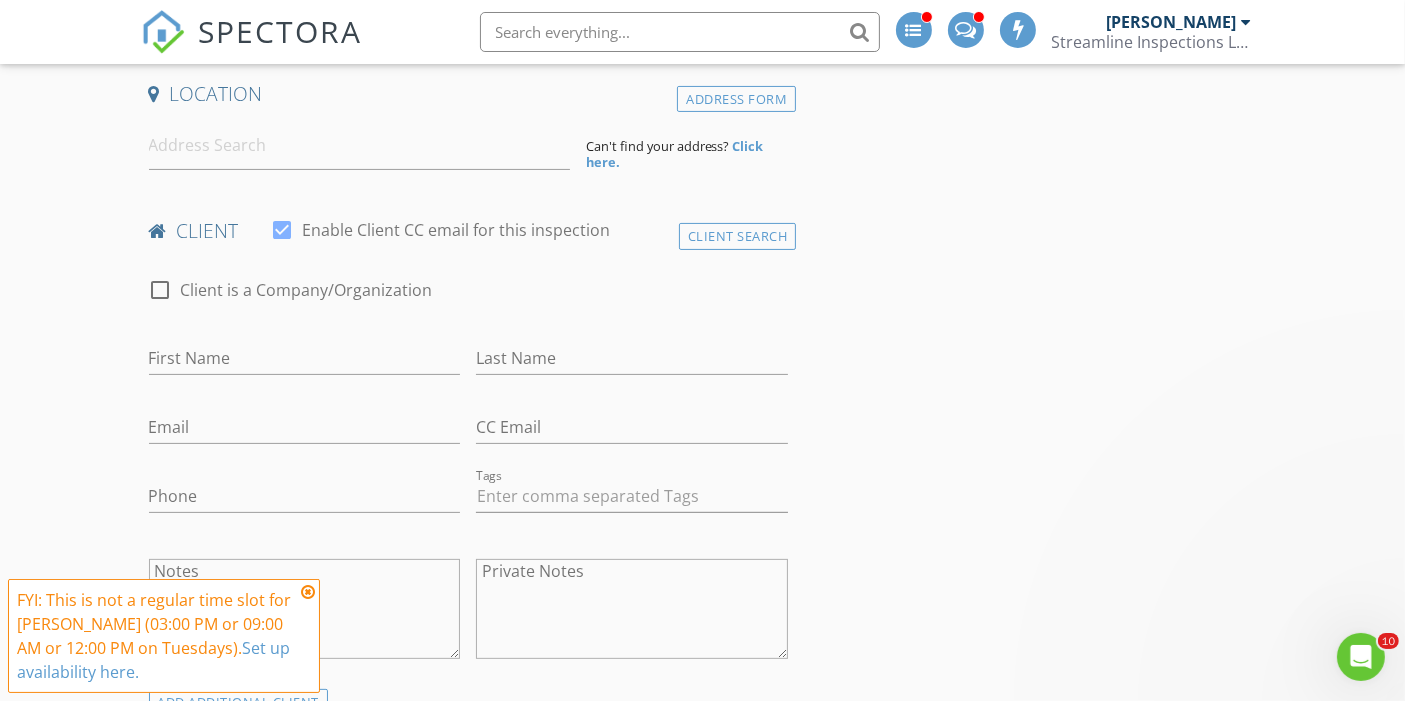 scroll, scrollTop: 512, scrollLeft: 0, axis: vertical 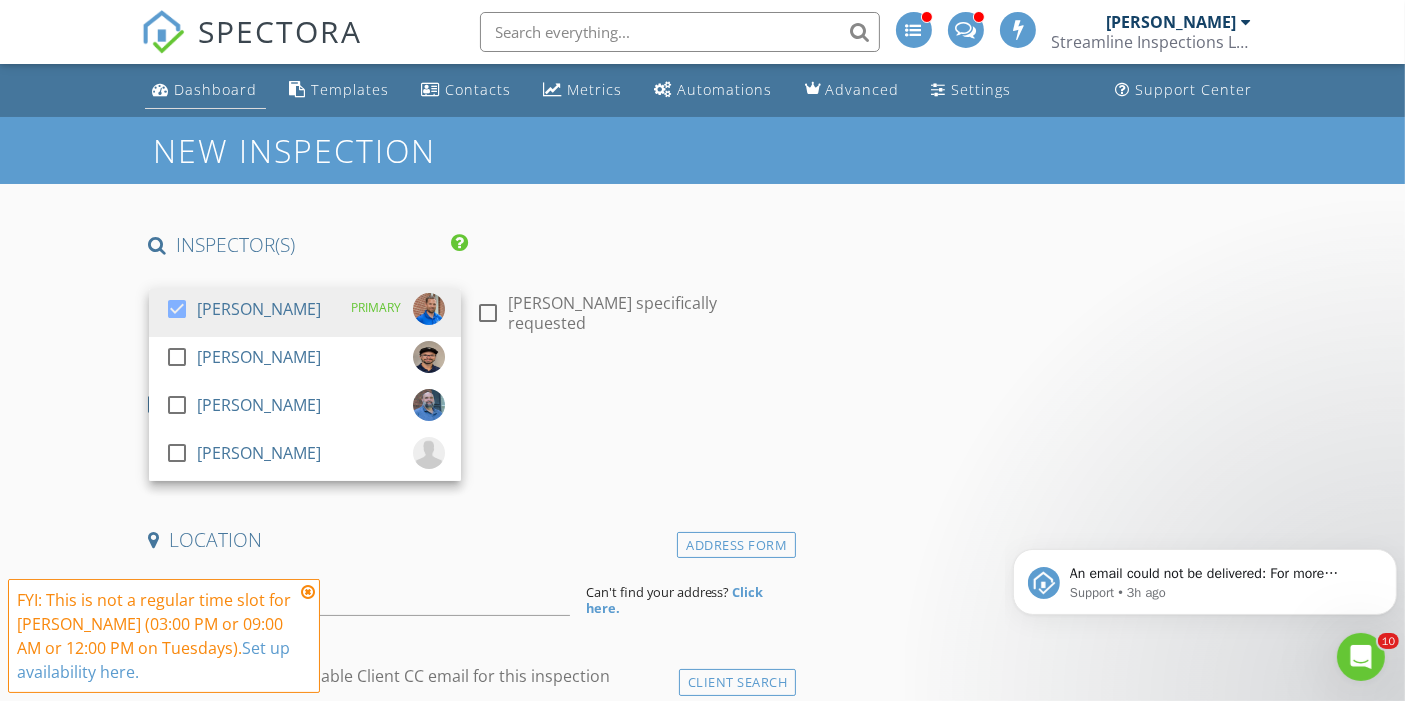 click on "Dashboard" at bounding box center (216, 89) 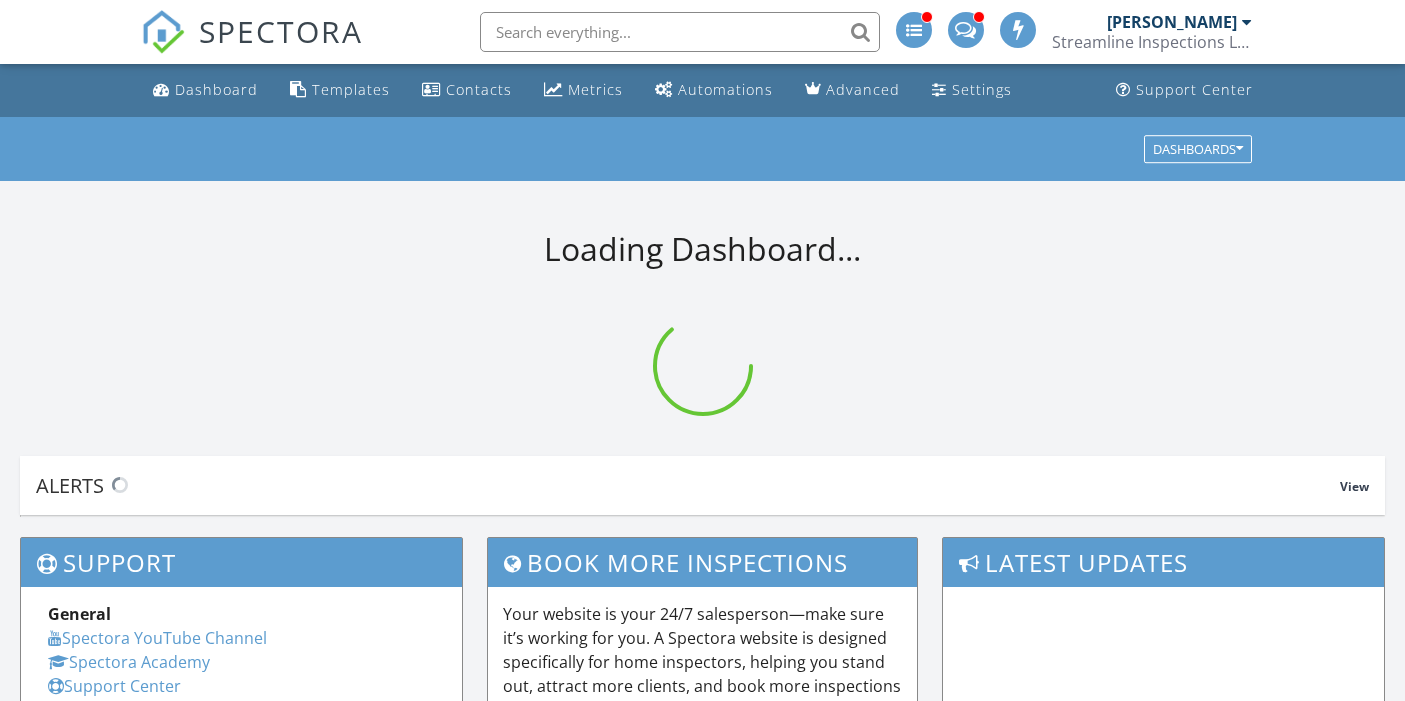 scroll, scrollTop: 0, scrollLeft: 0, axis: both 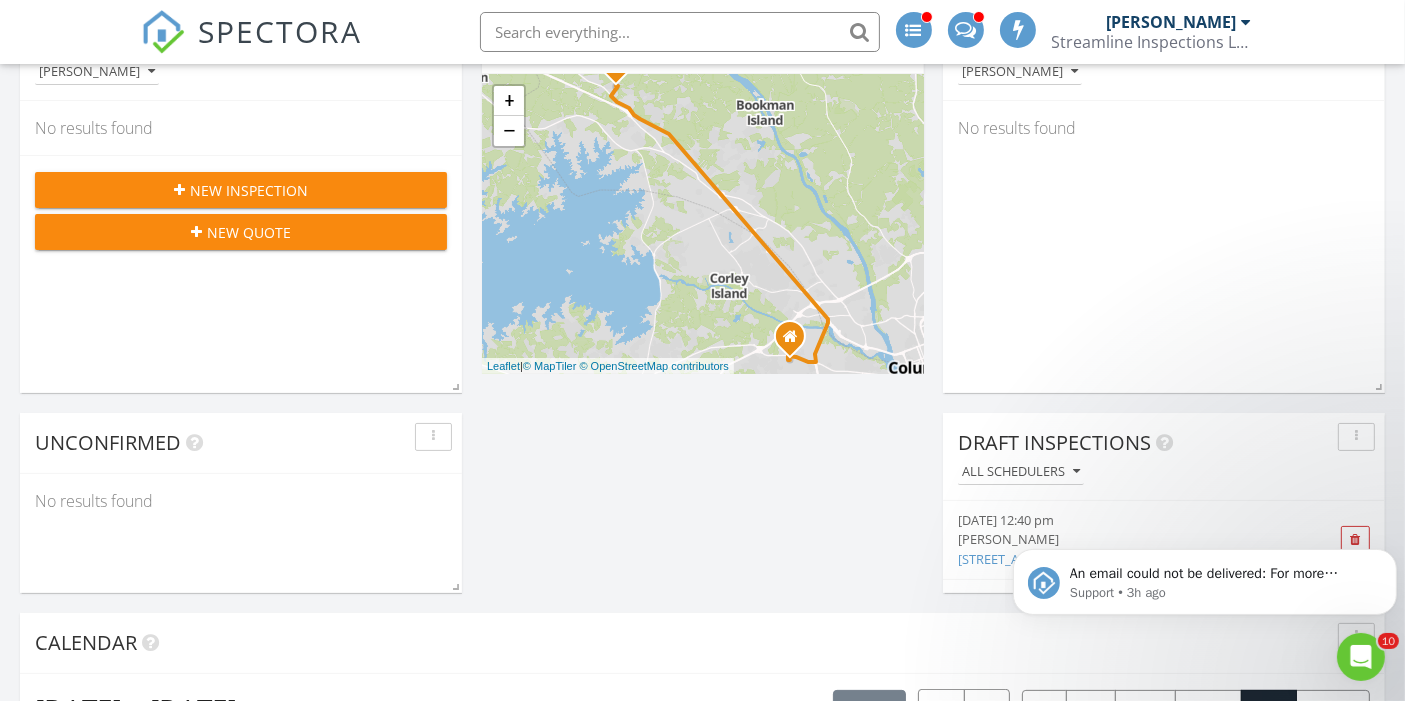 click on "433 Timbermill Dr, Lexington, SC" at bounding box center (1014, 559) 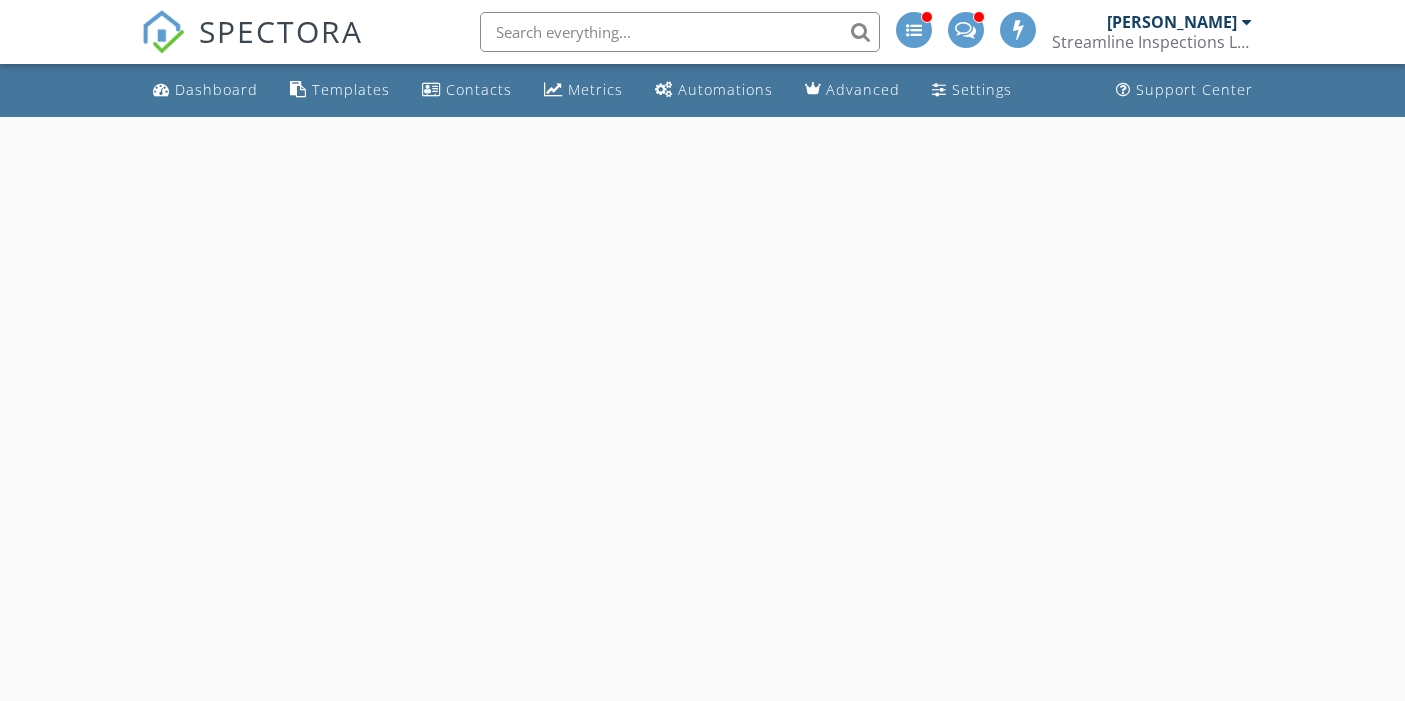 scroll, scrollTop: 0, scrollLeft: 0, axis: both 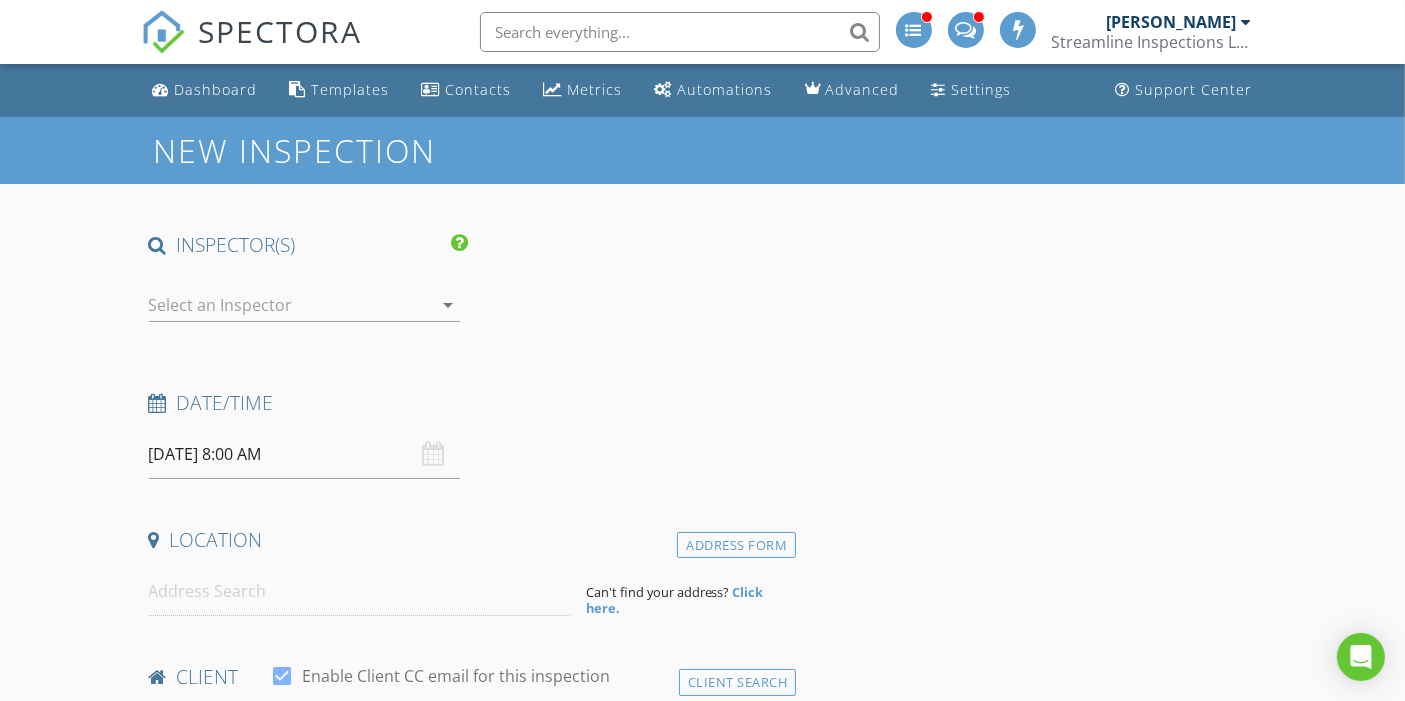 type on "[PERSON_NAME]" 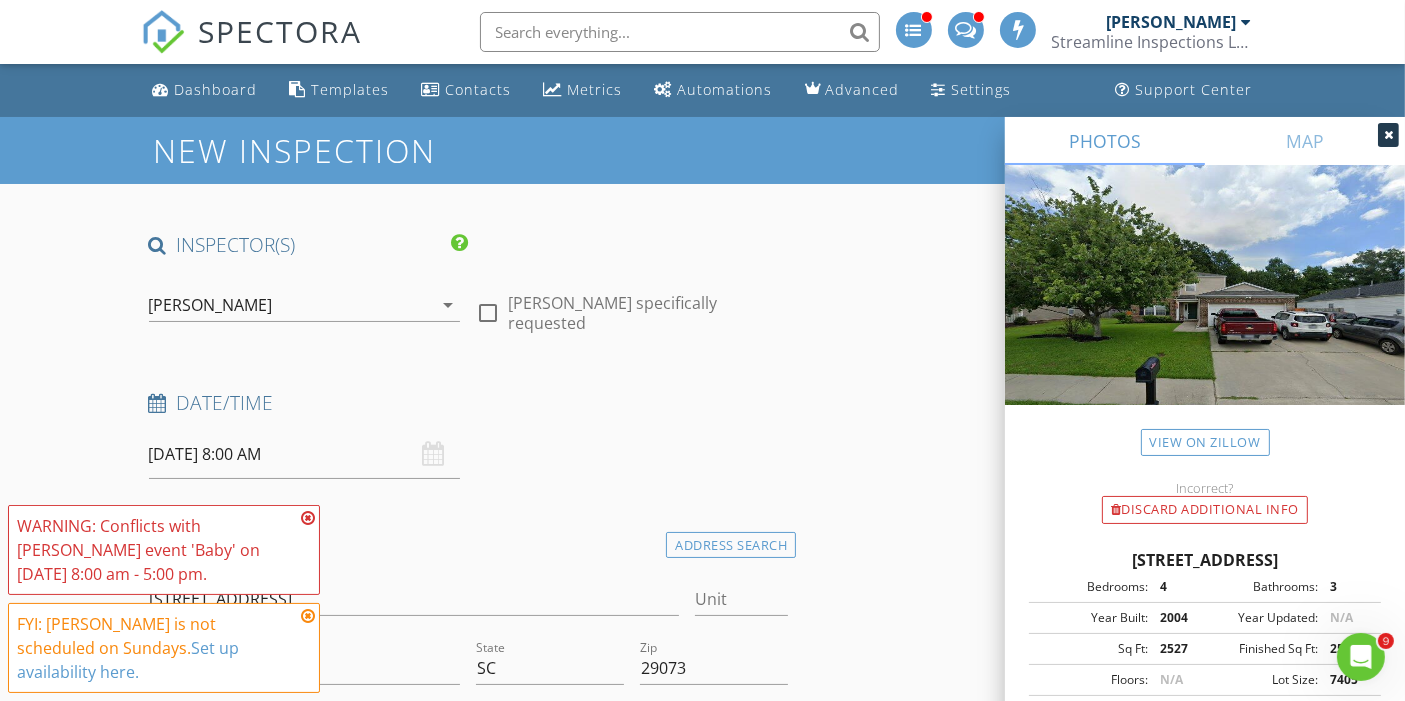 scroll, scrollTop: 0, scrollLeft: 0, axis: both 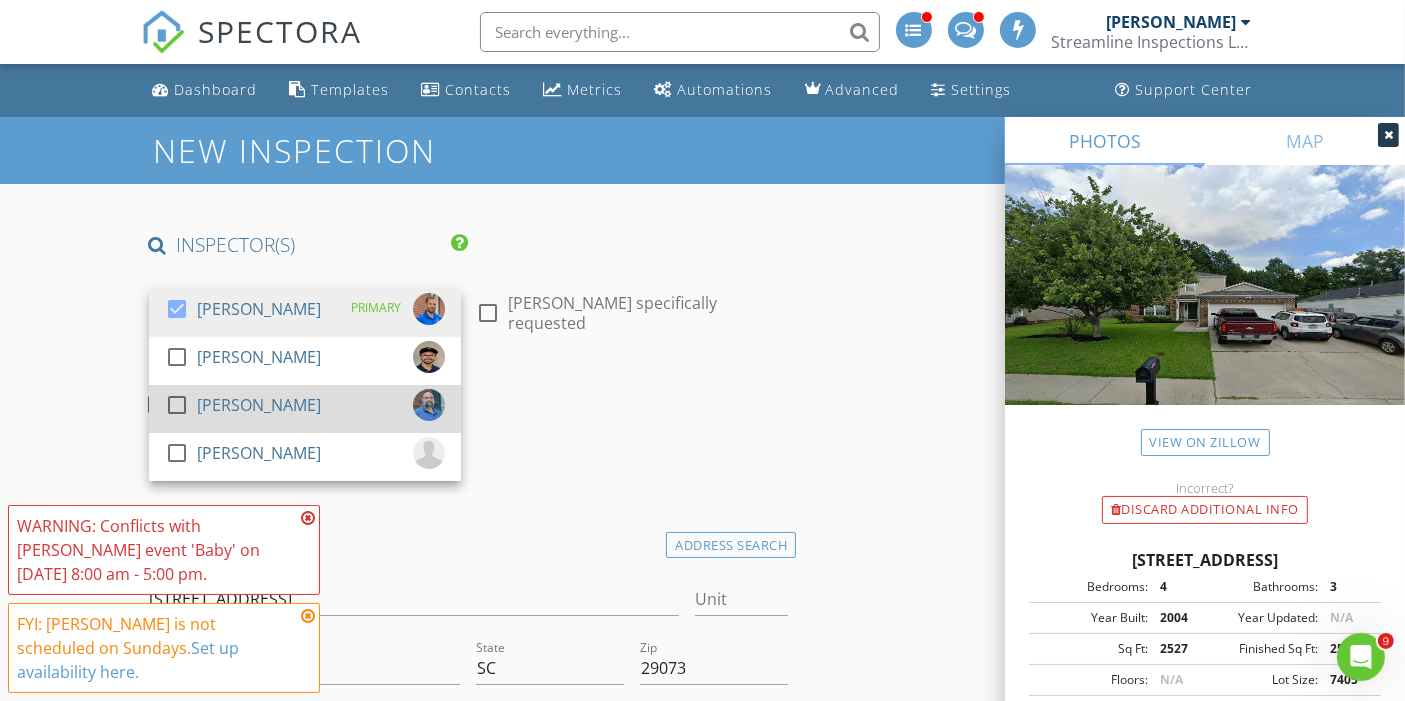 click at bounding box center (177, 405) 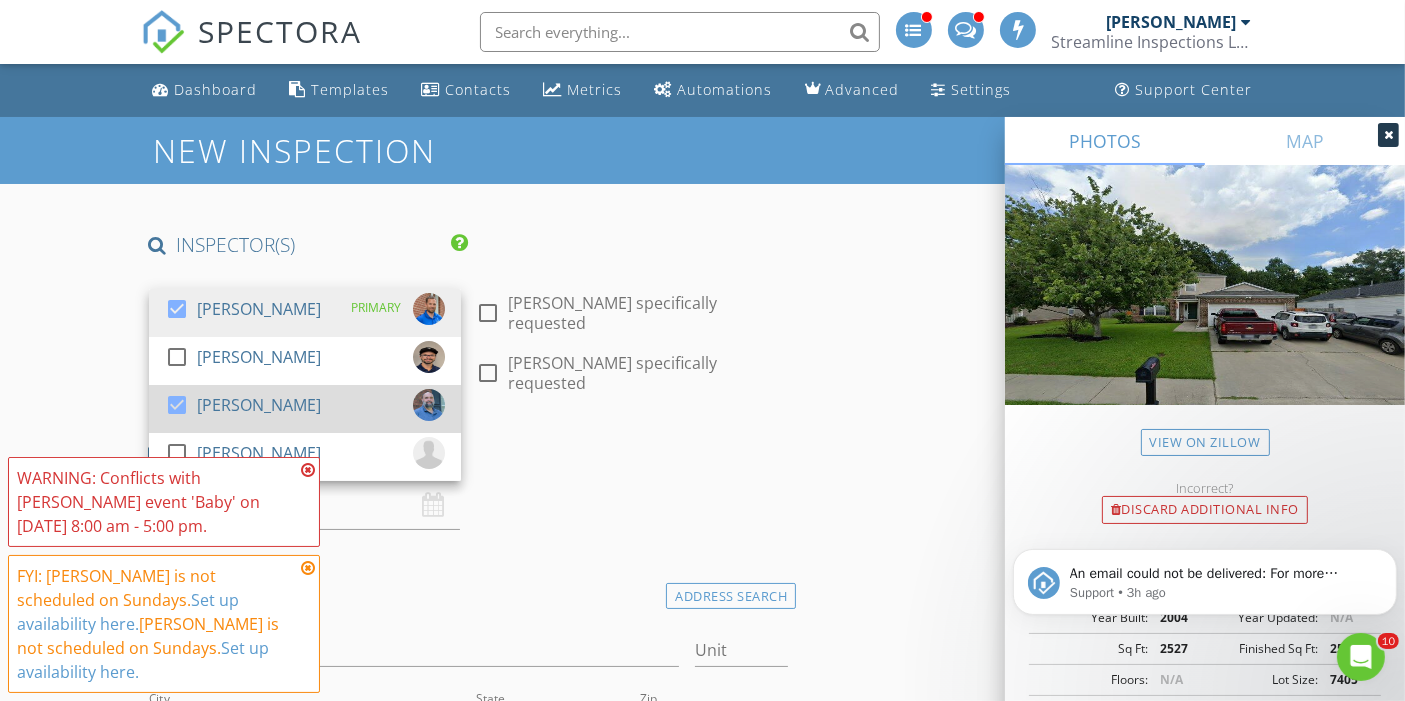 scroll, scrollTop: 0, scrollLeft: 0, axis: both 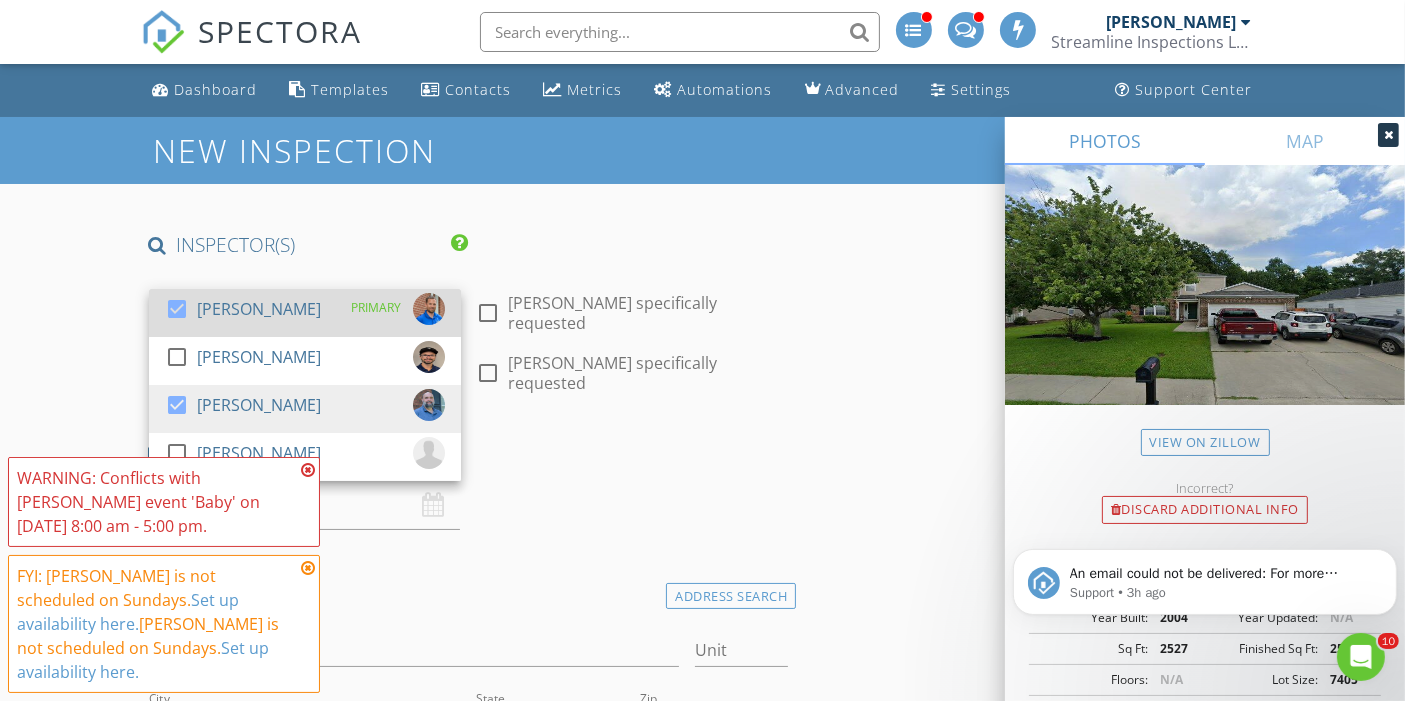 click at bounding box center (177, 309) 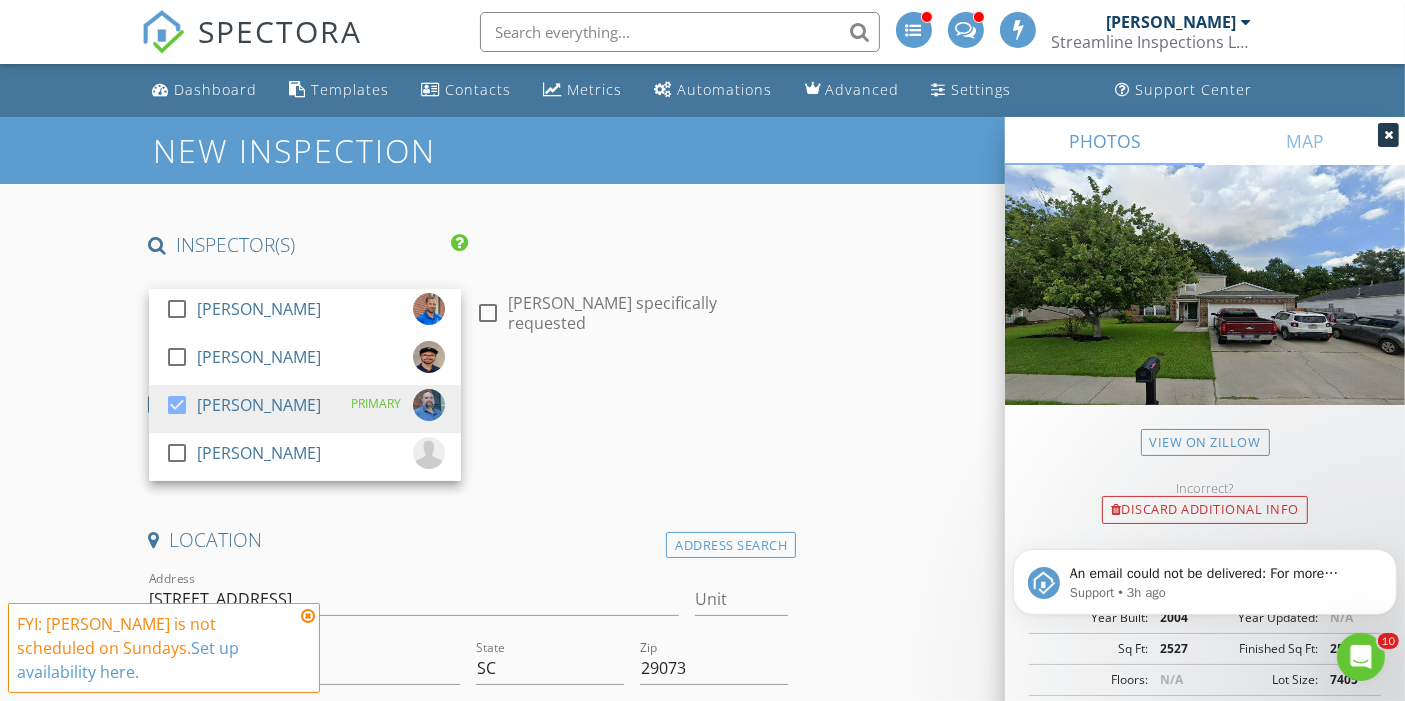 click on "New Inspection
INSPECTOR(S)
check_box_outline_blank   Chad Strickland     check_box_outline_blank   Jordan Gleasure     check_box   Paul Marriner   PRIMARY   check_box_outline_blank   Shane Powell     Paul Marriner arrow_drop_down   check_box_outline_blank Paul Marriner specifically requested
Date/Time
07/13/2025 8:00 AM
Location
Address Search       Address 433 Timbermill Dr   Unit   City Lexington   State SC   Zip 29073   County Lexington     Square Feet 2527   Year Built 2004   Foundation arrow_drop_down     Paul Marriner     21.3 miles     (35 minutes)
client
check_box Enable Client CC email for this inspection   Client Search     check_box_outline_blank Client is a Company/Organization     First Name Monica   Last Name DeJesus   Email Monicadejesusinterpreter@gmail.com   CC Email   Phone 863-414-2913         Tags         Notes   Private Notes" at bounding box center (702, 2031) 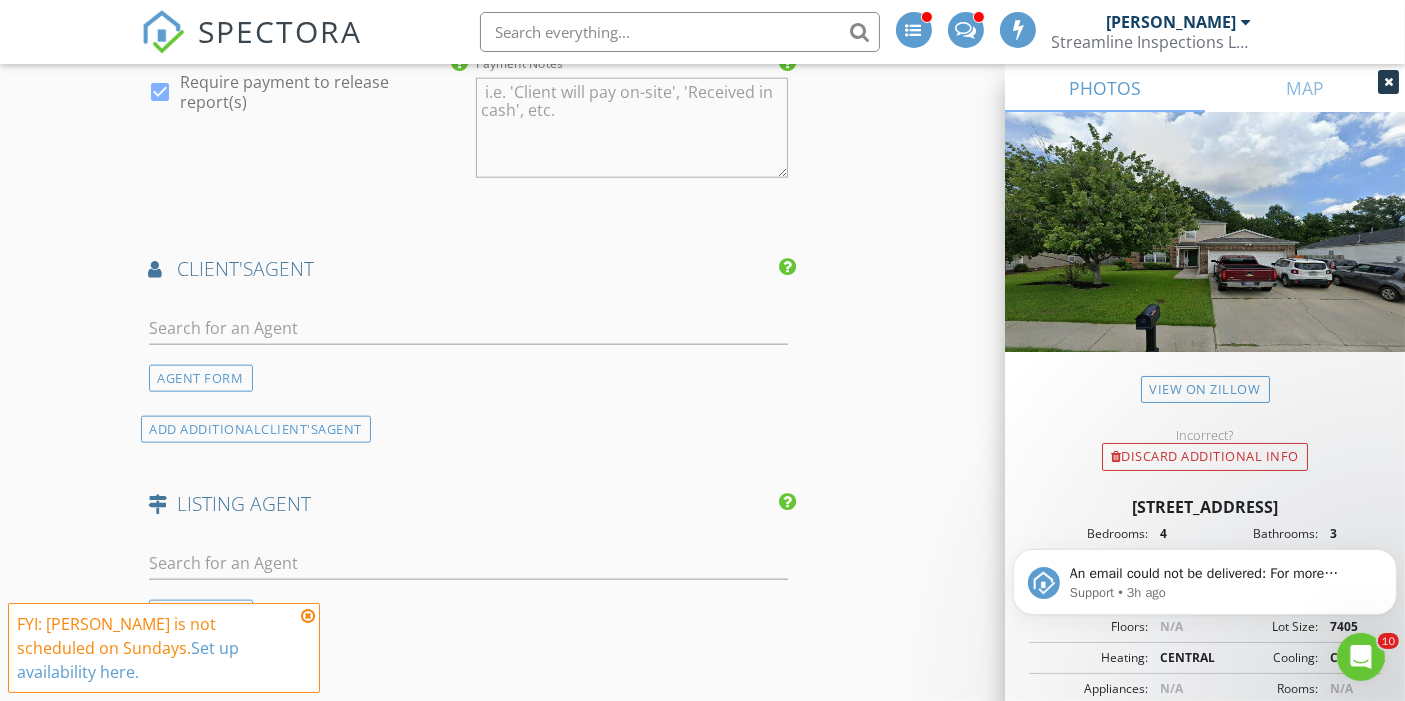 scroll, scrollTop: 2237, scrollLeft: 0, axis: vertical 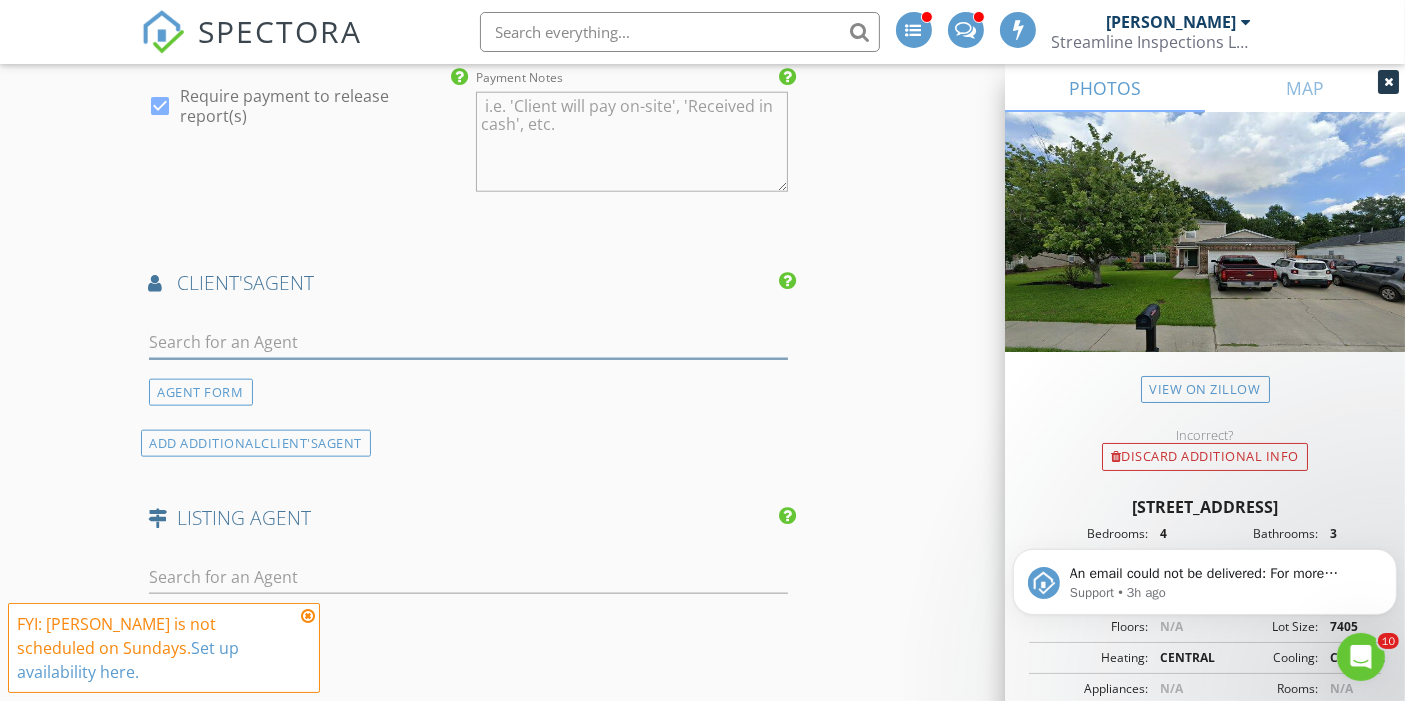 click at bounding box center [469, 342] 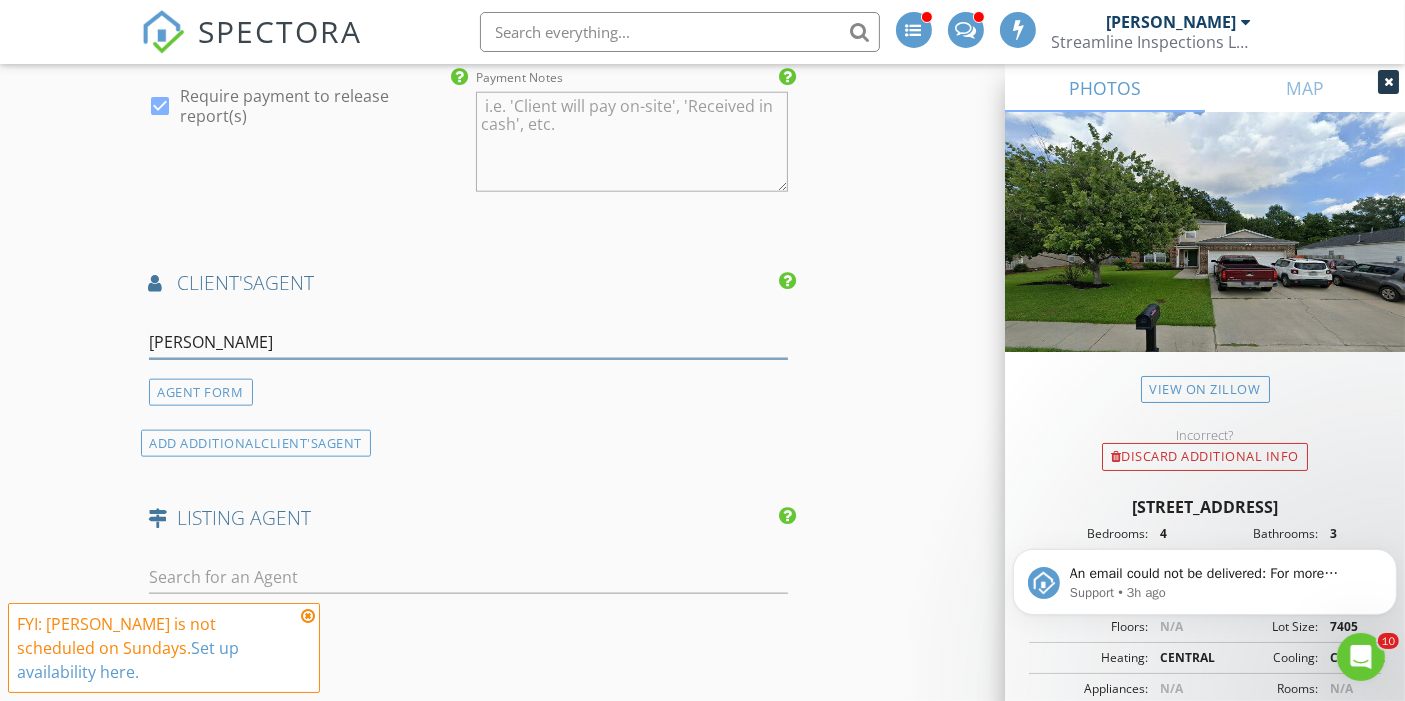 type on "sarah" 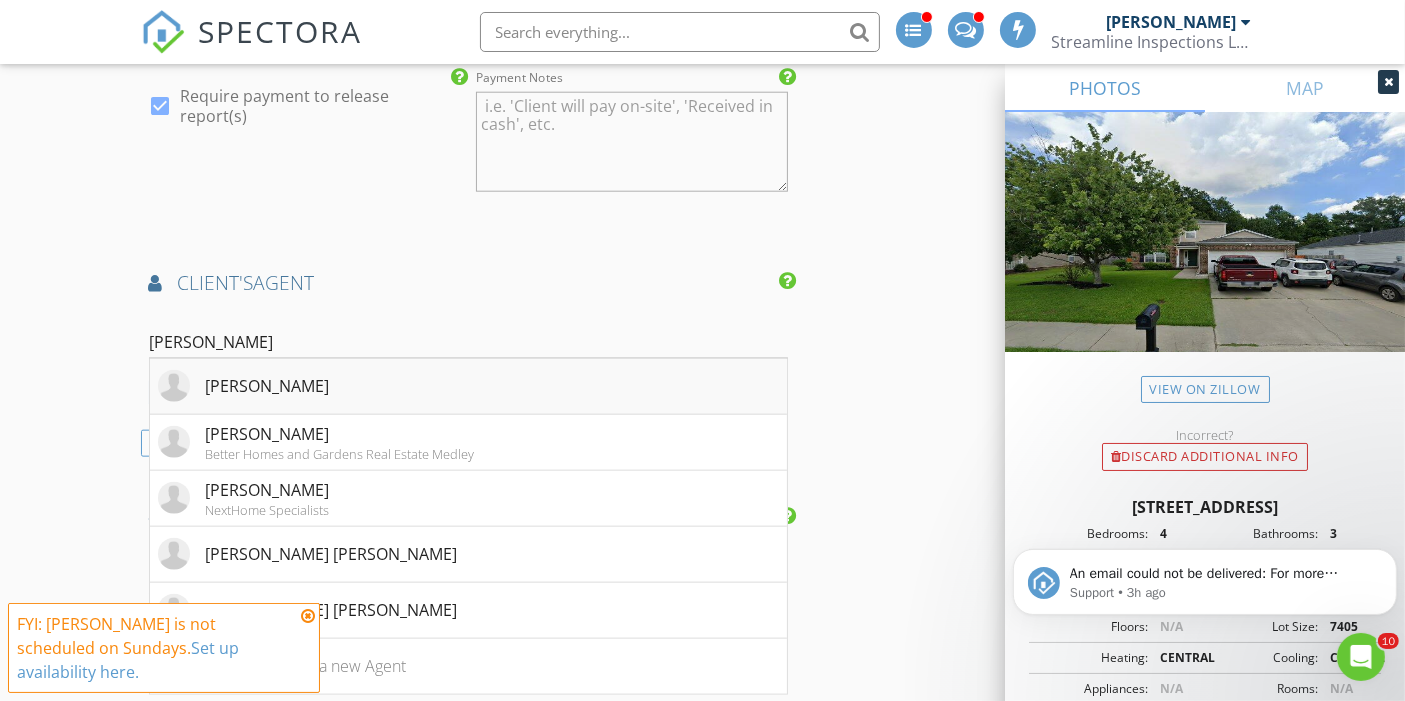 click on "Sarah Lane" at bounding box center [244, 386] 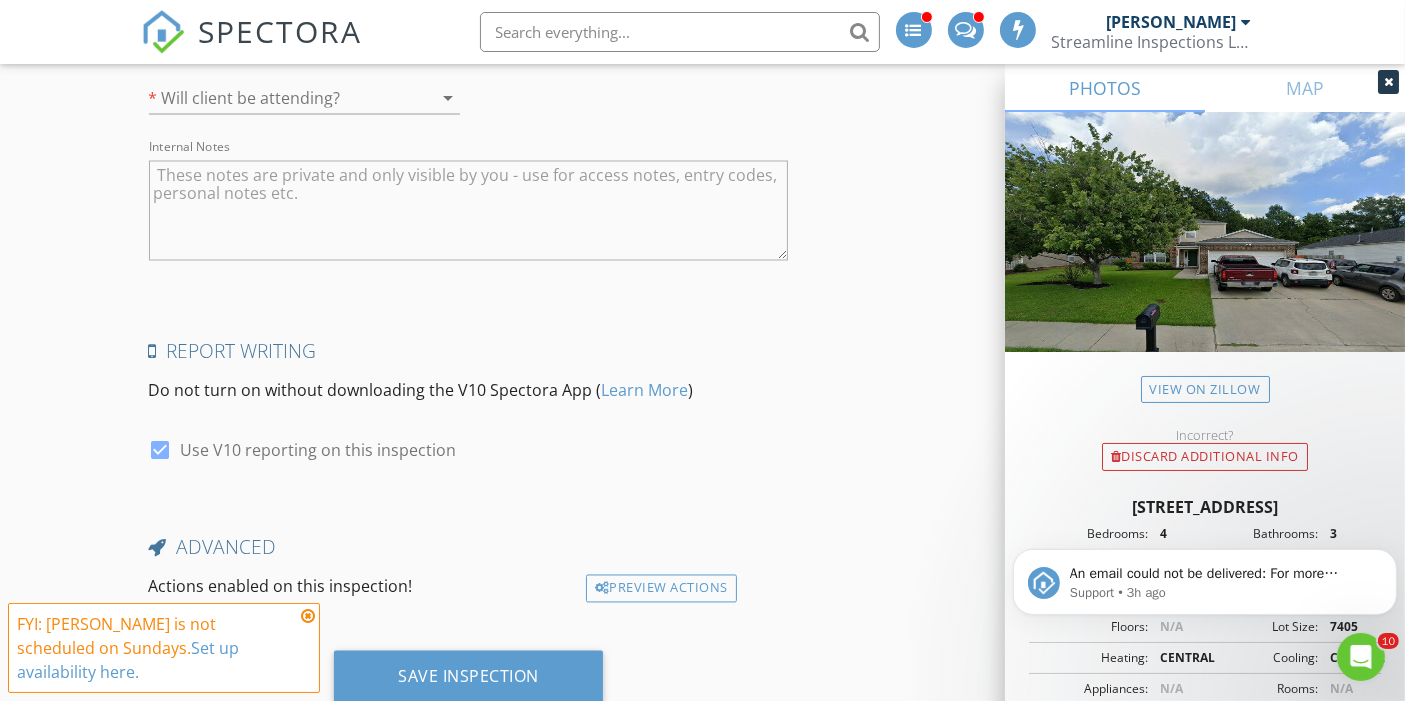 scroll, scrollTop: 3611, scrollLeft: 0, axis: vertical 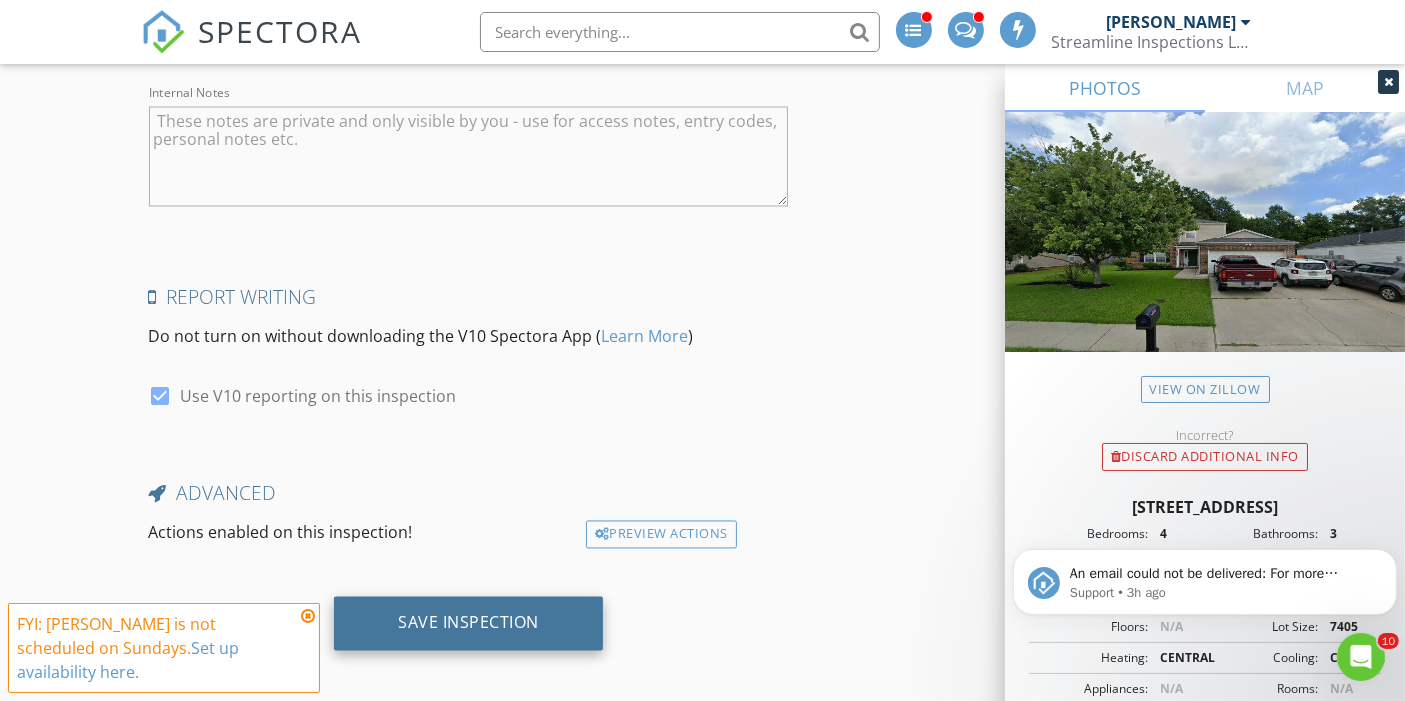 click on "Save Inspection" at bounding box center (468, 623) 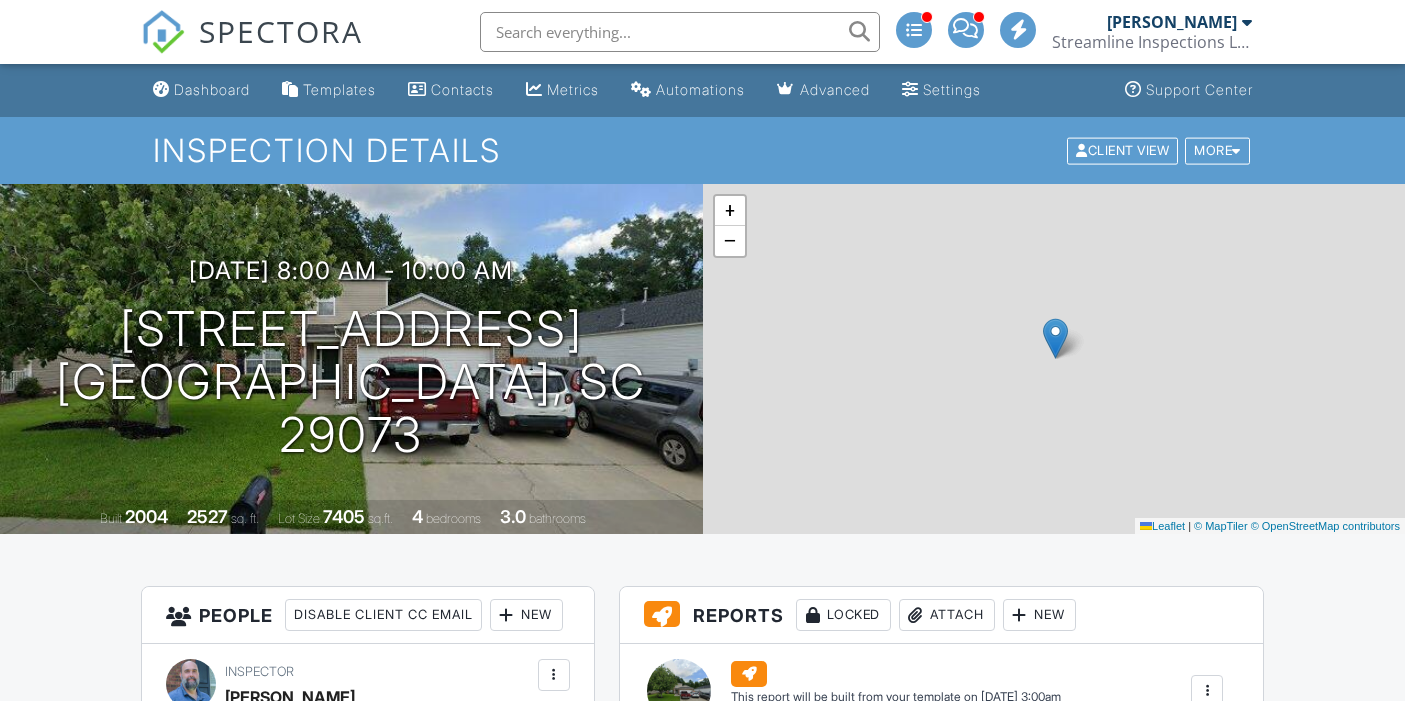 scroll, scrollTop: 0, scrollLeft: 0, axis: both 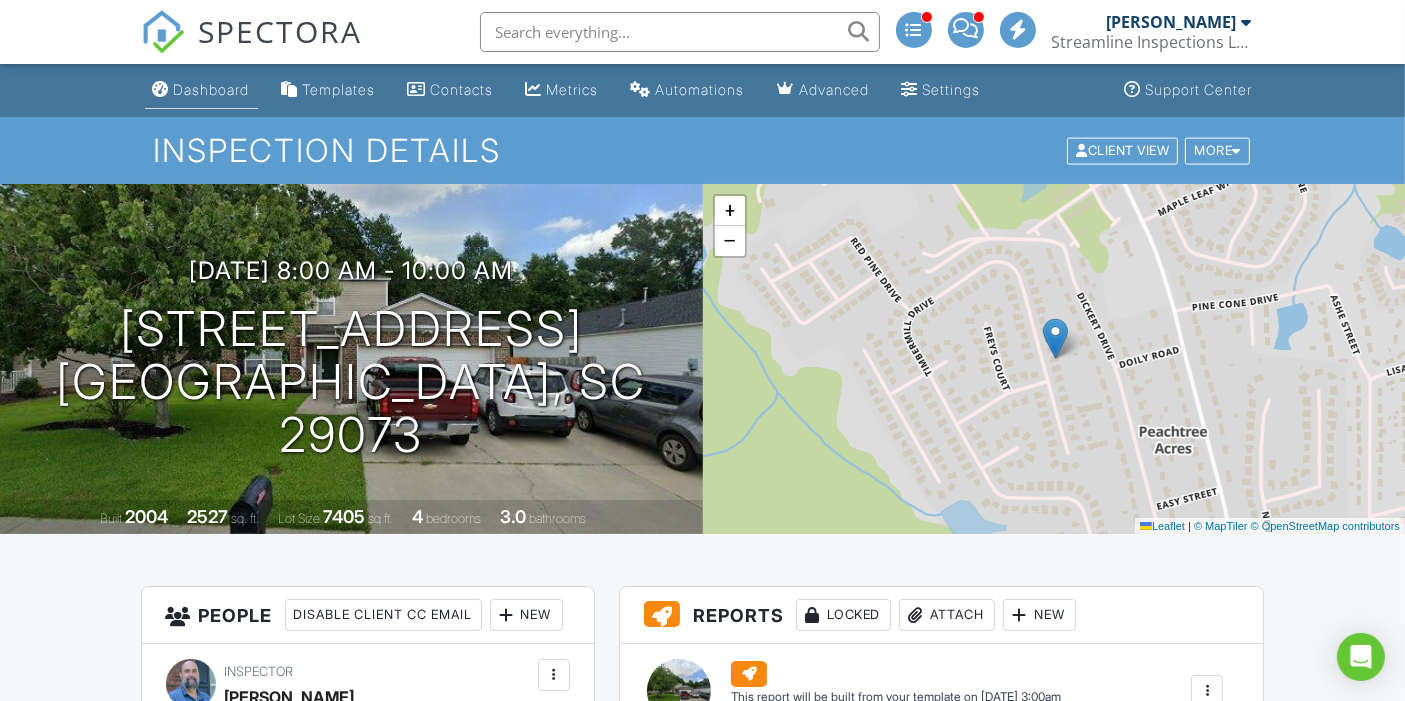 click on "Dashboard" at bounding box center (212, 89) 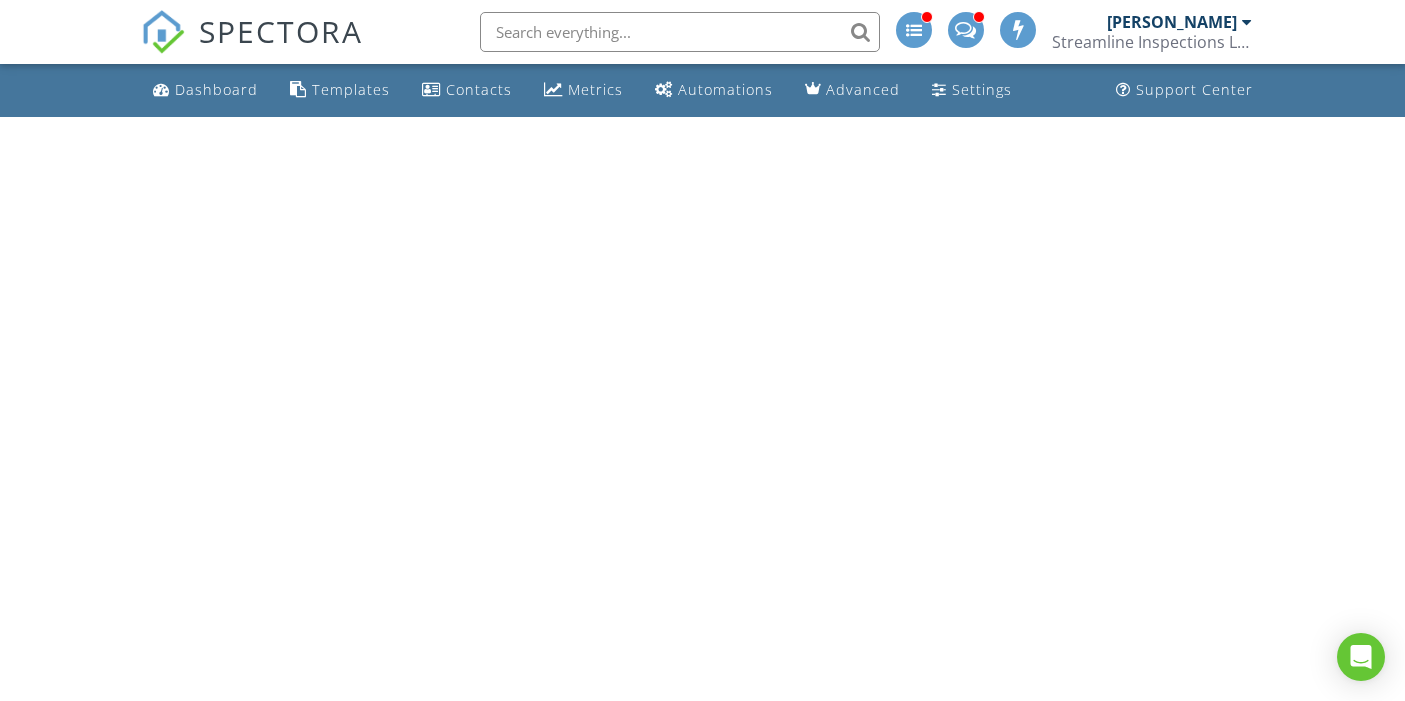 scroll, scrollTop: 0, scrollLeft: 0, axis: both 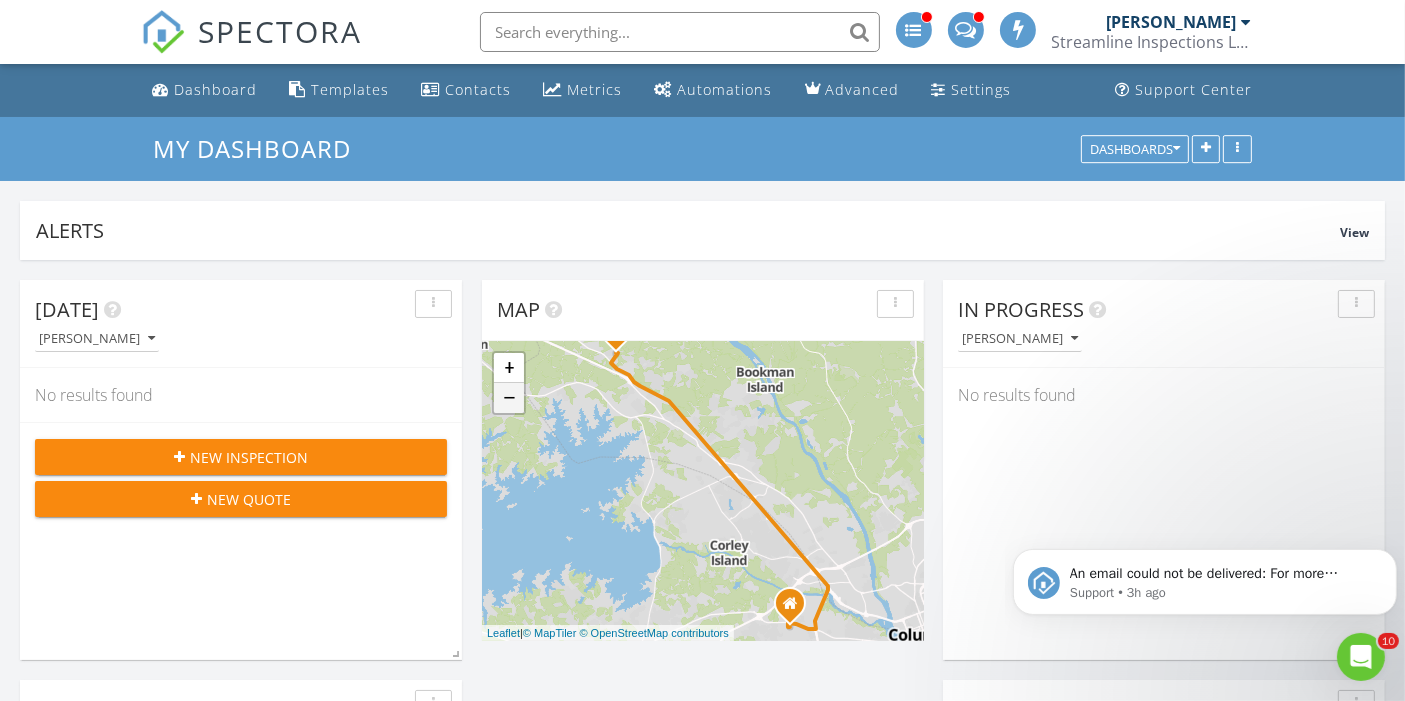 click on "−" at bounding box center [509, 398] 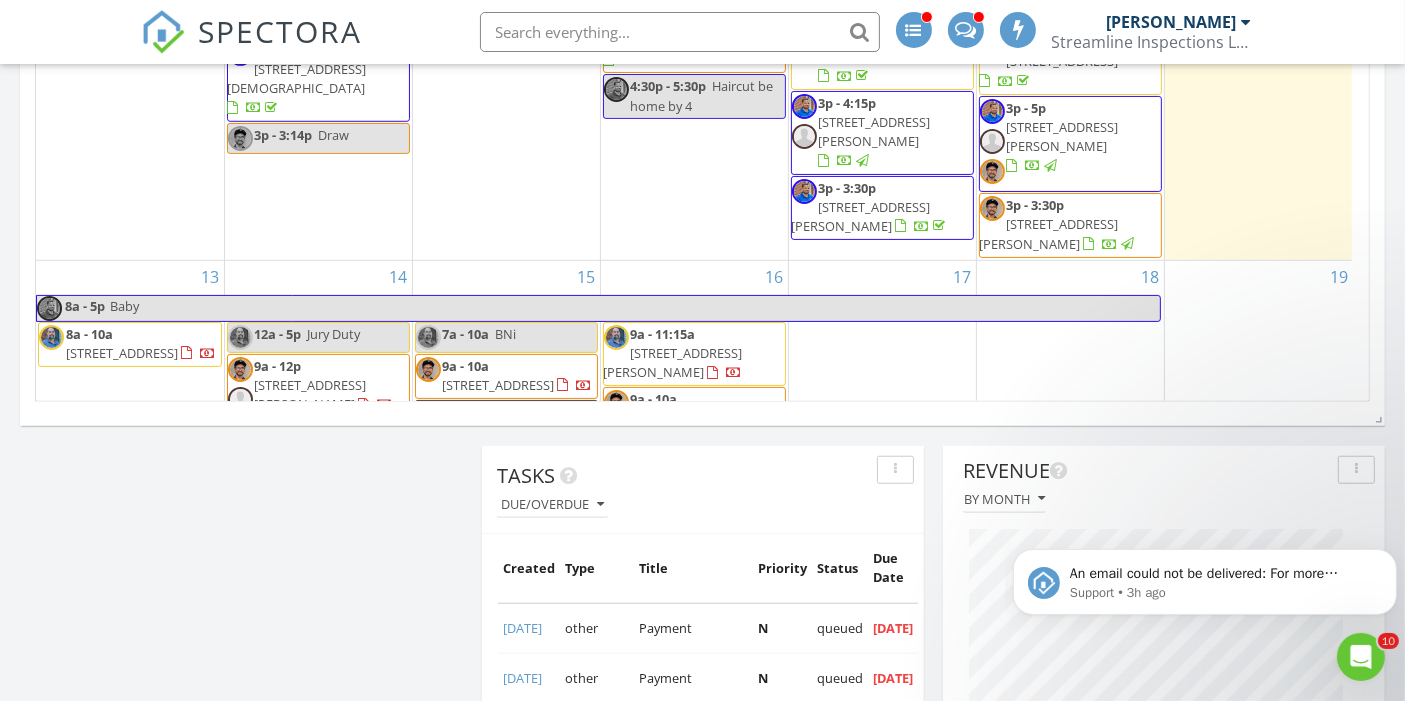 scroll, scrollTop: 1442, scrollLeft: 0, axis: vertical 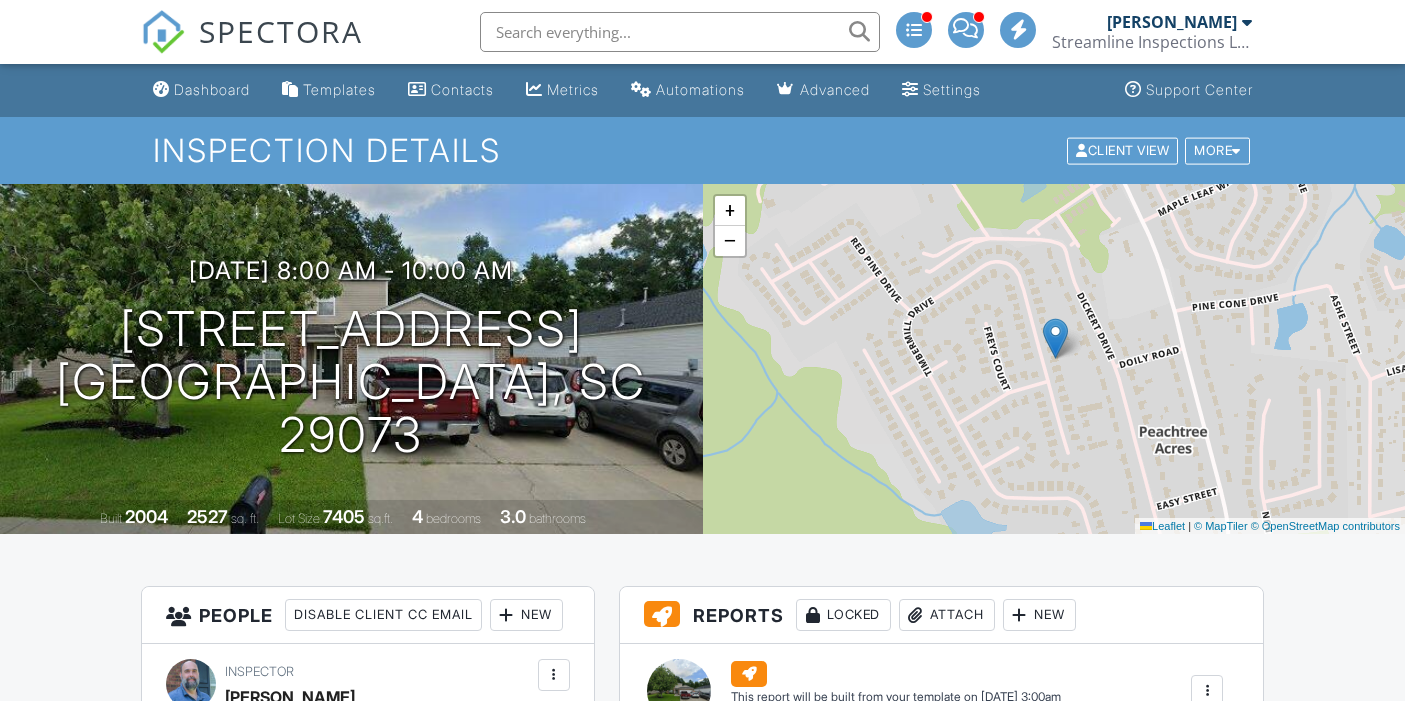 click on "[DATE]  8:00 am
- 10:00 am" at bounding box center (351, 270) 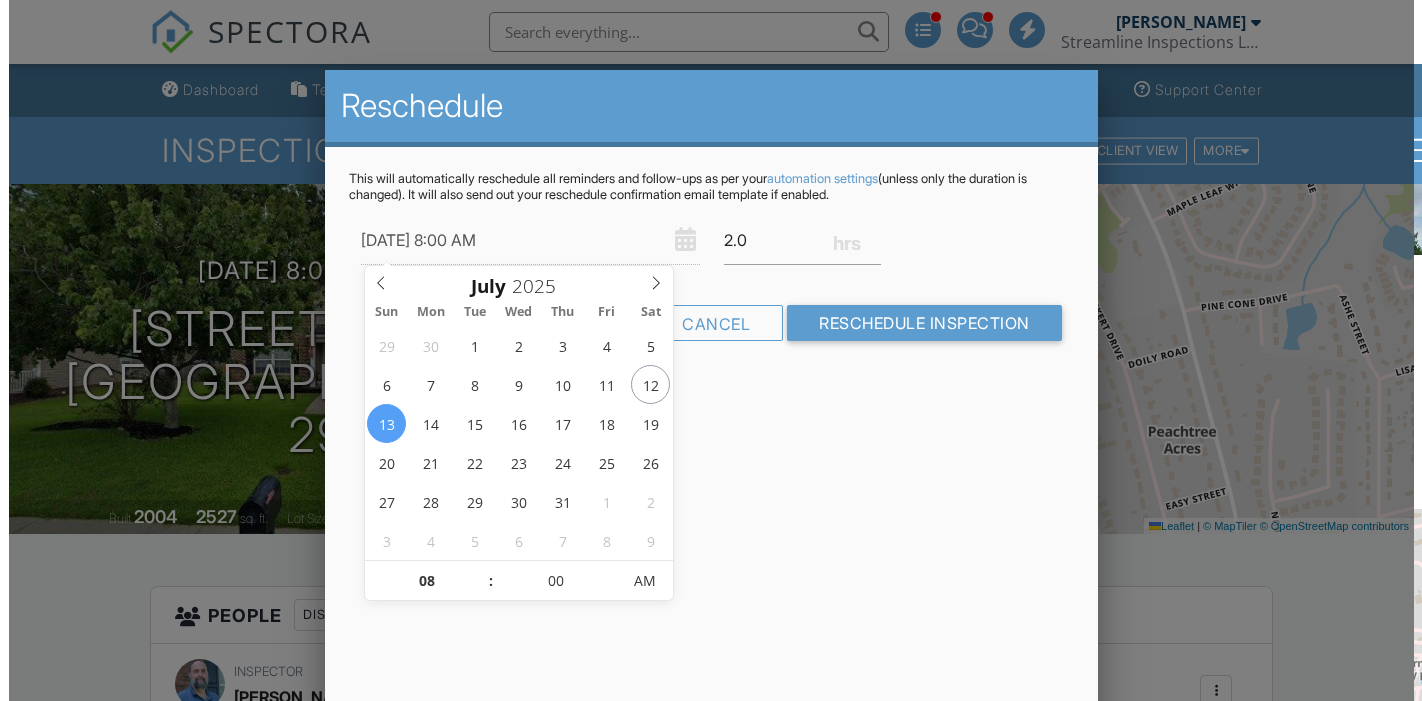 scroll, scrollTop: 0, scrollLeft: 0, axis: both 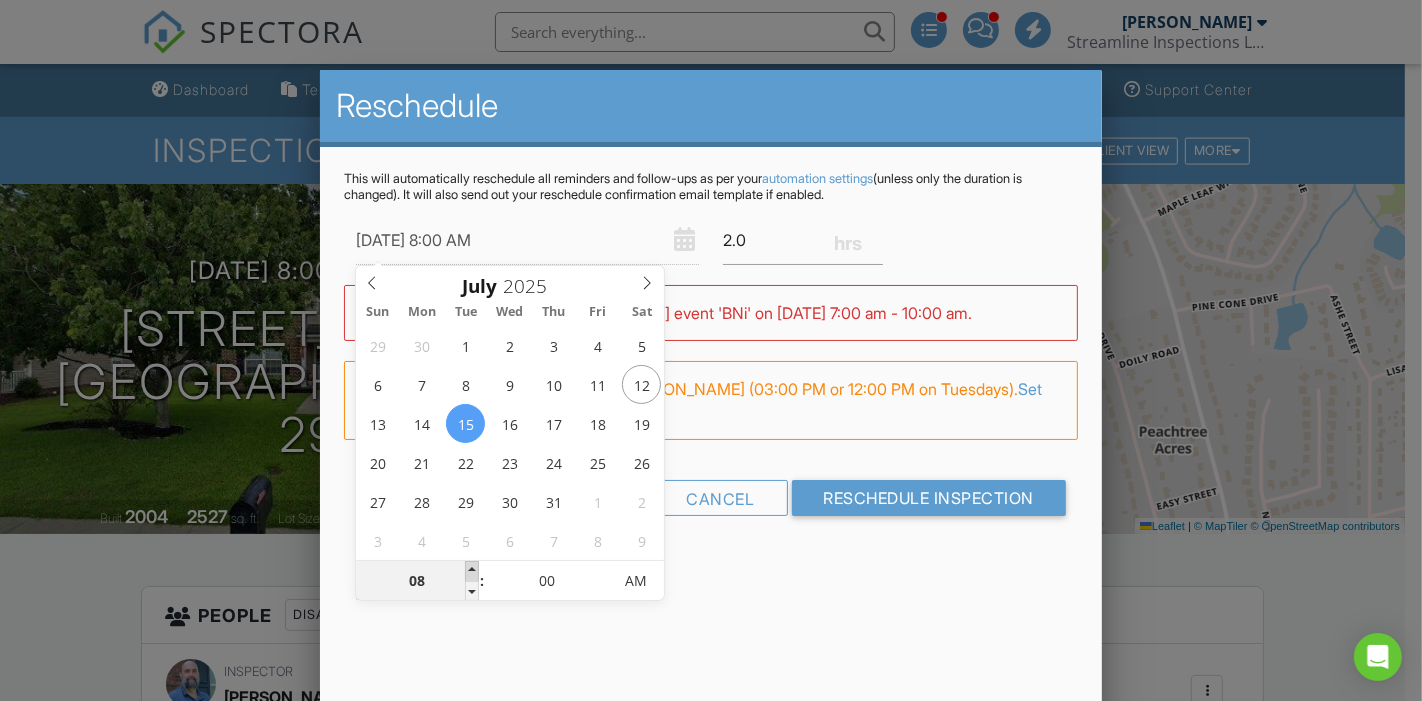 type on "[DATE] 9:00 AM" 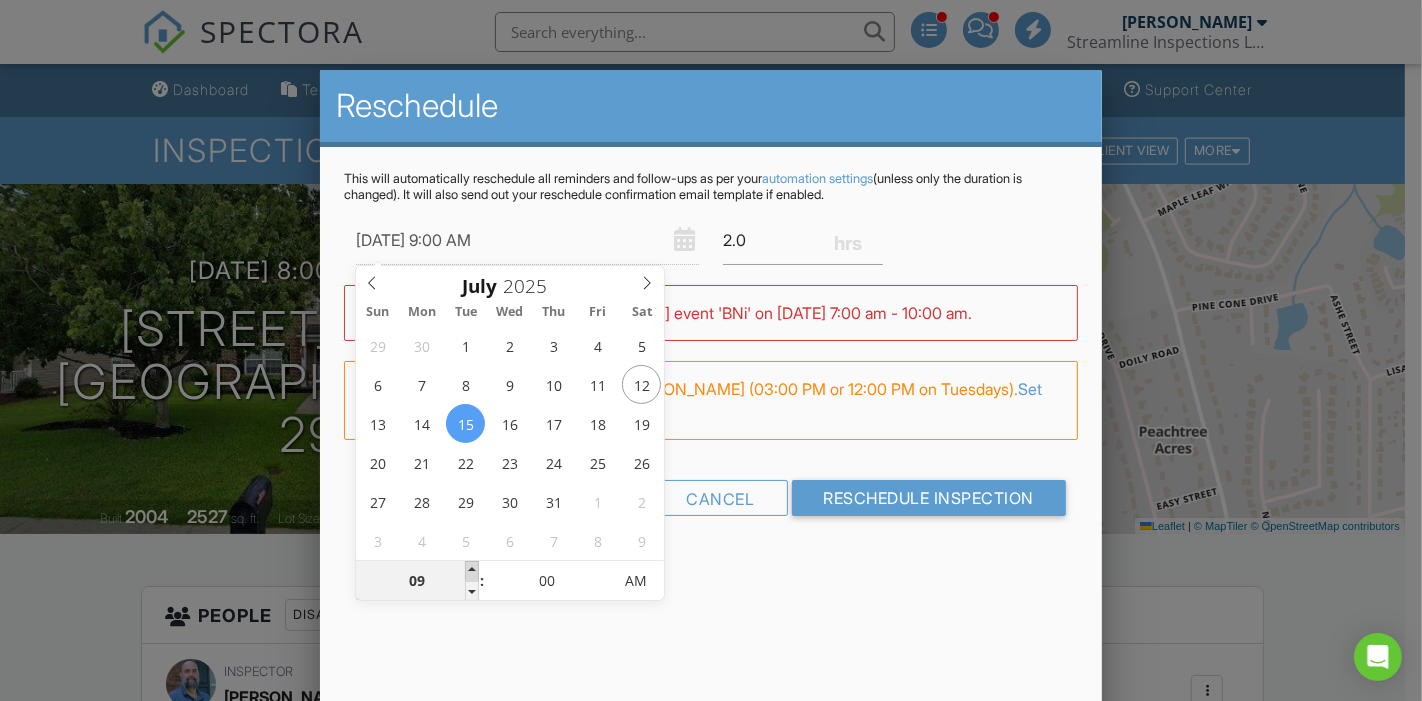 click at bounding box center [472, 571] 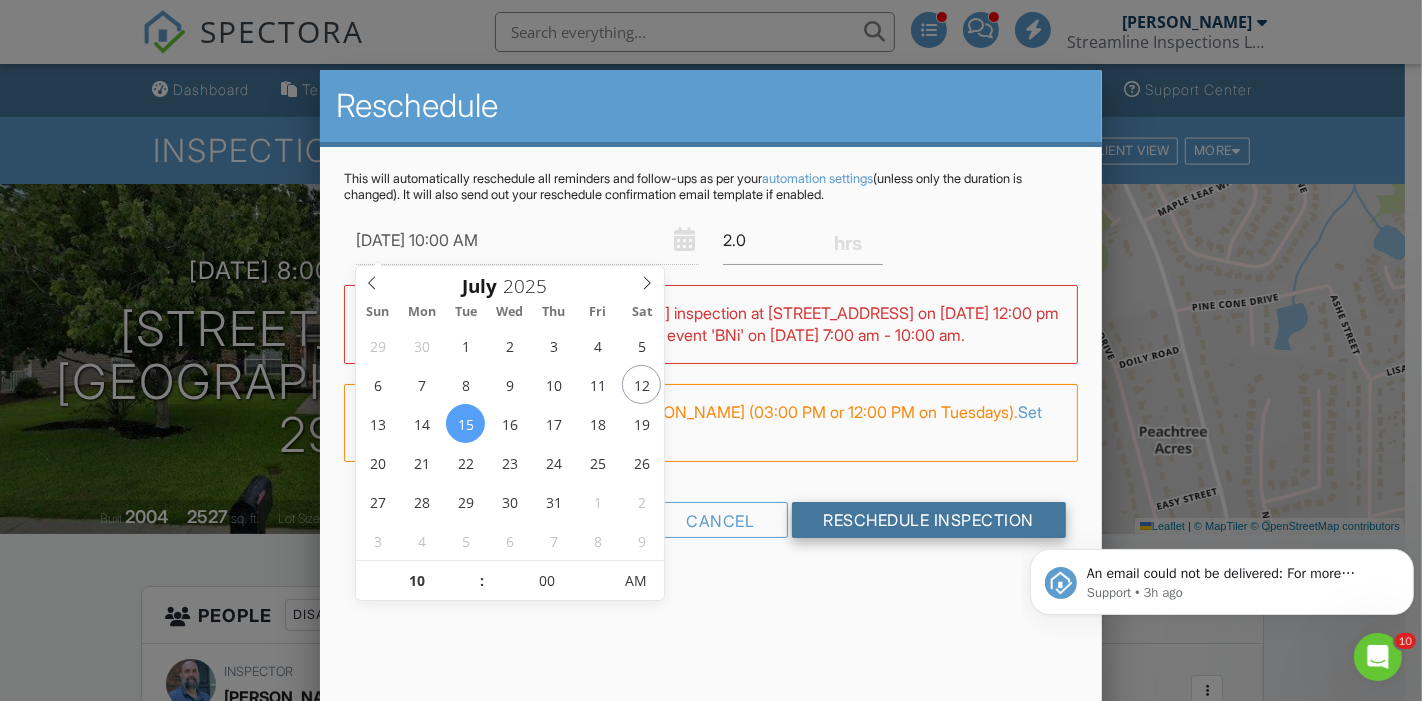 scroll, scrollTop: 0, scrollLeft: 0, axis: both 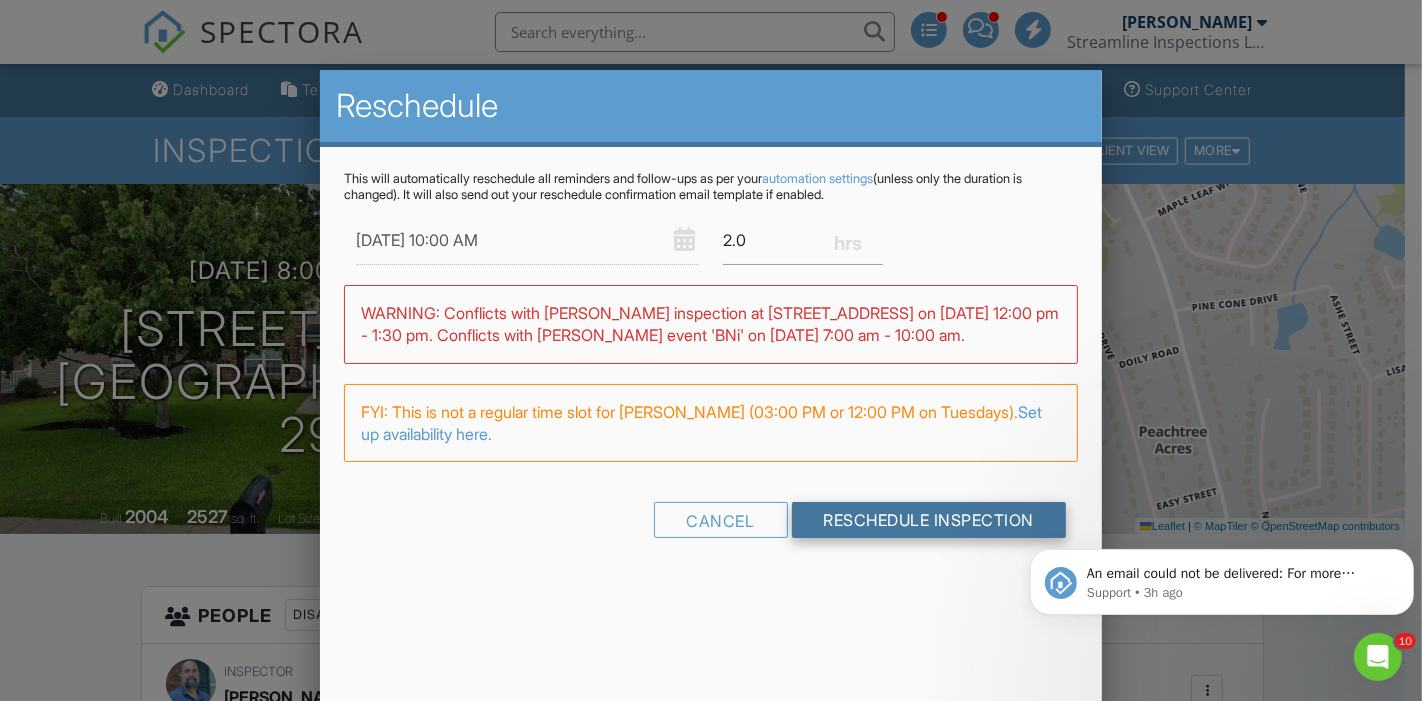 click on "Reschedule Inspection" at bounding box center (929, 520) 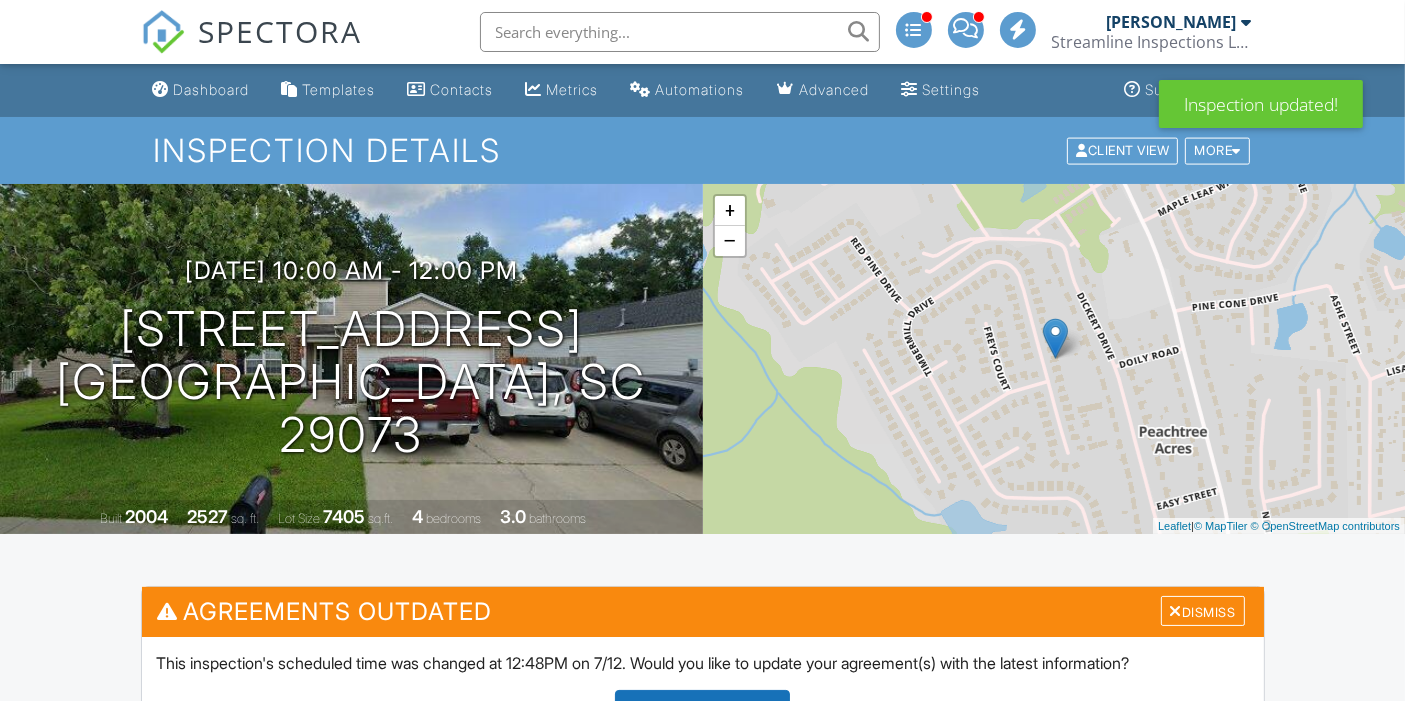 scroll, scrollTop: 262, scrollLeft: 0, axis: vertical 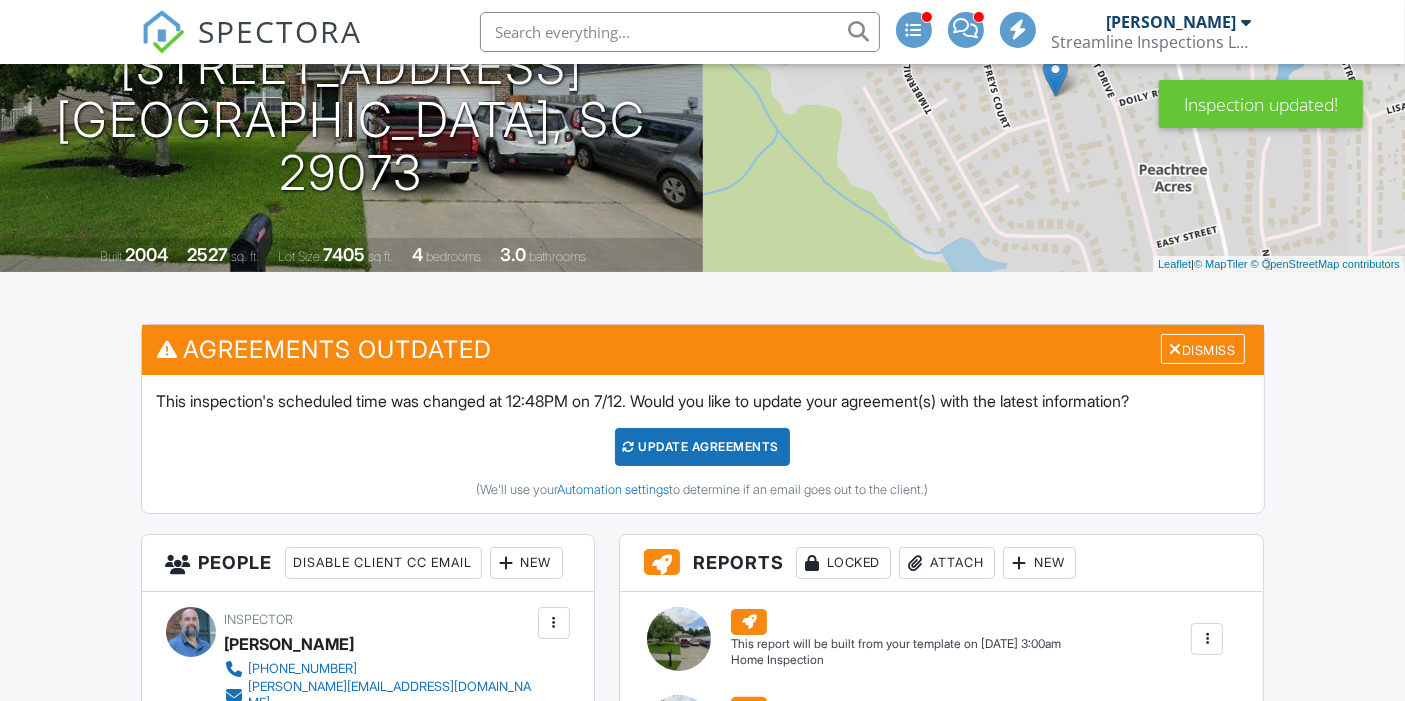 click on "Update Agreements" at bounding box center [702, 447] 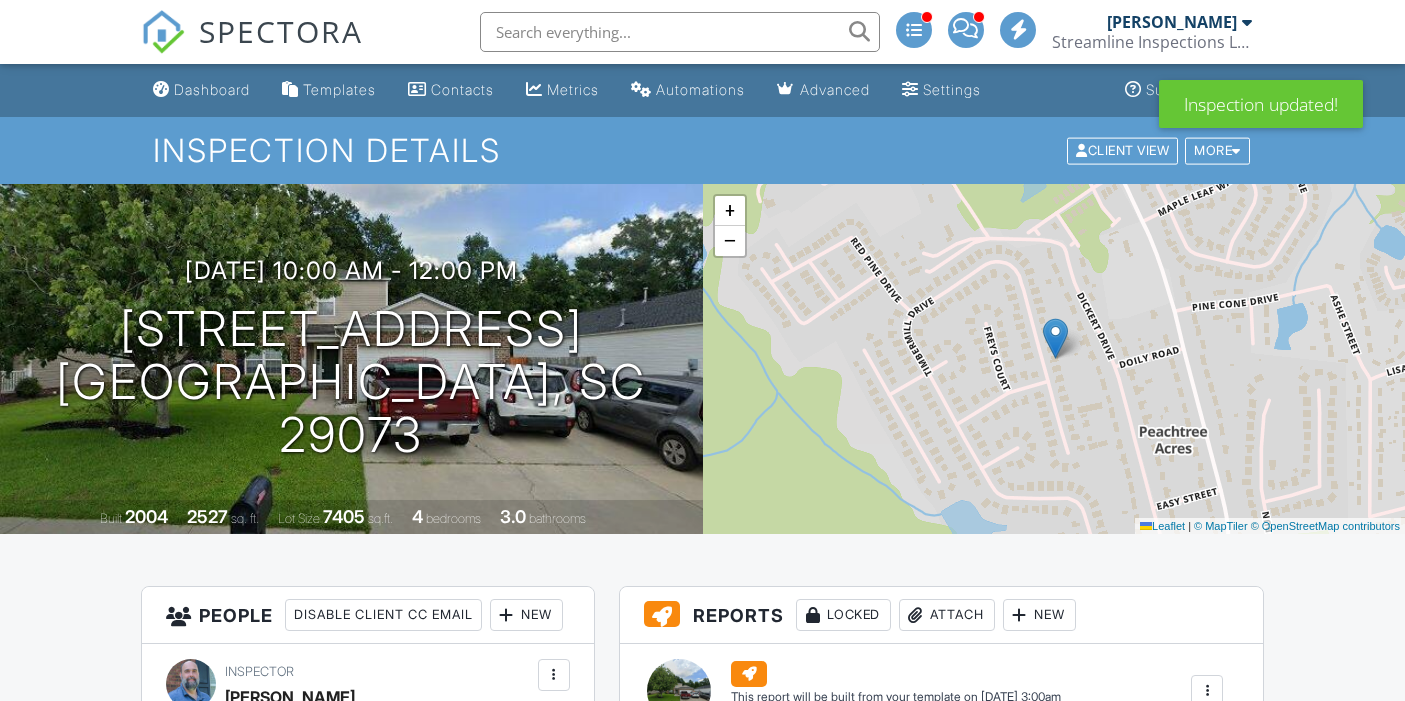 scroll, scrollTop: 0, scrollLeft: 0, axis: both 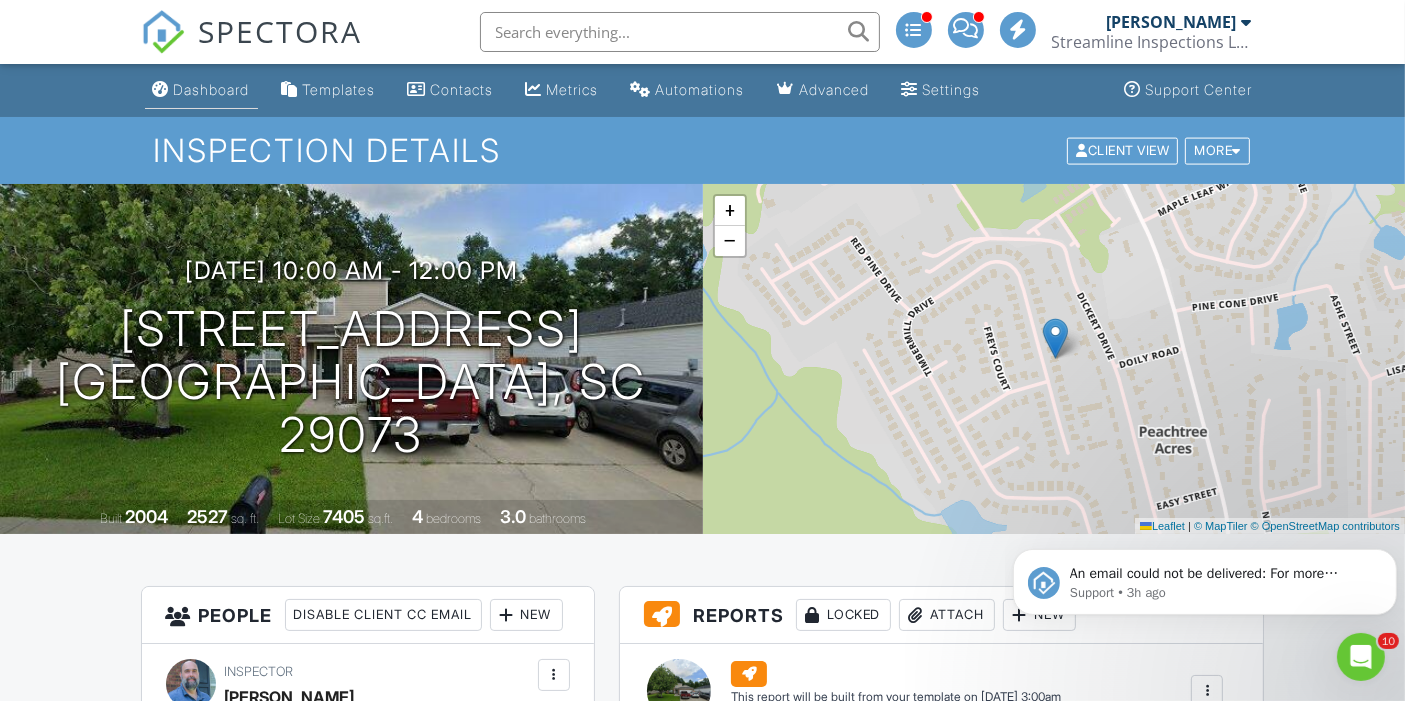 click on "Dashboard" at bounding box center [212, 89] 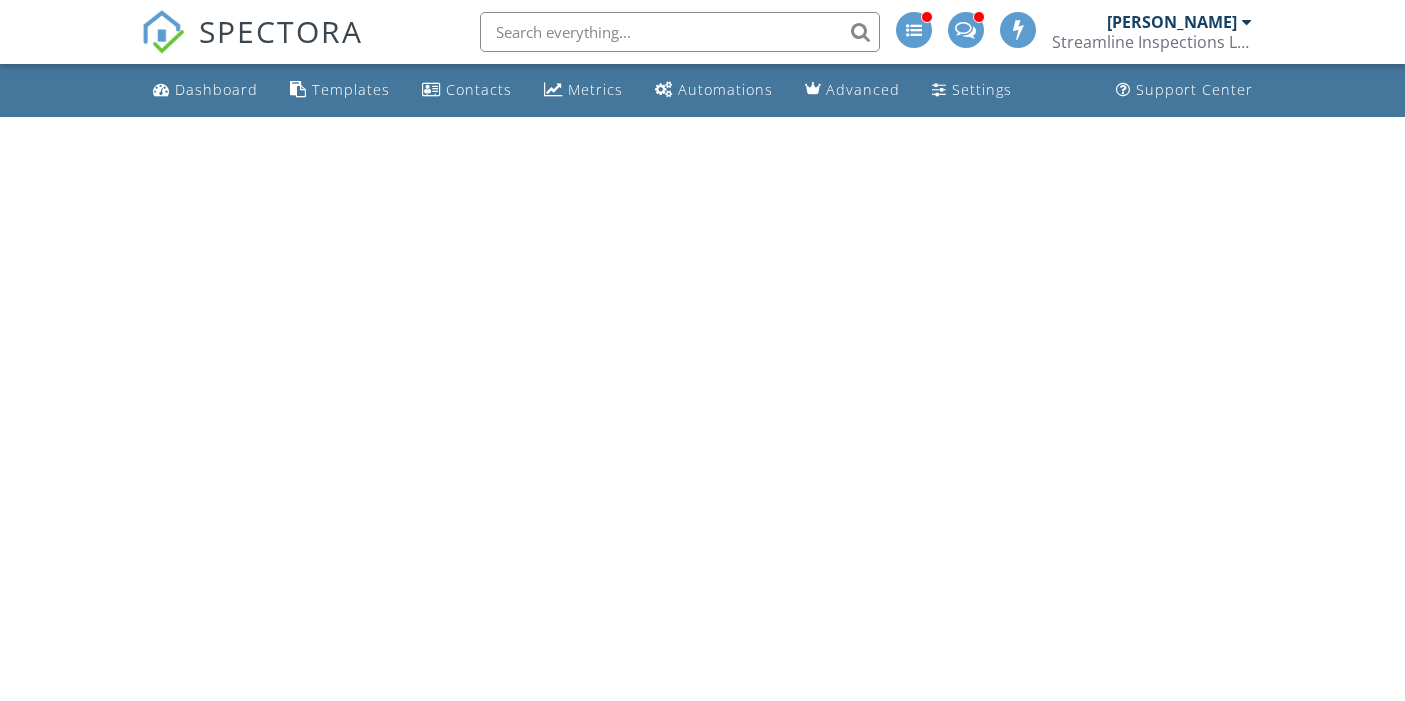 scroll, scrollTop: 0, scrollLeft: 0, axis: both 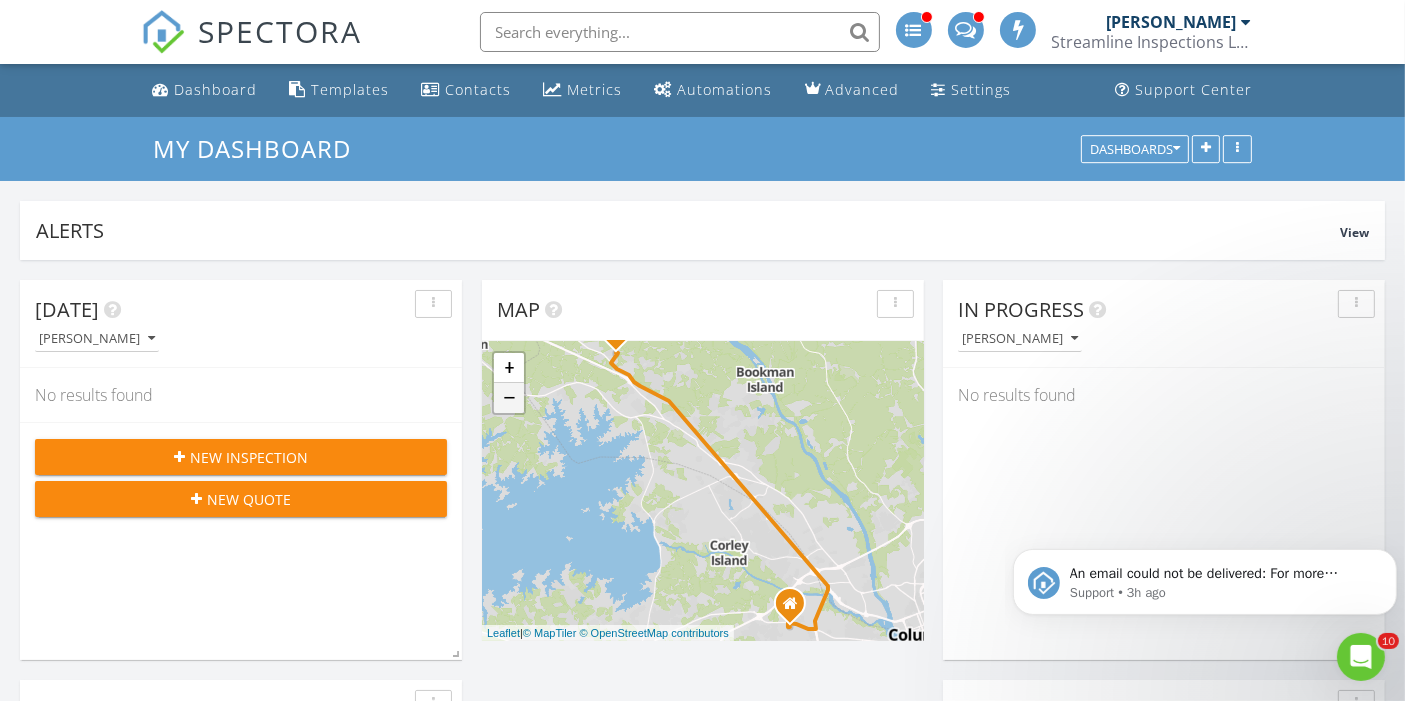 click on "−" at bounding box center (509, 398) 